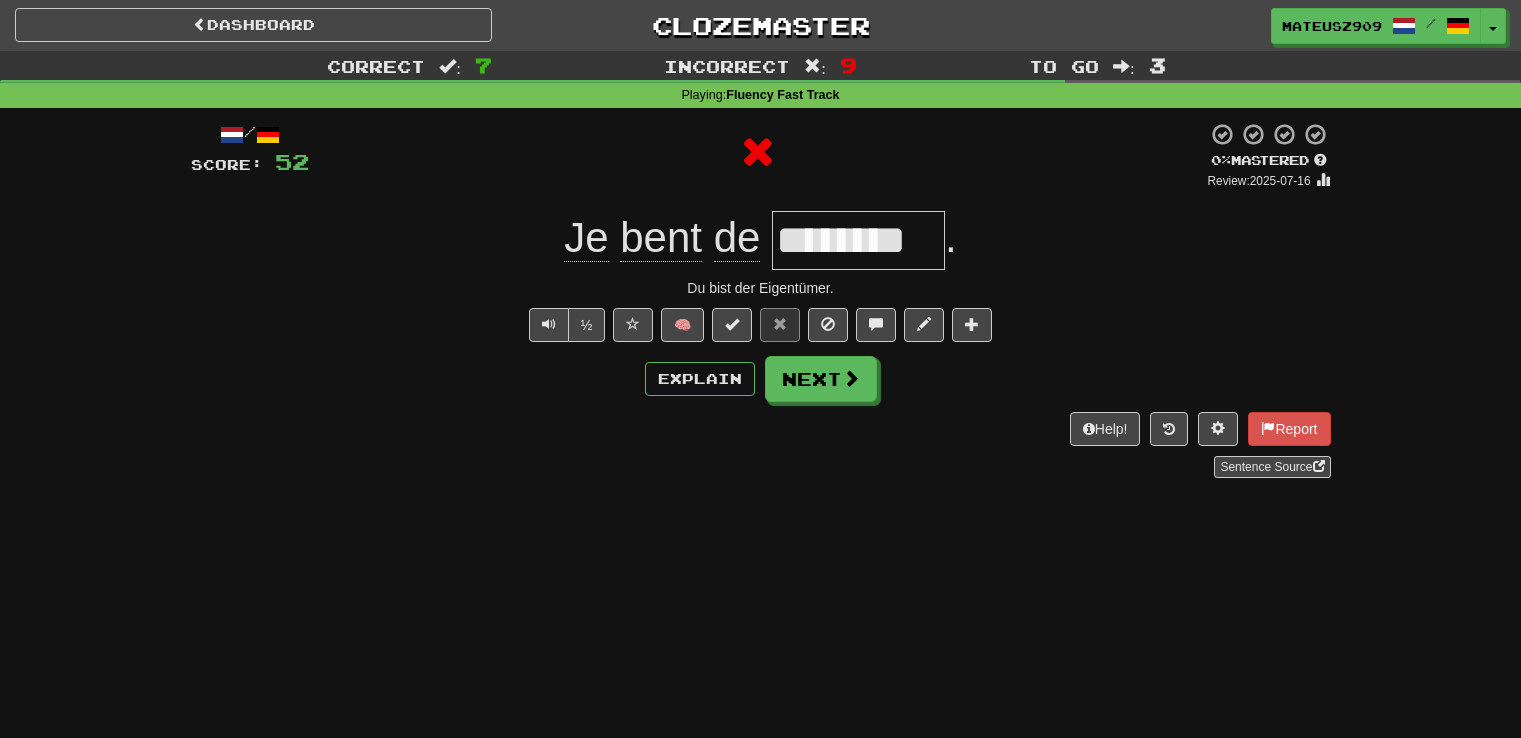 type 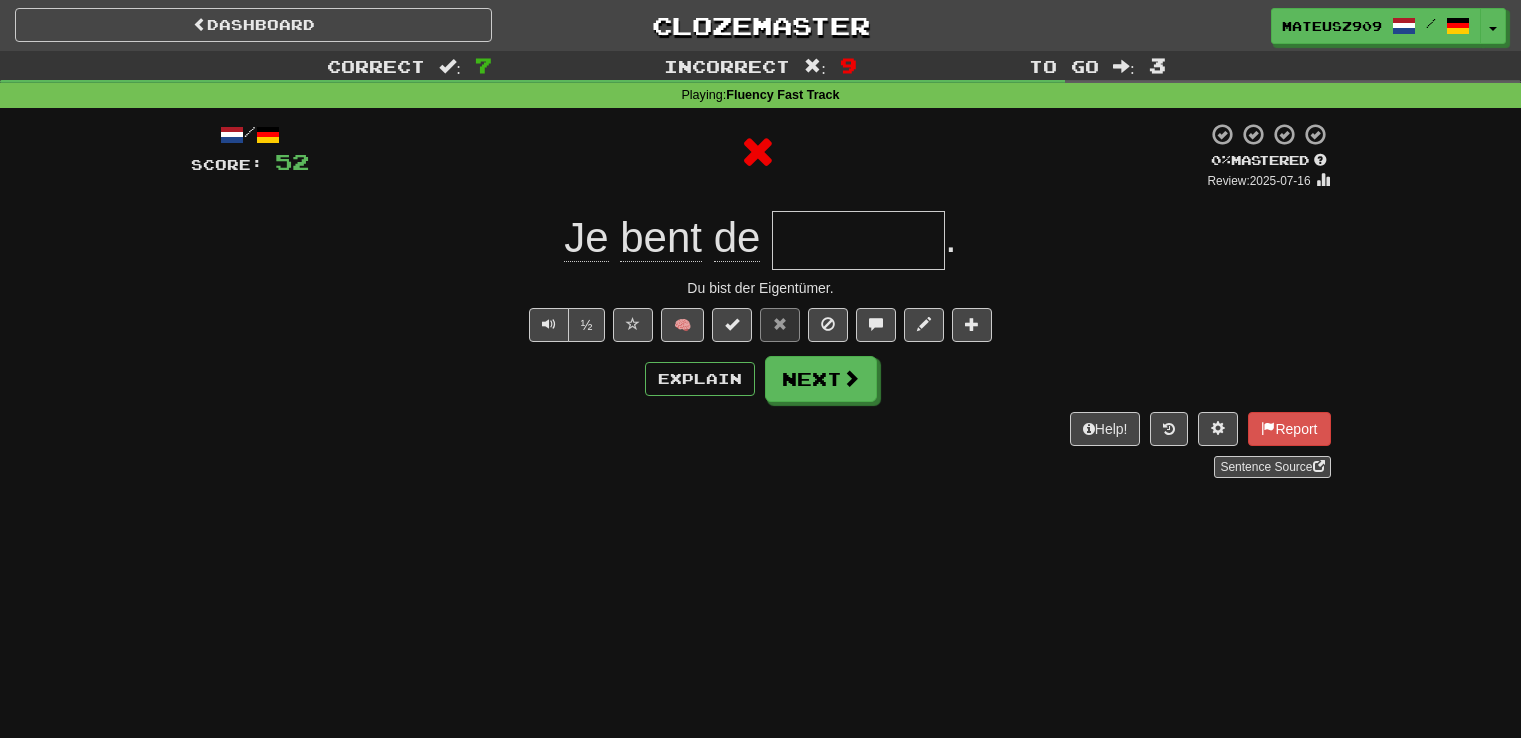 scroll, scrollTop: 0, scrollLeft: 0, axis: both 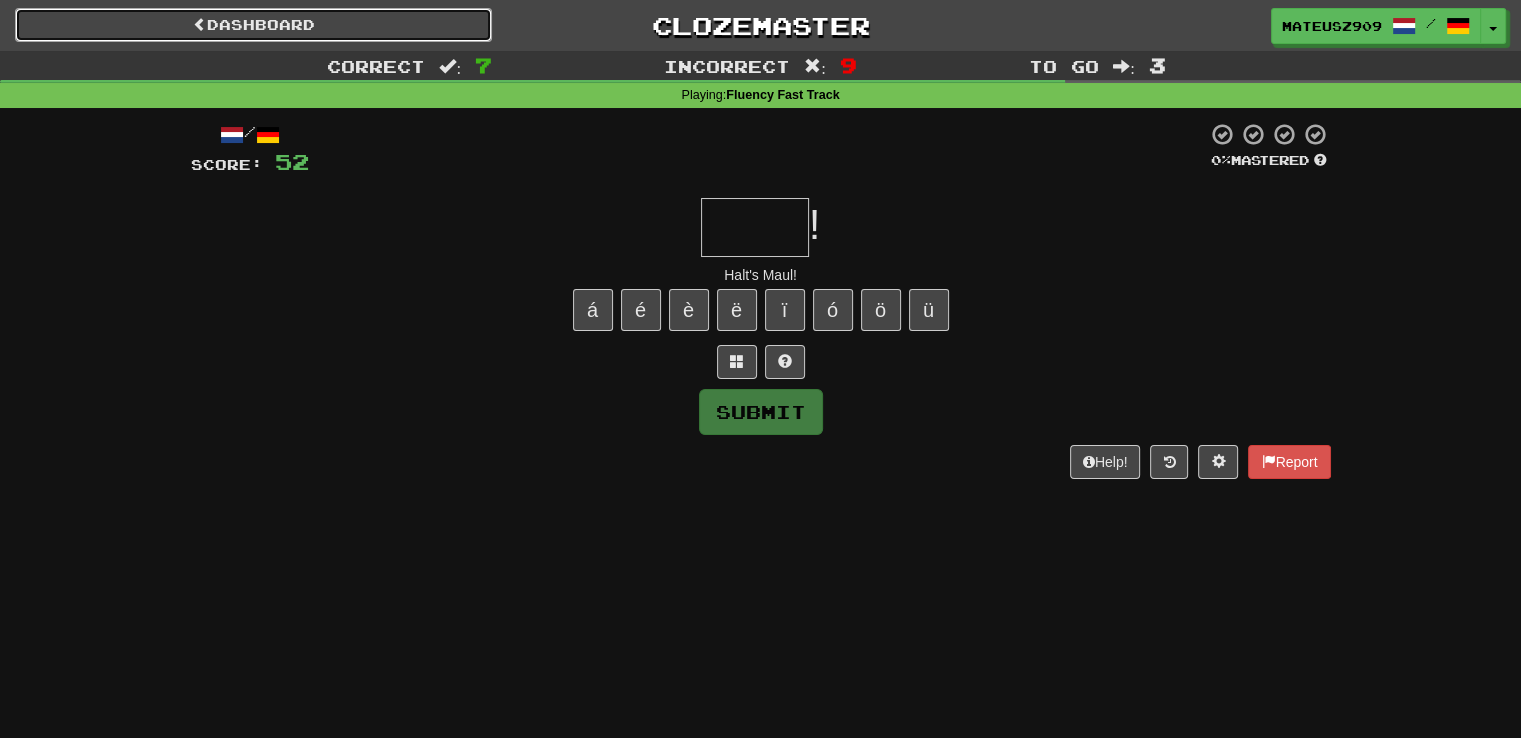 click on "Dashboard" at bounding box center [253, 25] 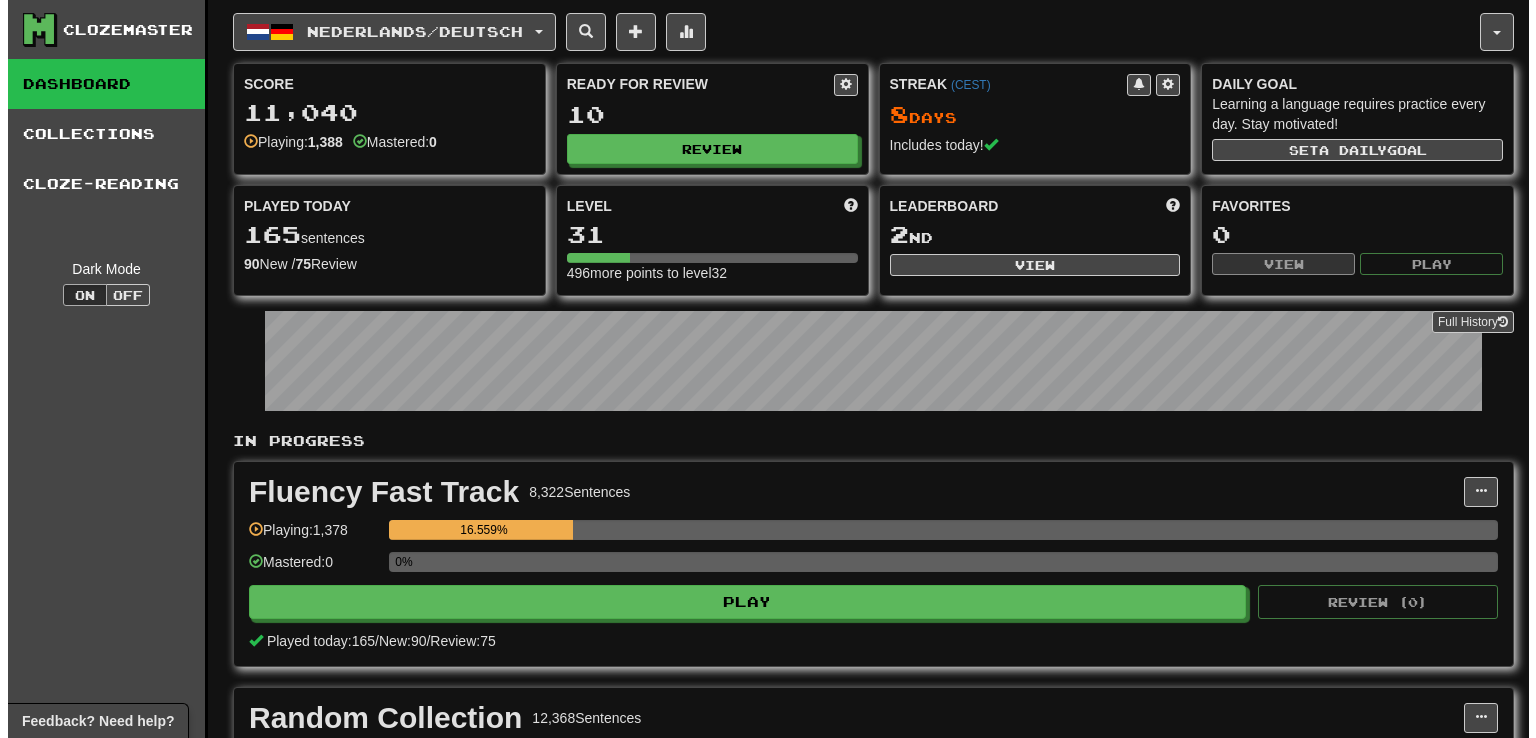 scroll, scrollTop: 0, scrollLeft: 0, axis: both 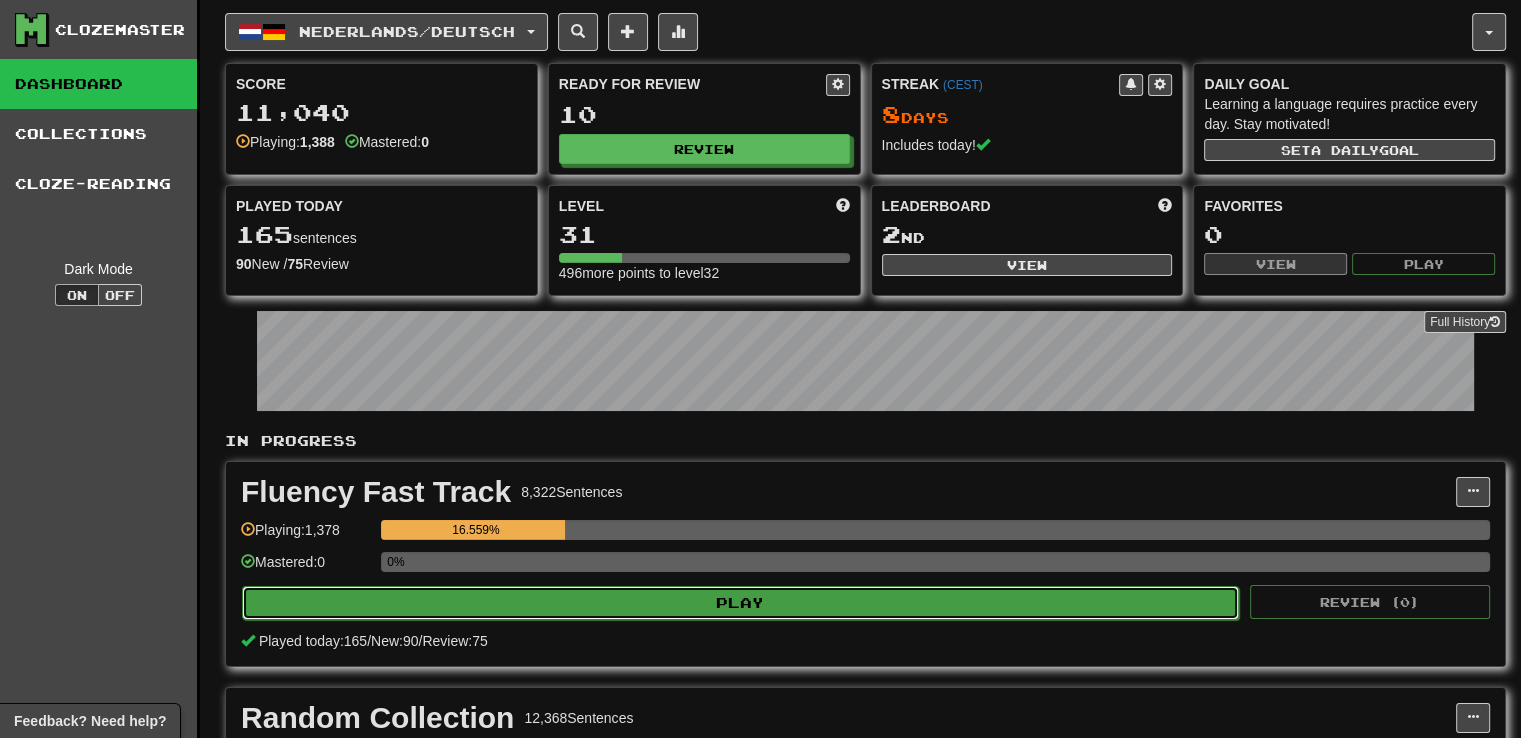 click on "Play" 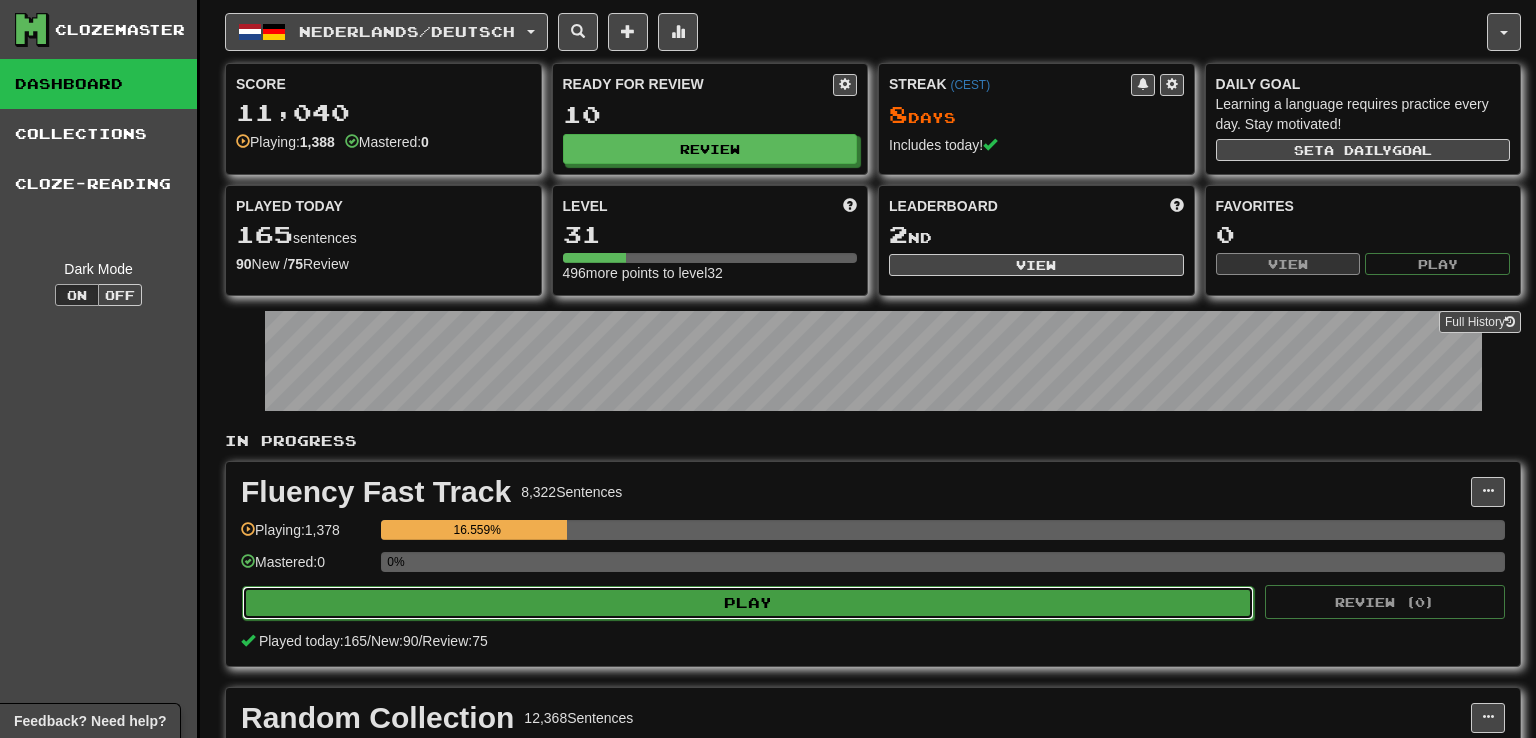 select on "**" 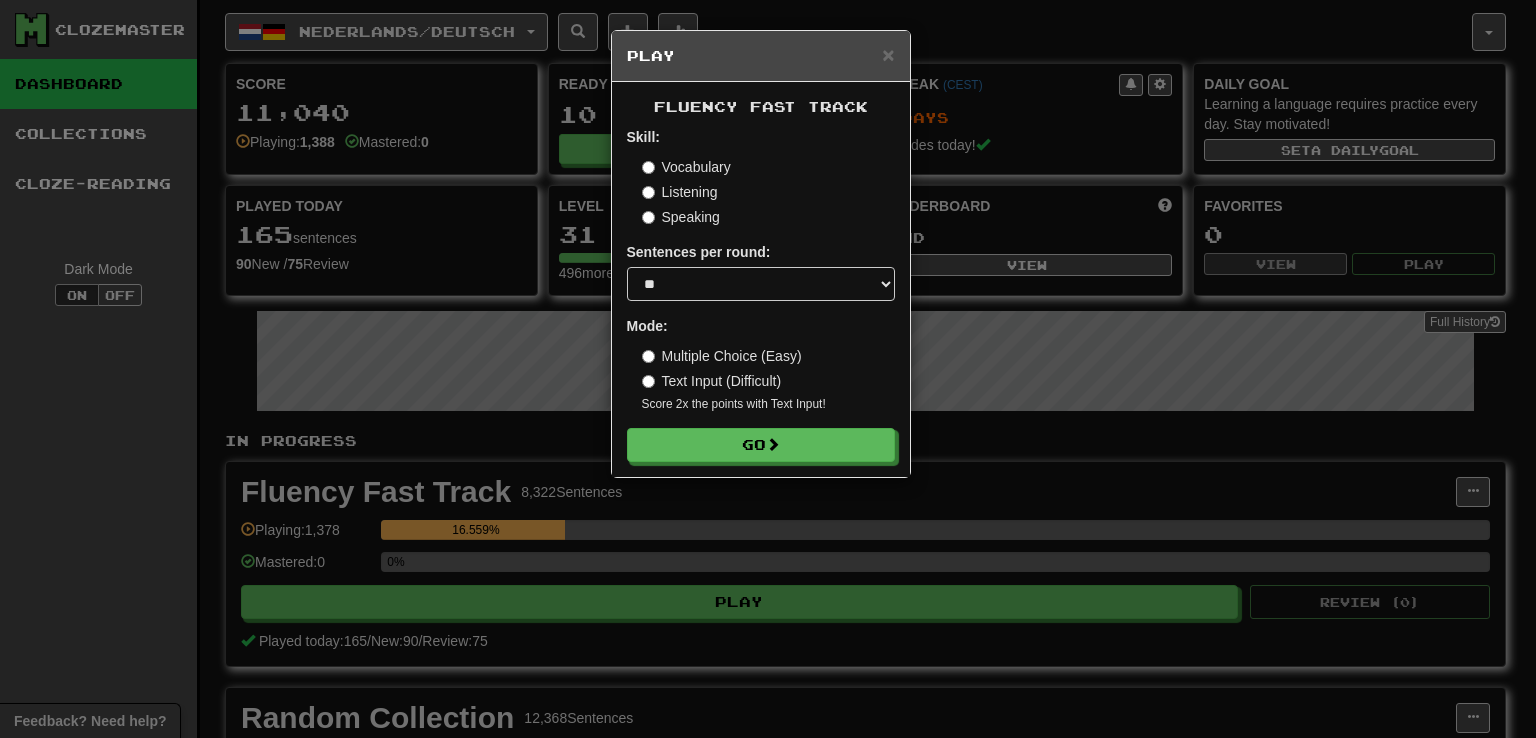 click on "Skill: Vocabulary Listening Speaking Sentences per round: * ** ** ** ** ** *** ******** Mode: Multiple Choice (Easy) Text Input (Difficult) Score 2x the points with Text Input ! Go" at bounding box center (761, 294) 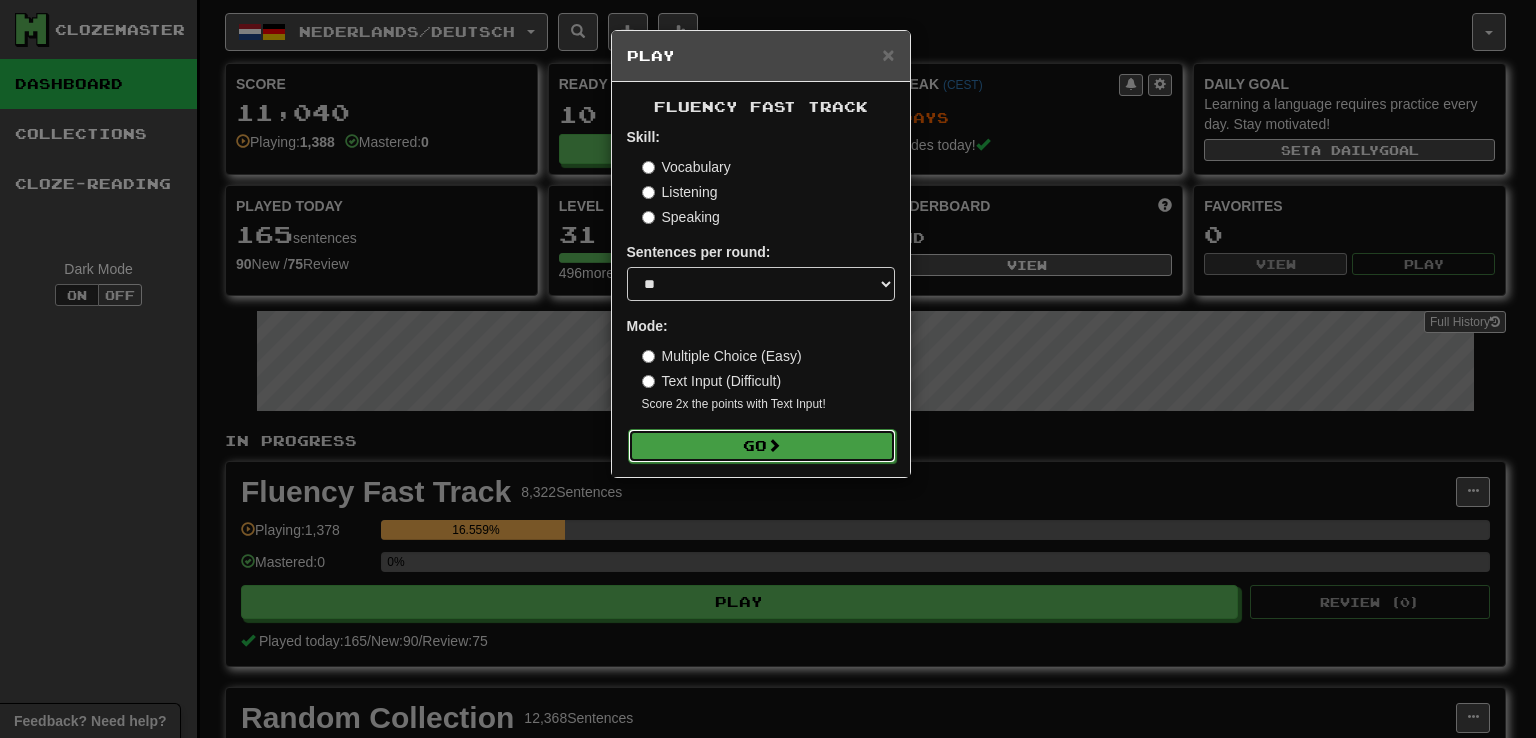 click on "Go" at bounding box center [762, 446] 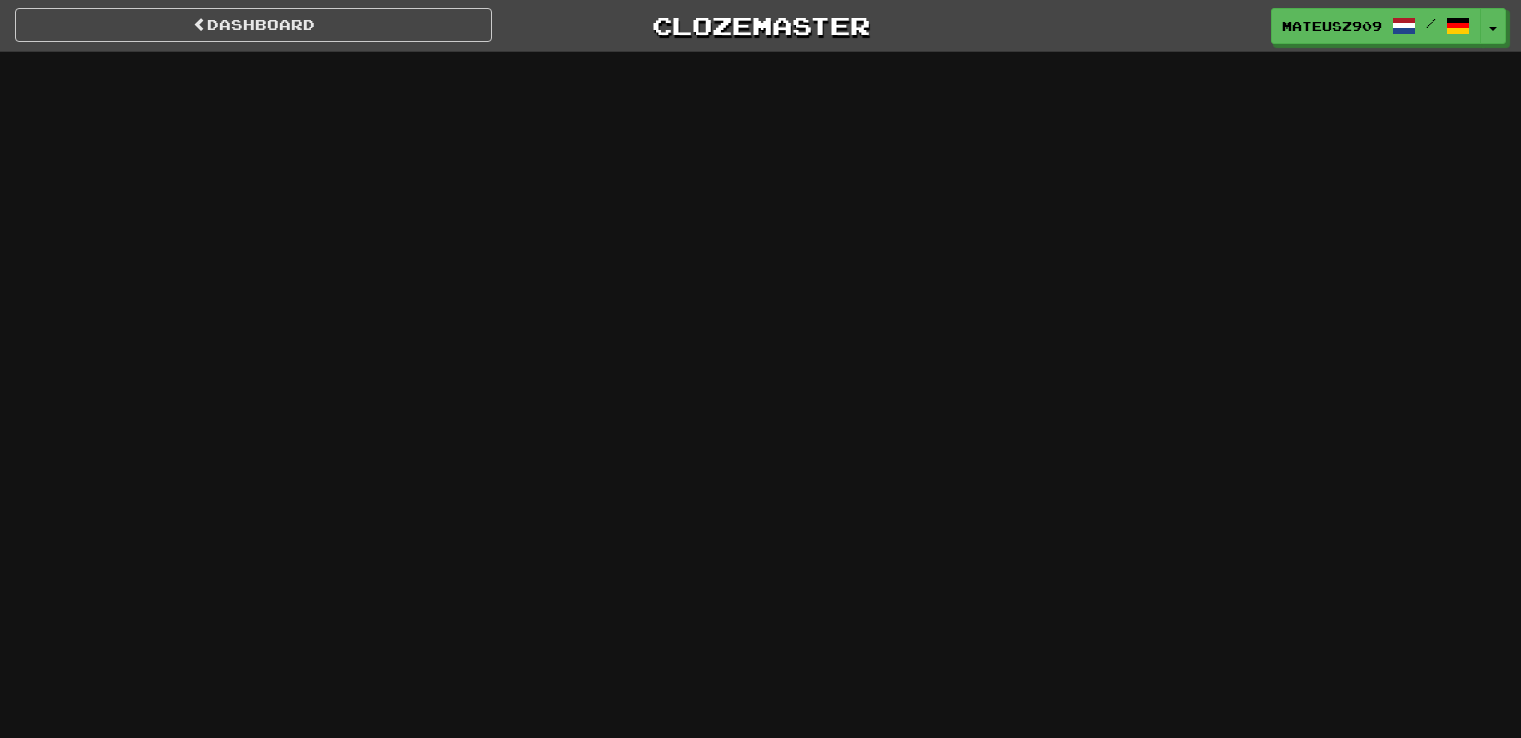 scroll, scrollTop: 0, scrollLeft: 0, axis: both 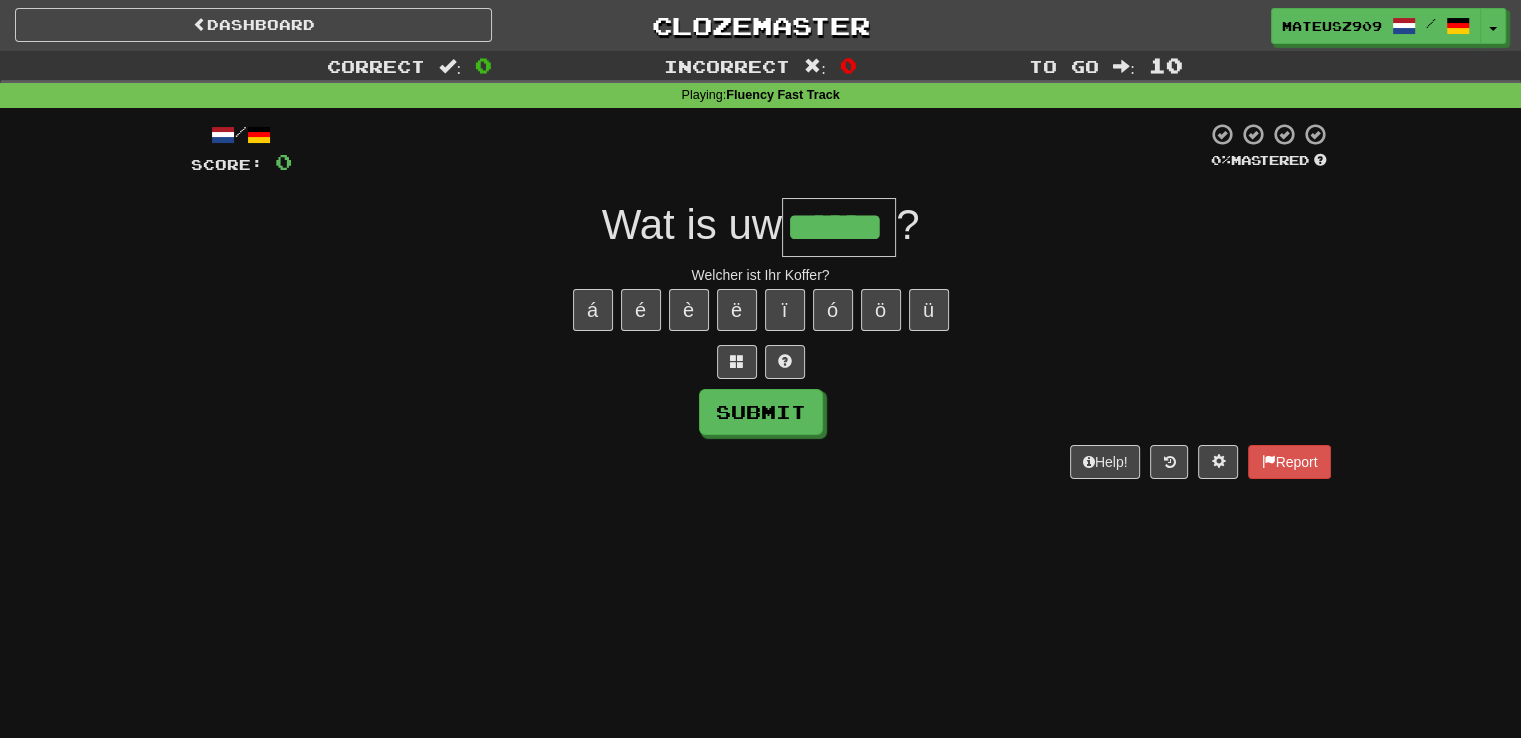 type on "******" 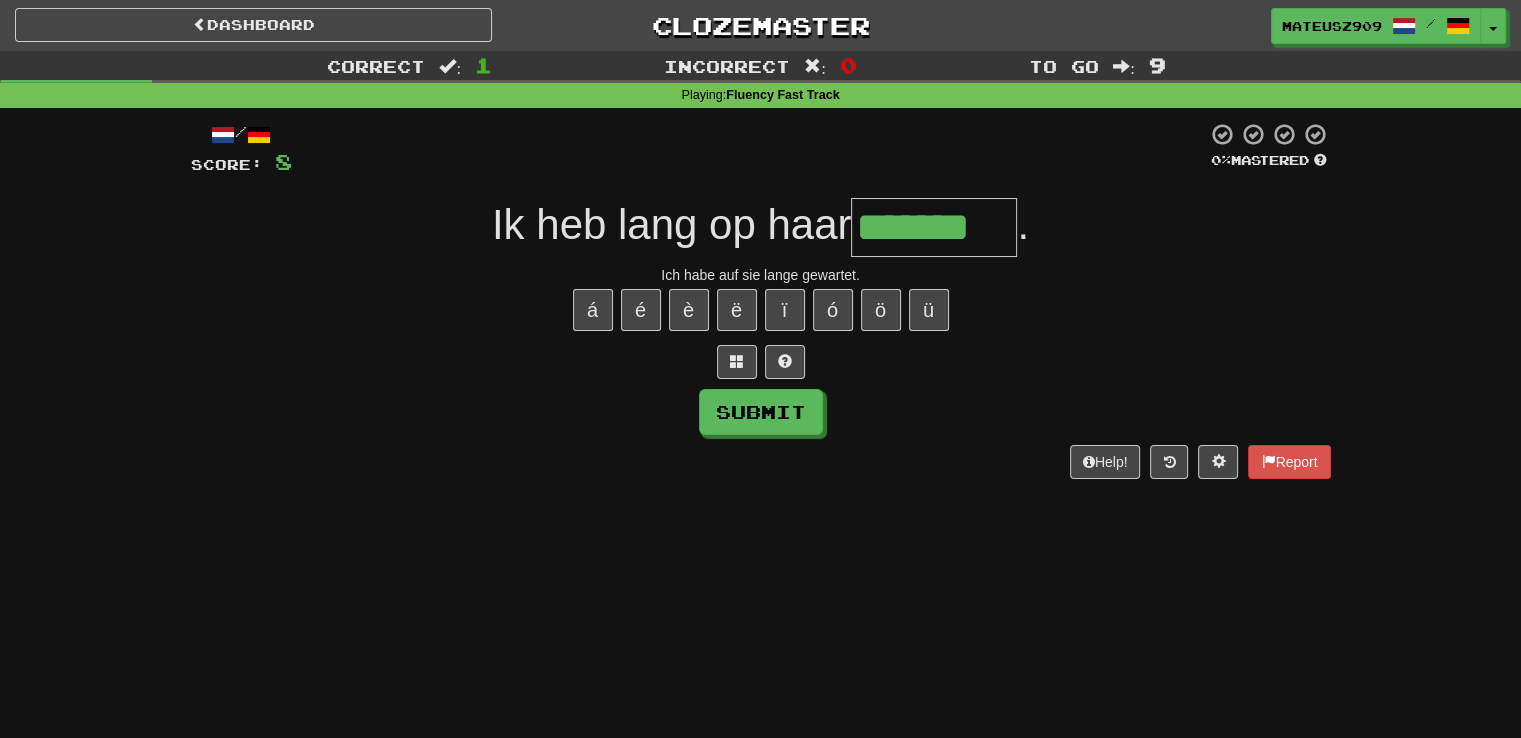 type on "*******" 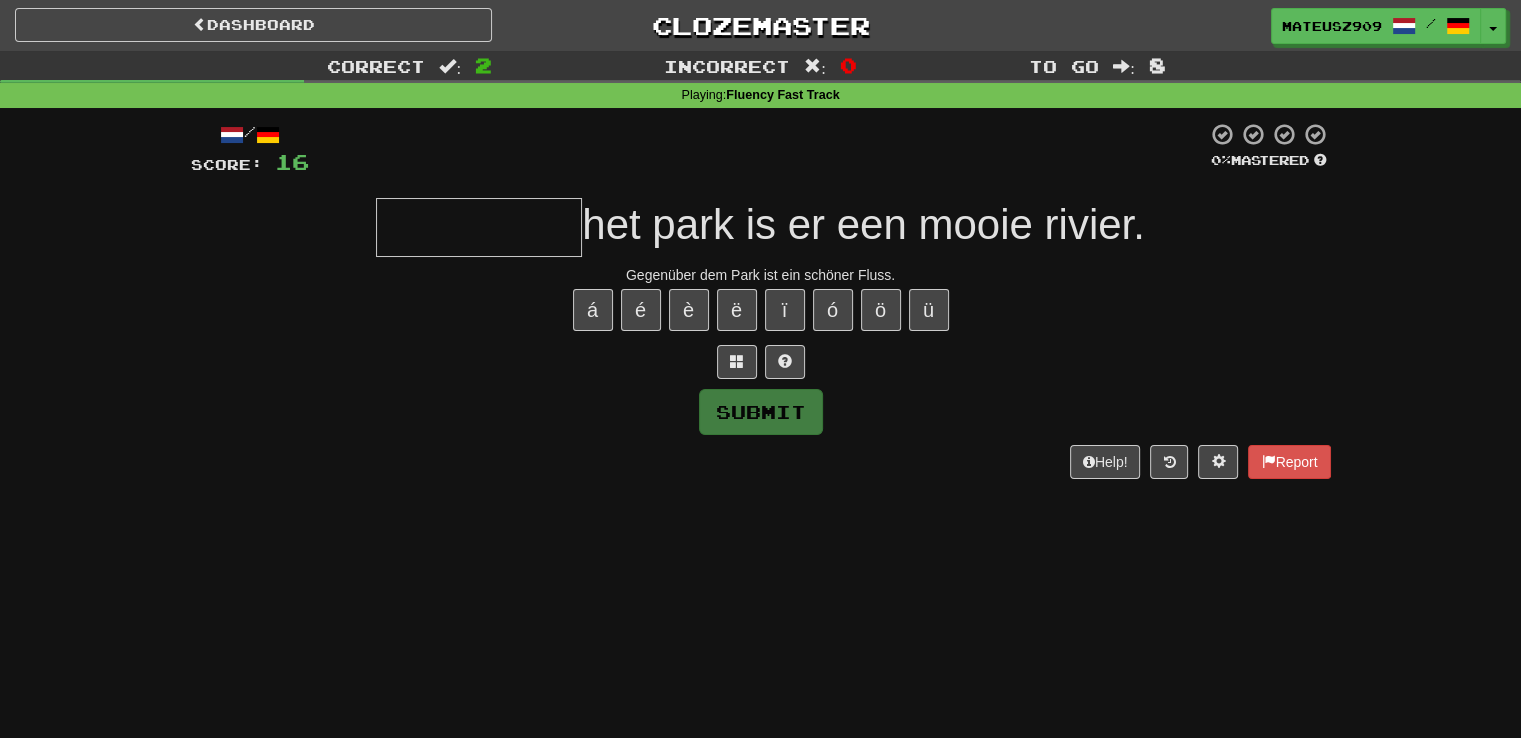 type on "*********" 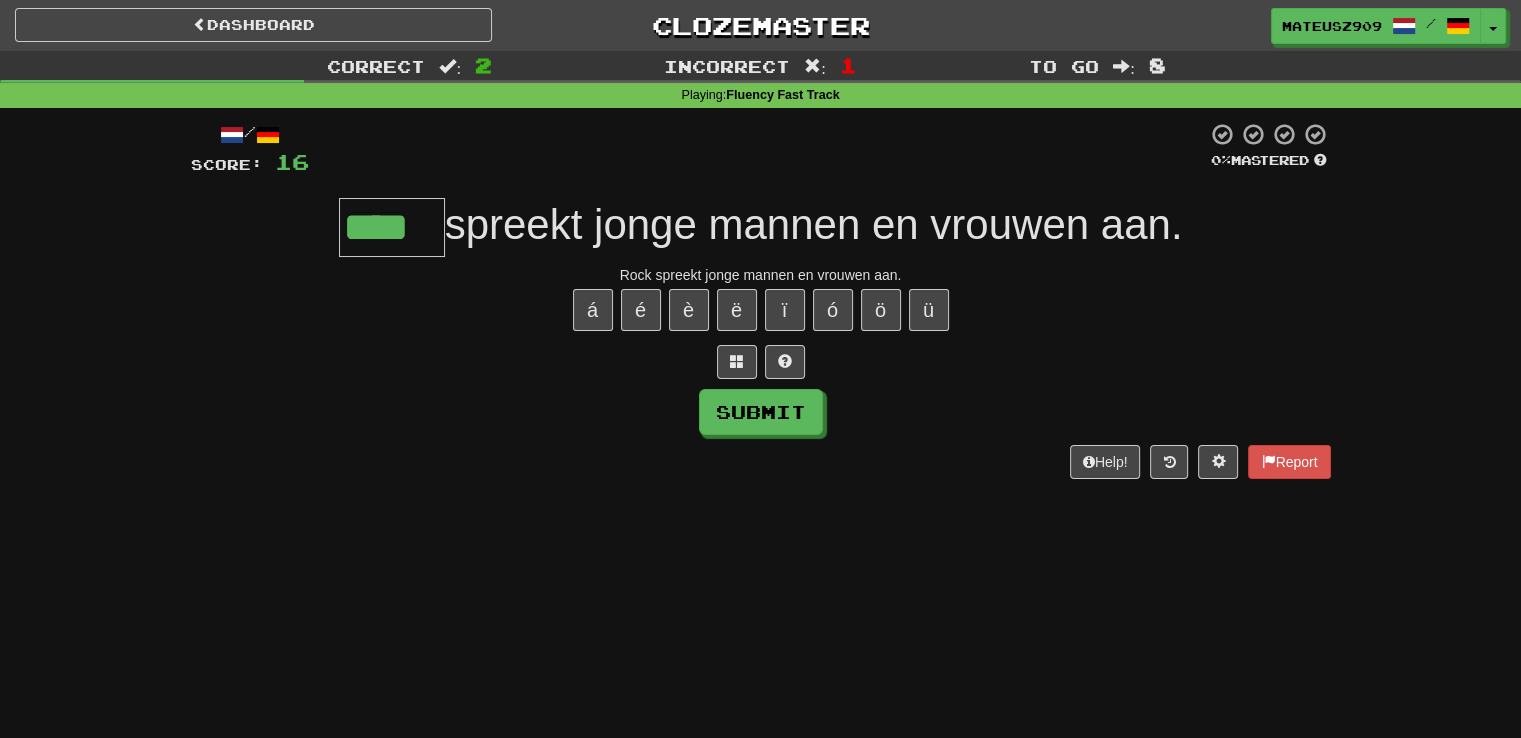 type on "****" 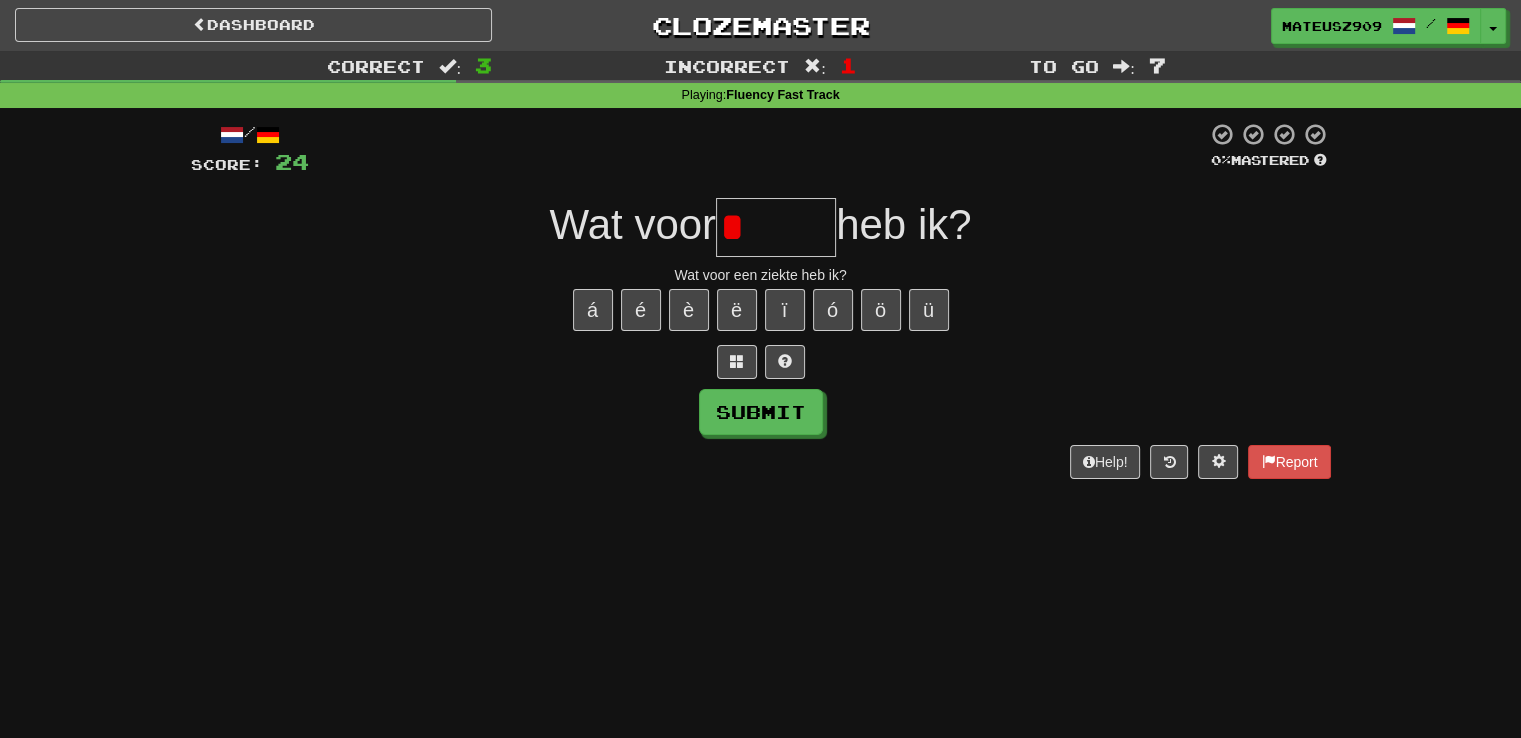 type on "******" 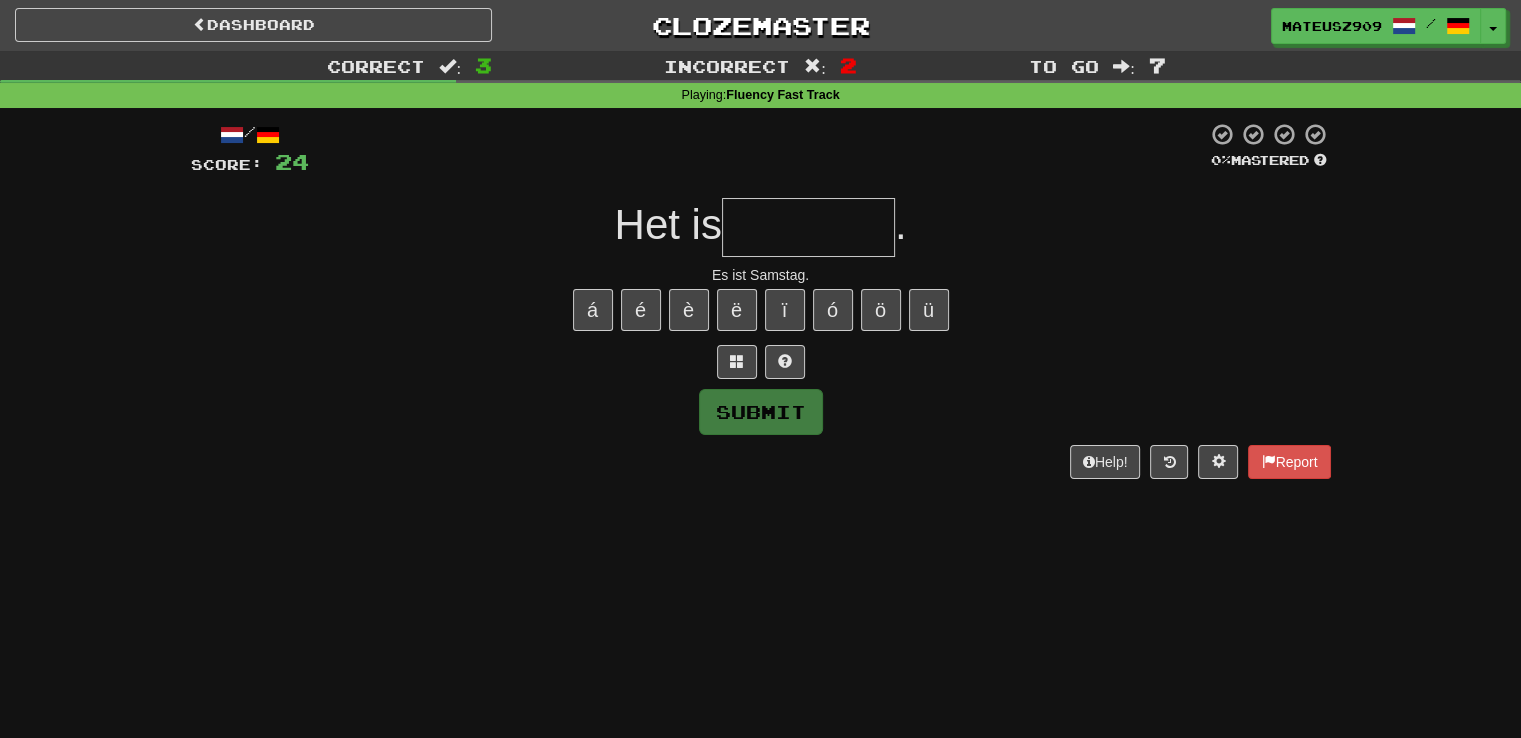 type on "*" 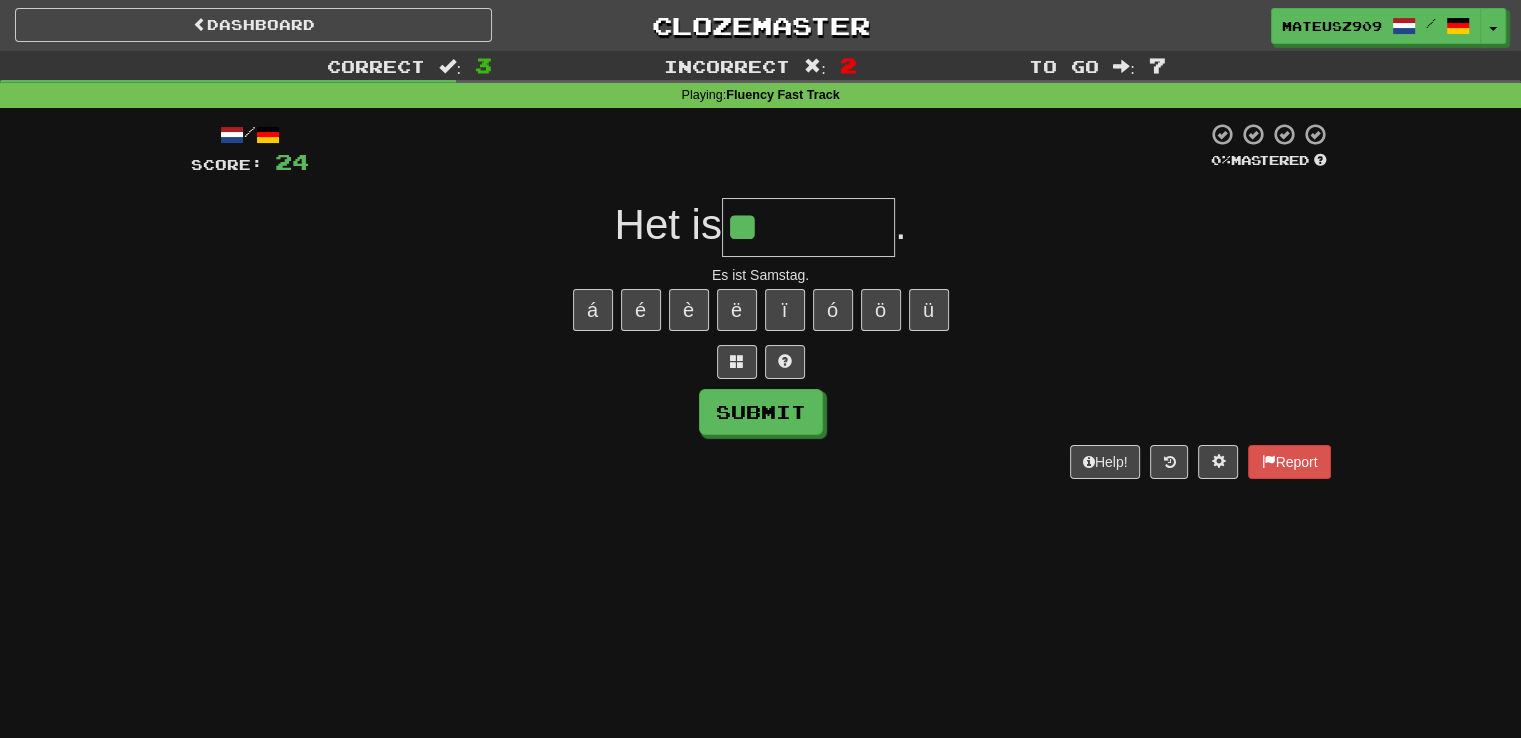 type on "********" 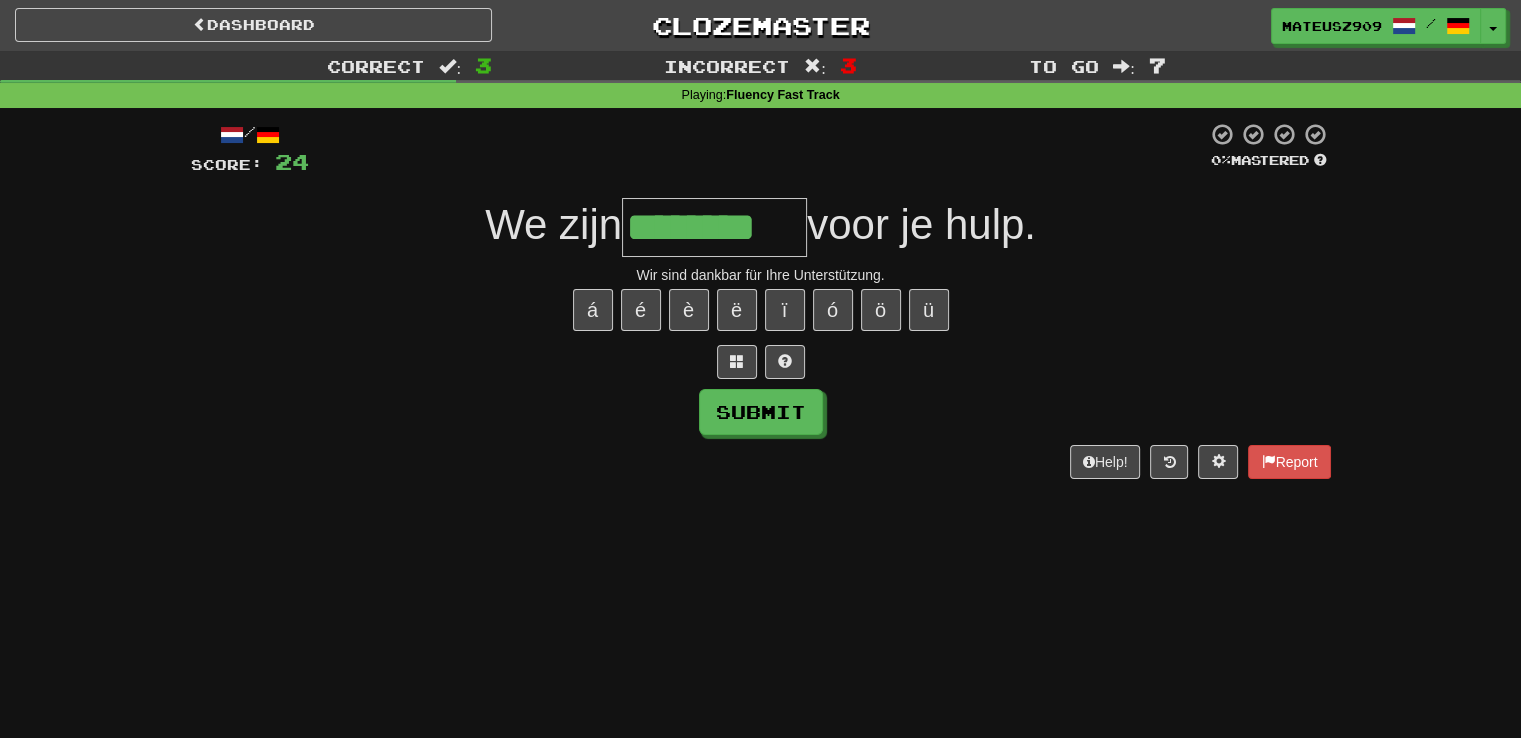 type on "********" 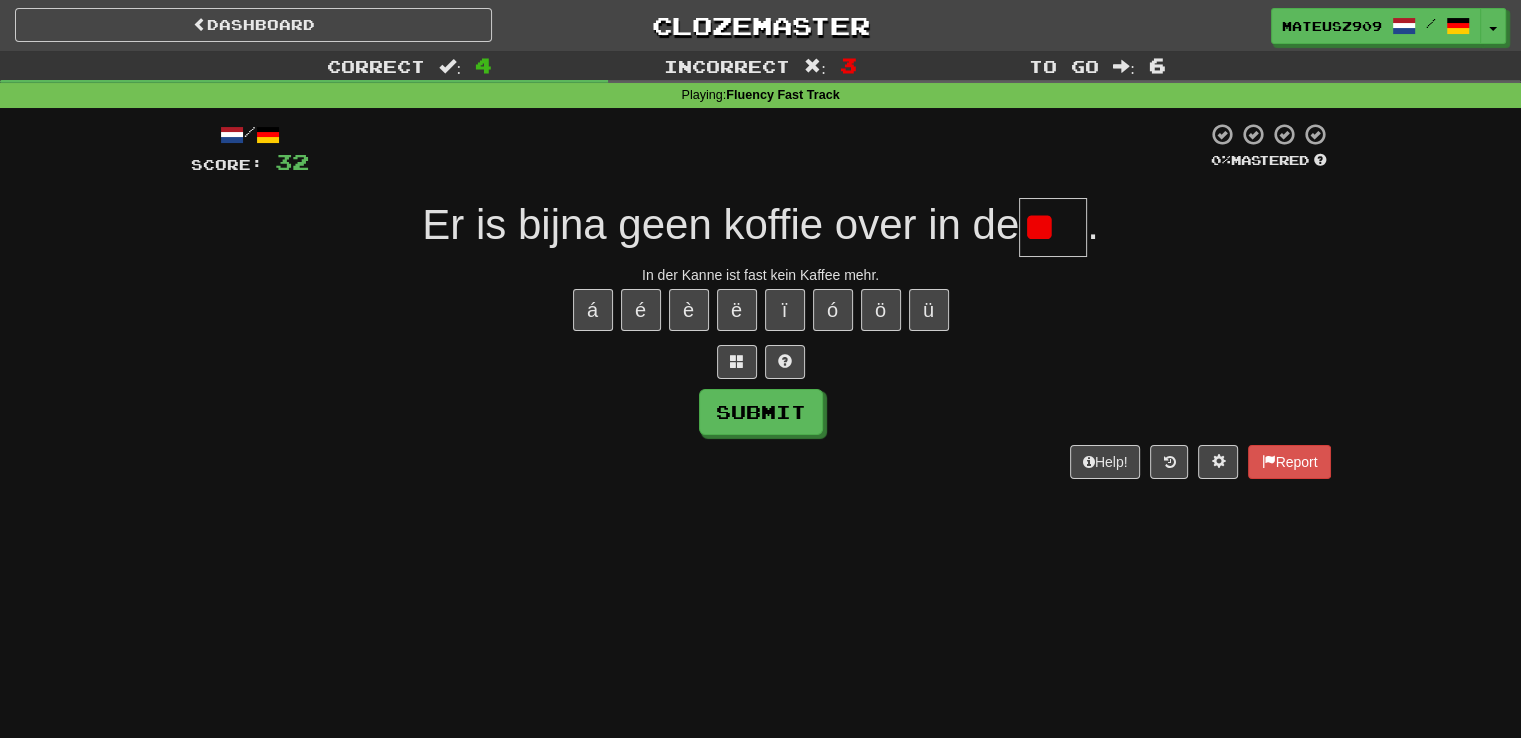 type on "*" 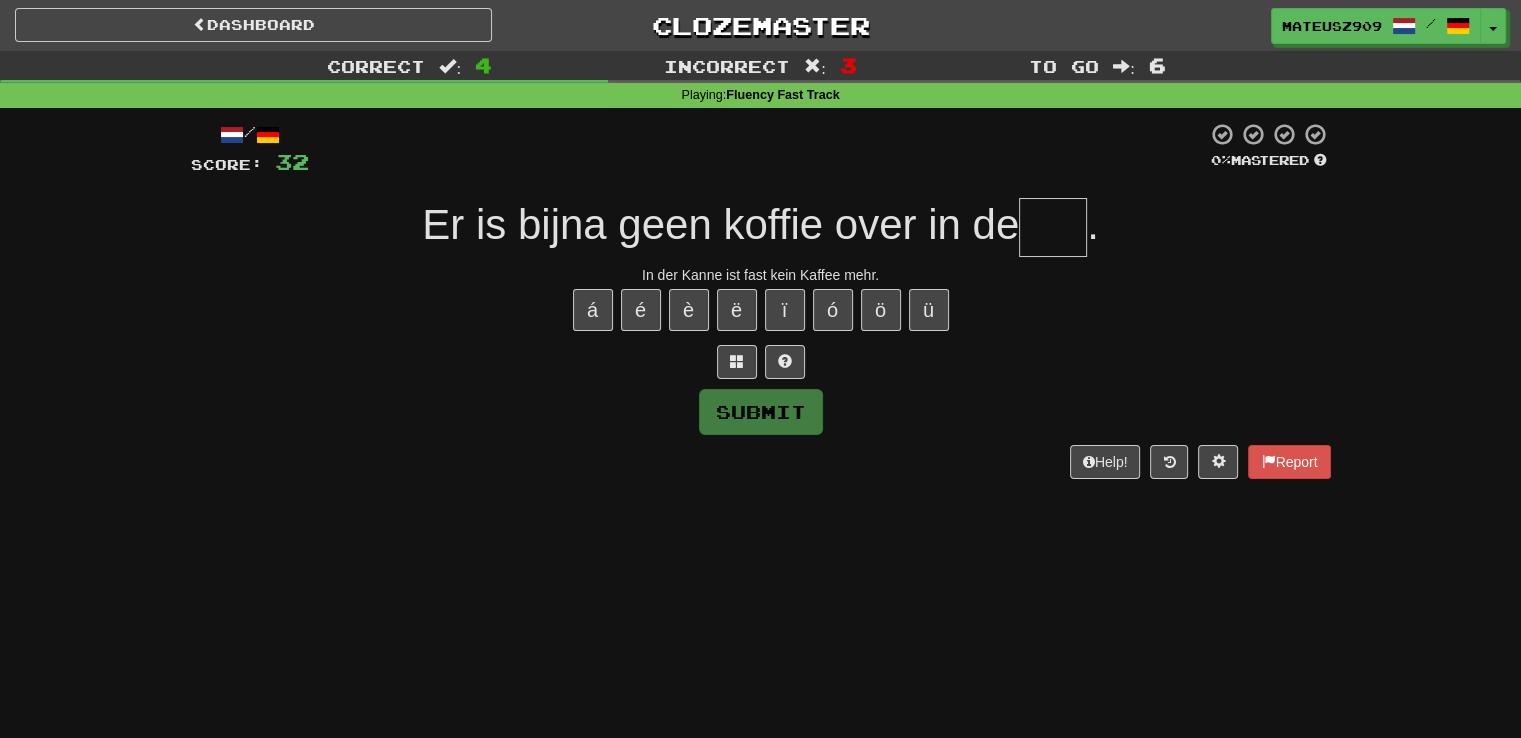 type on "***" 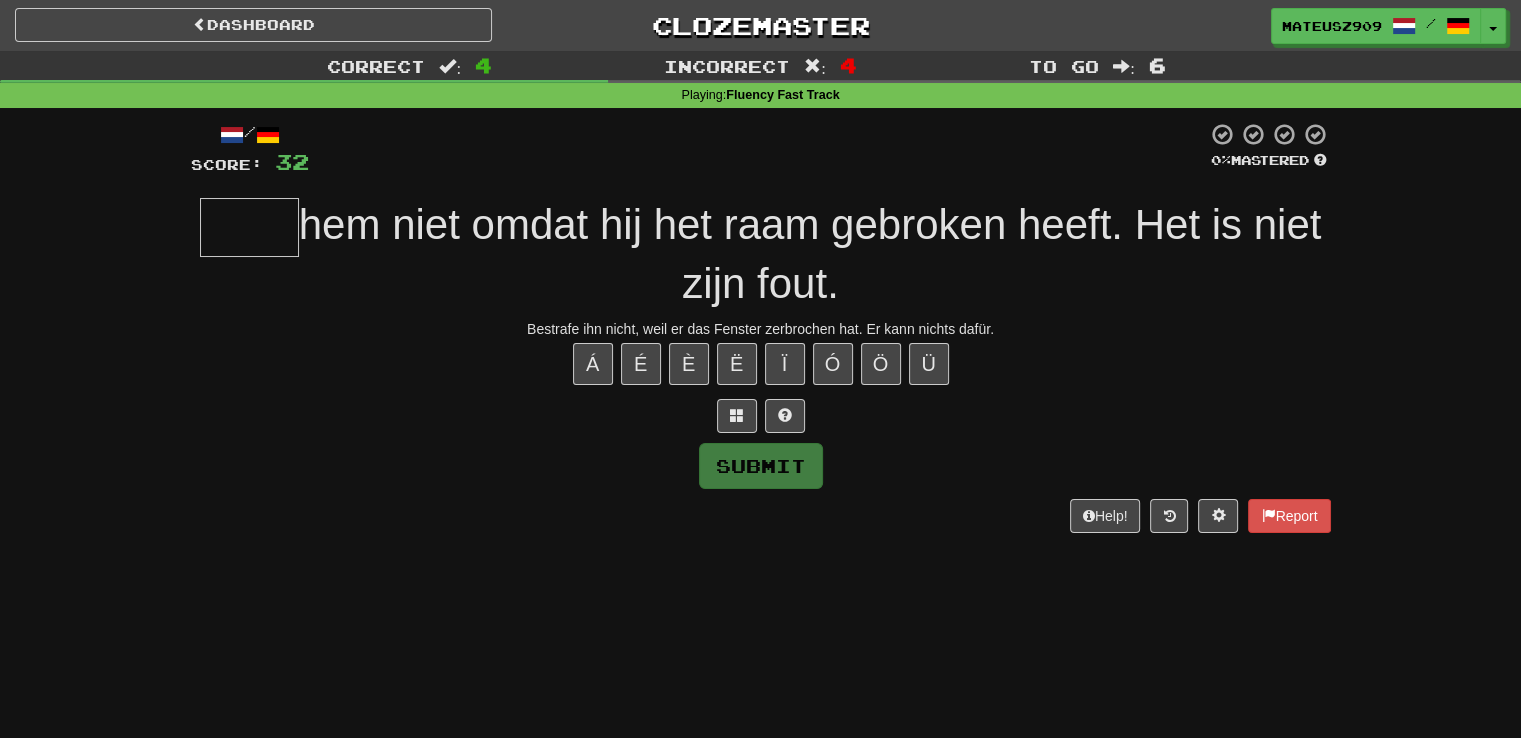 type on "*" 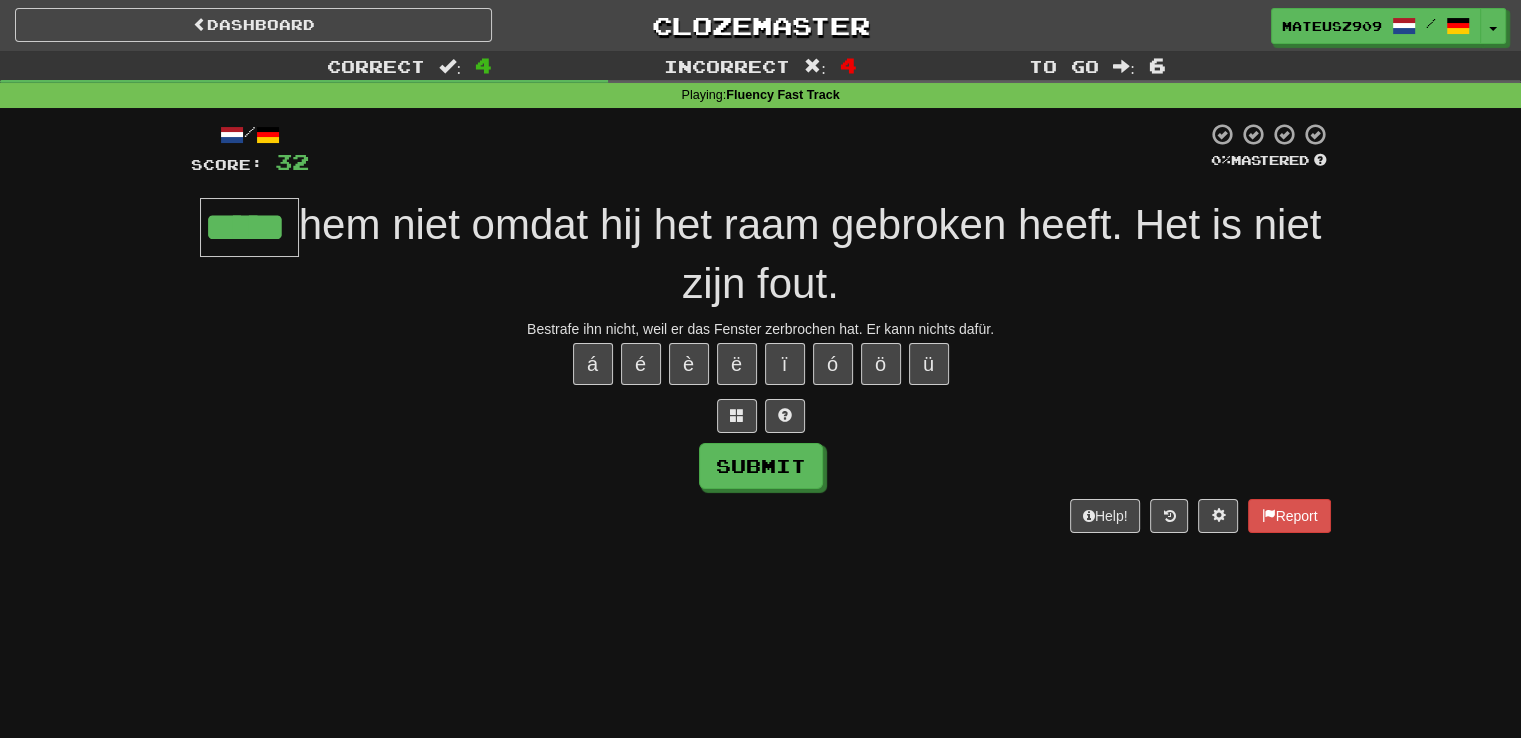 type on "*****" 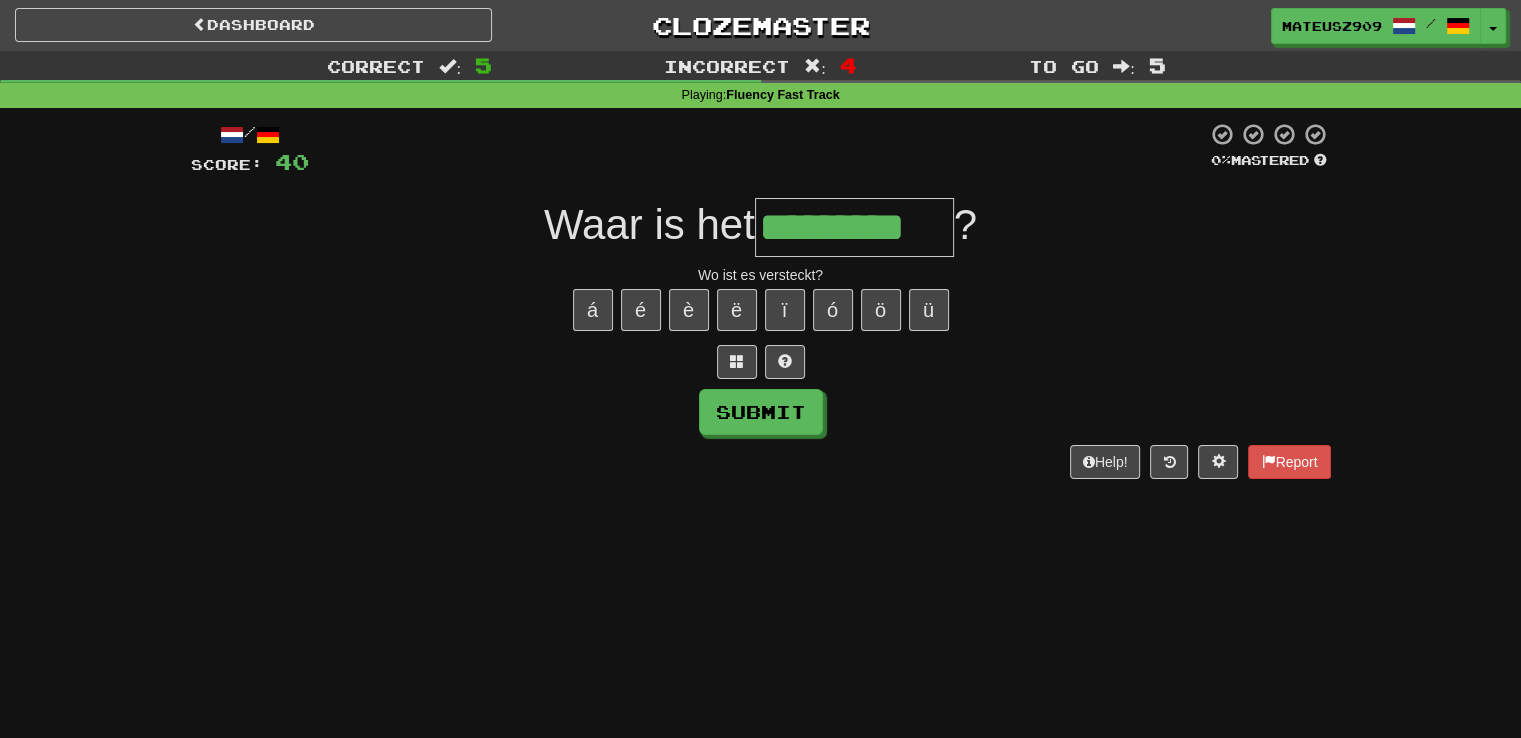 type on "*********" 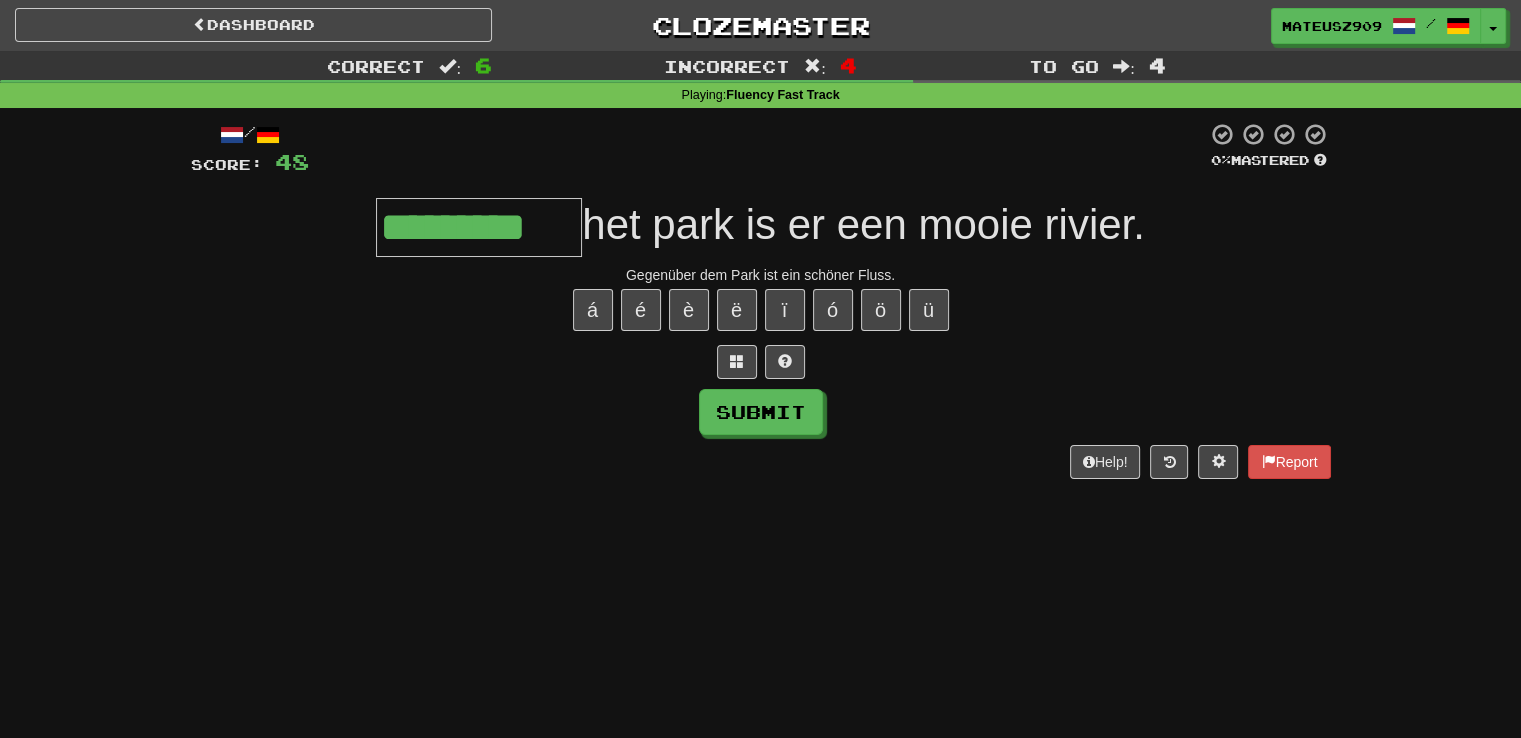 type on "*********" 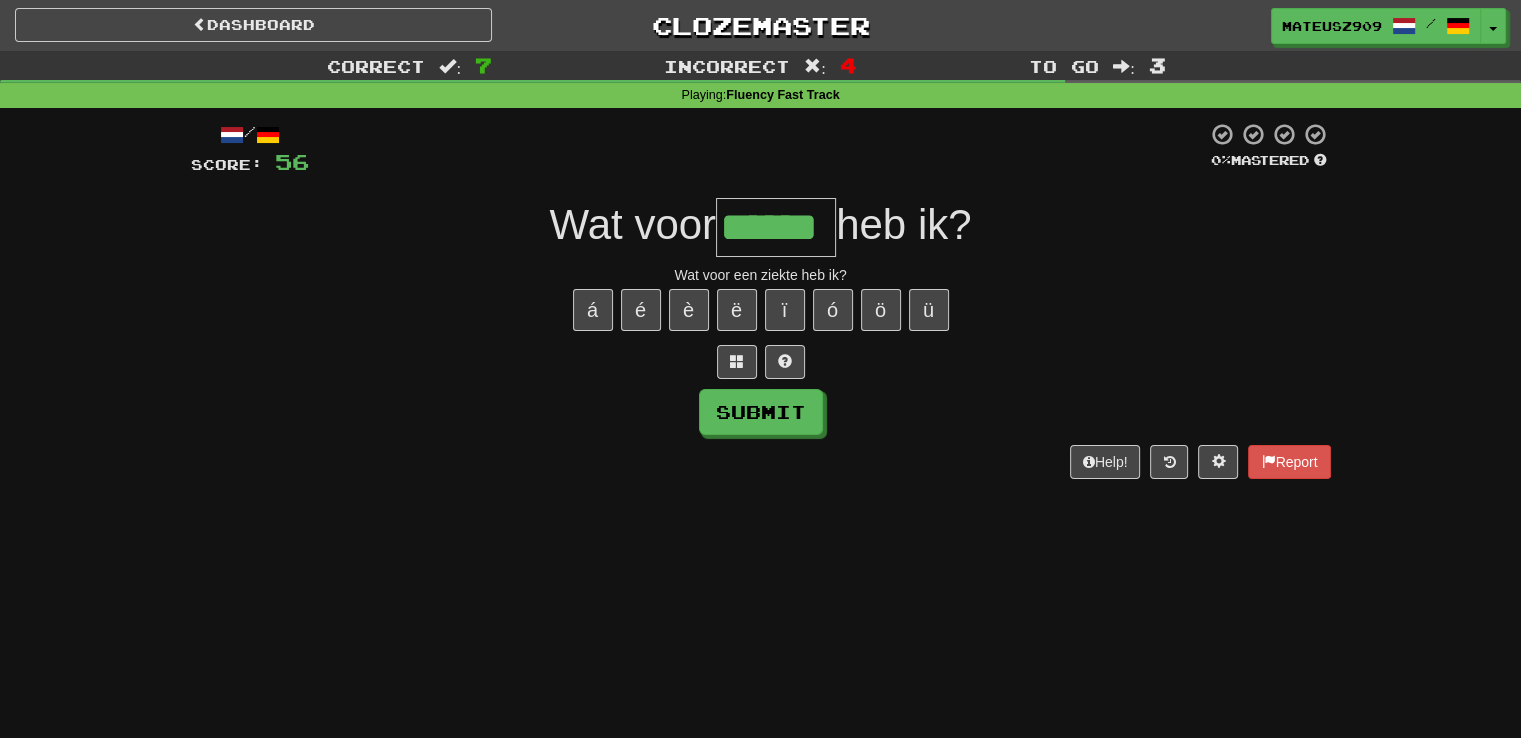 type on "******" 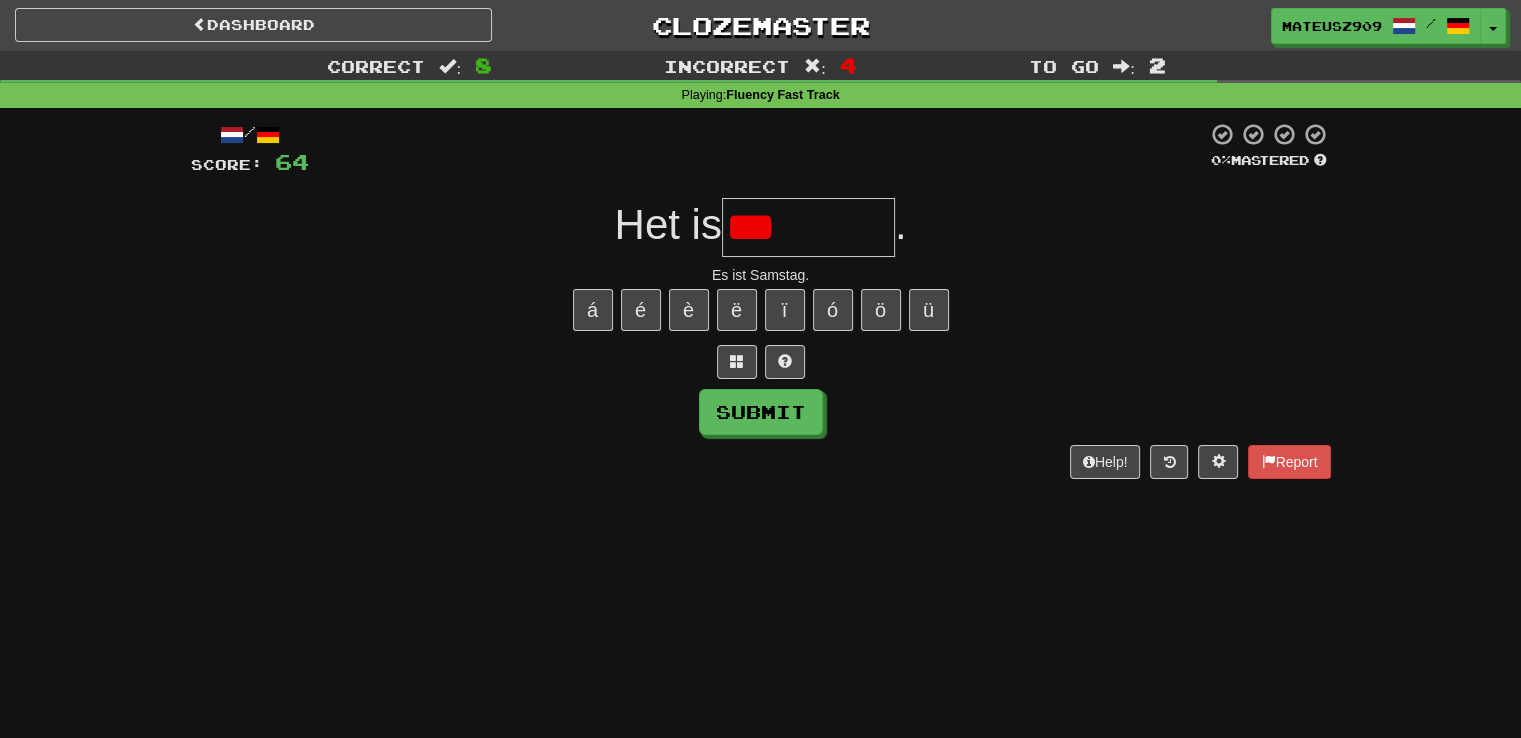 type on "********" 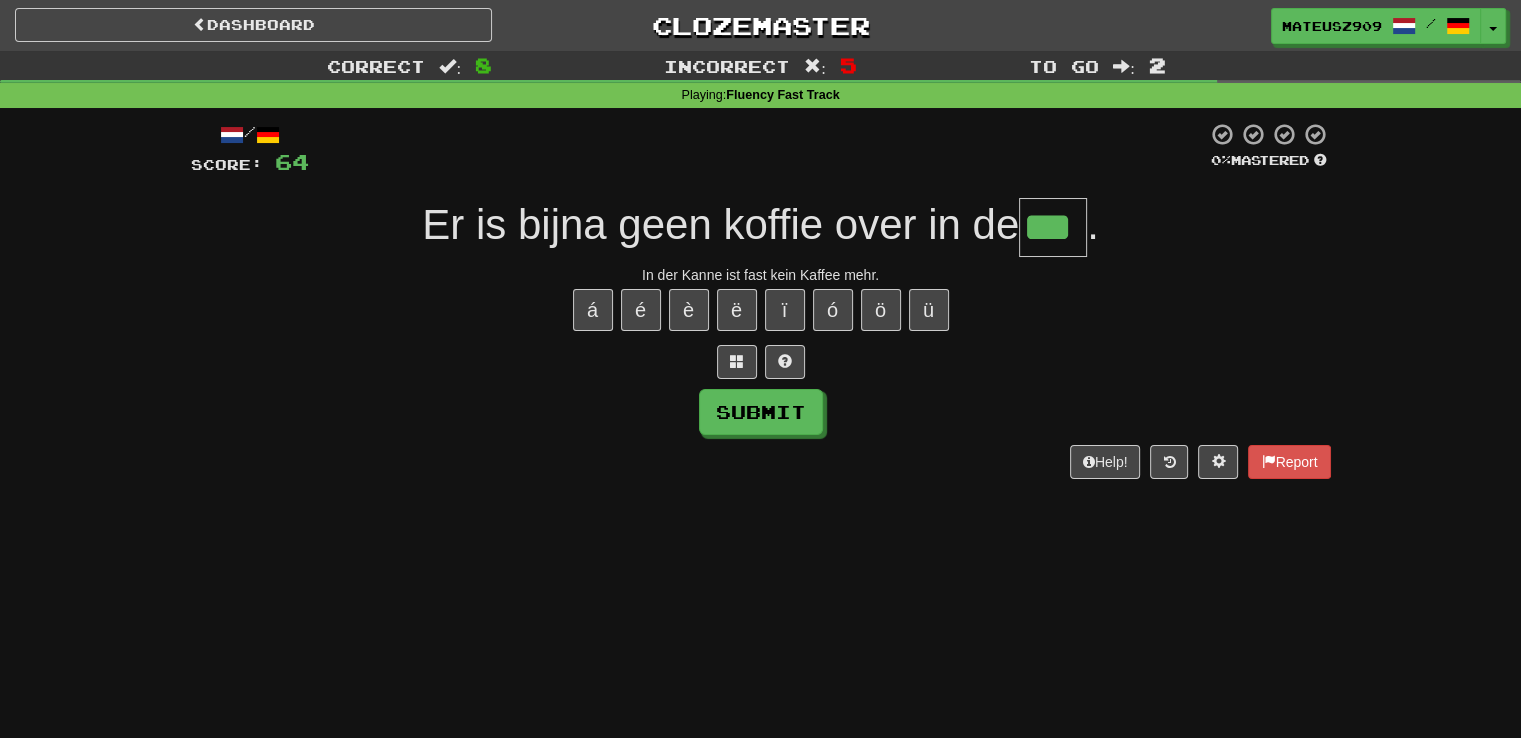 type on "***" 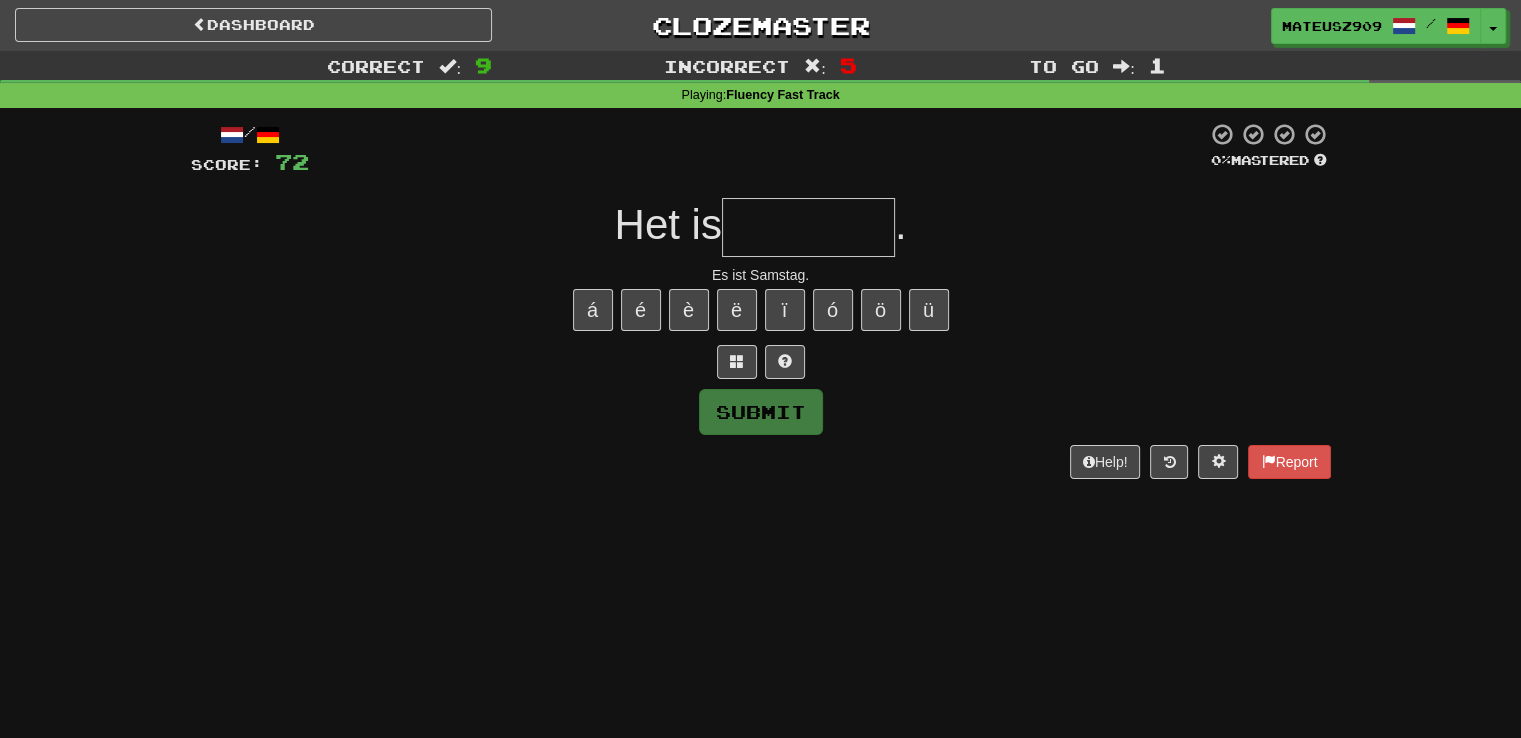 type on "********" 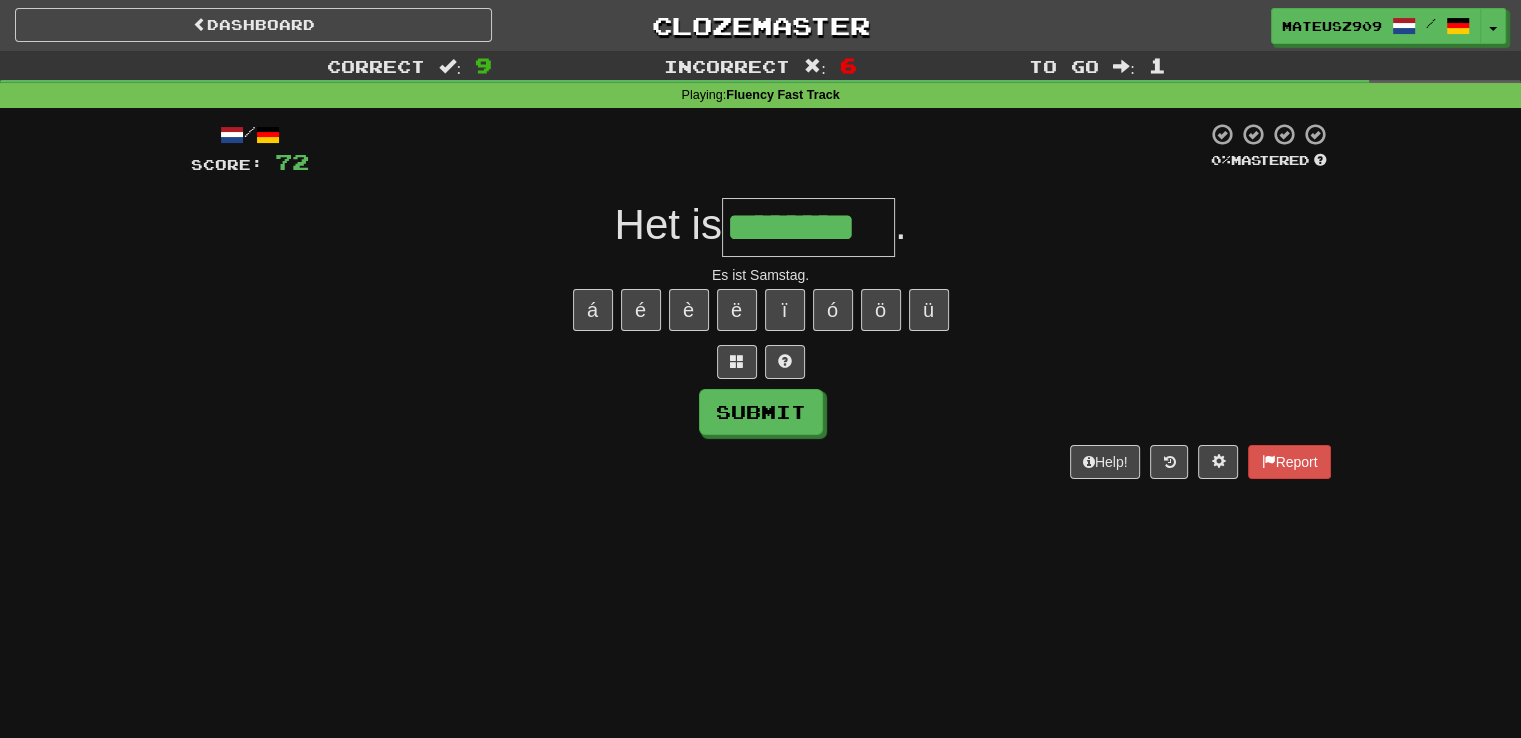type on "********" 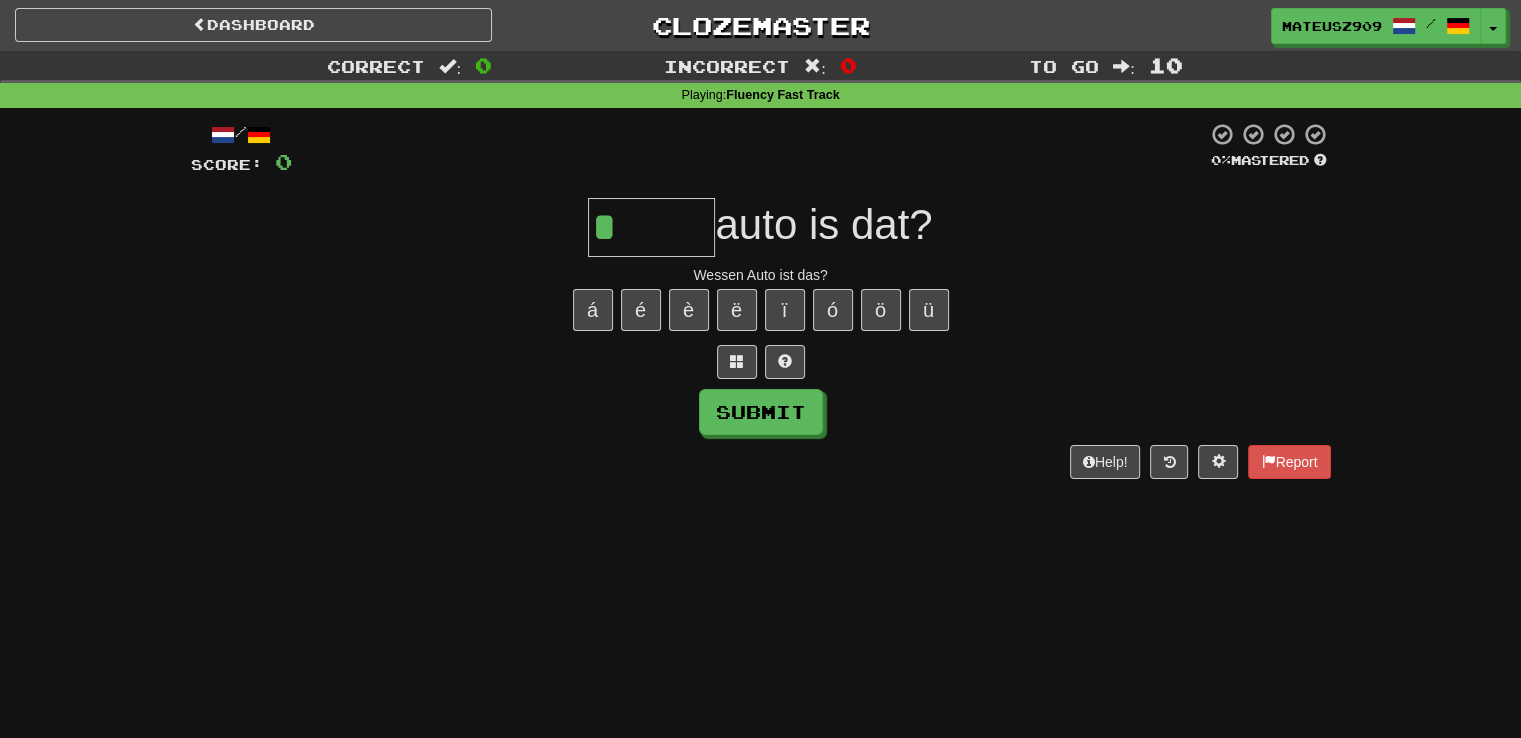 type on "*****" 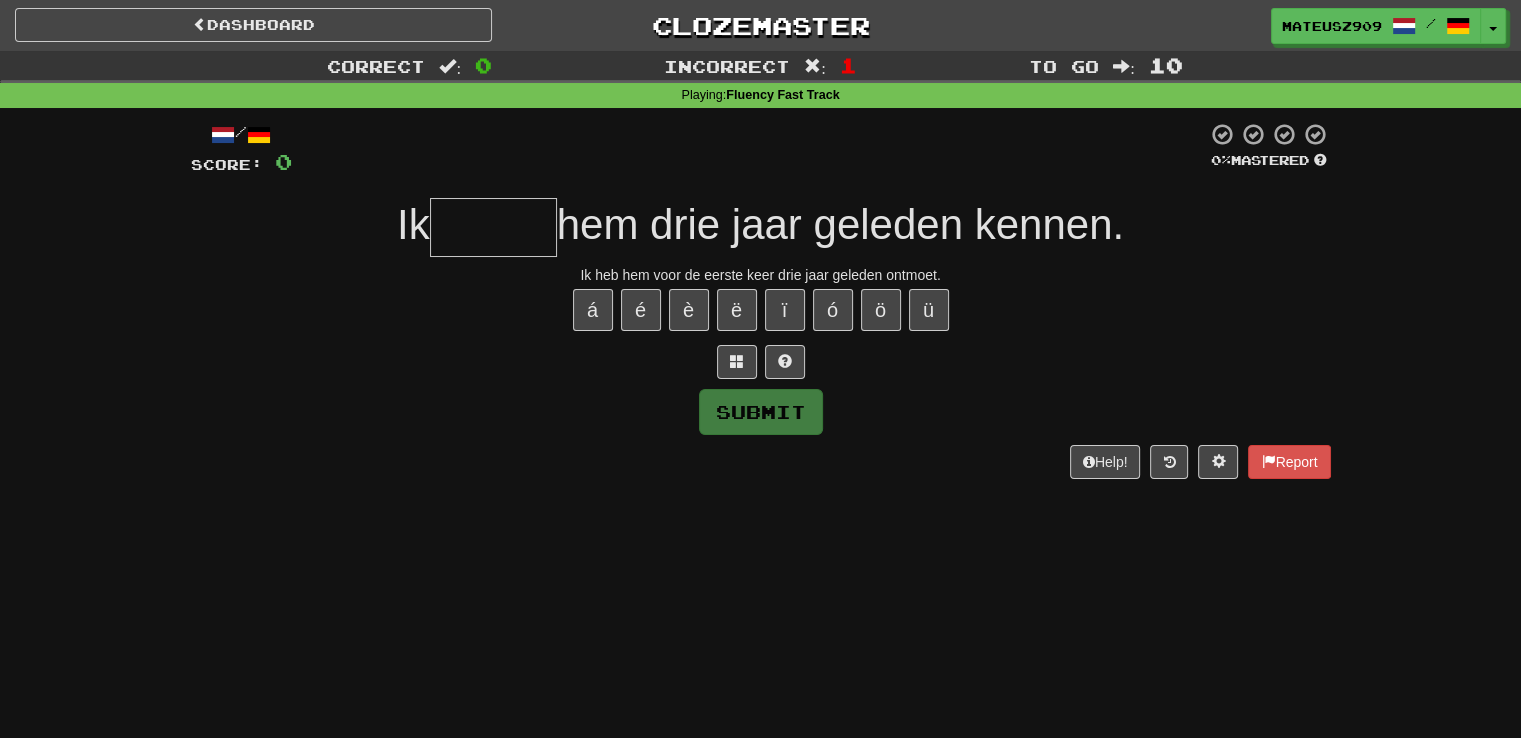 type on "*" 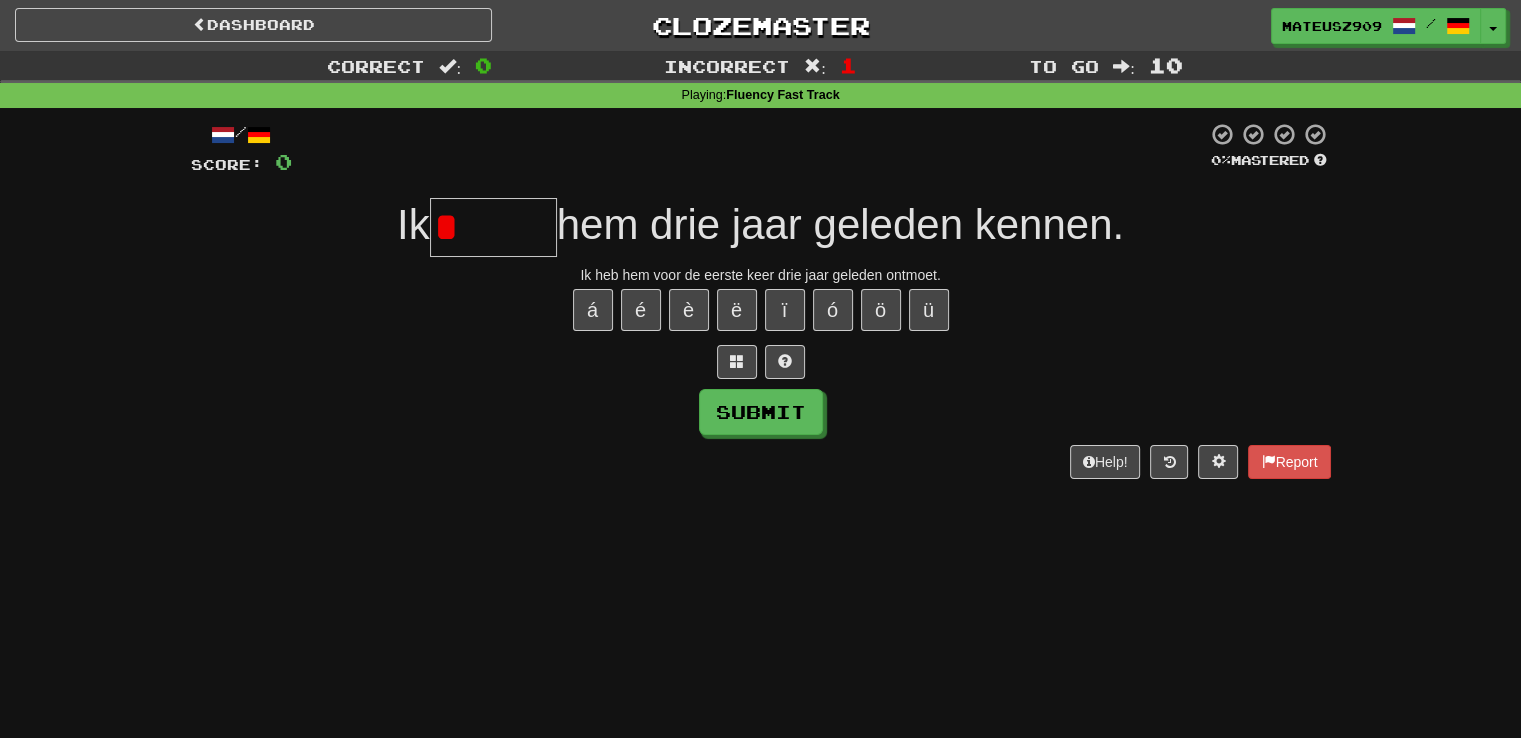 type on "******" 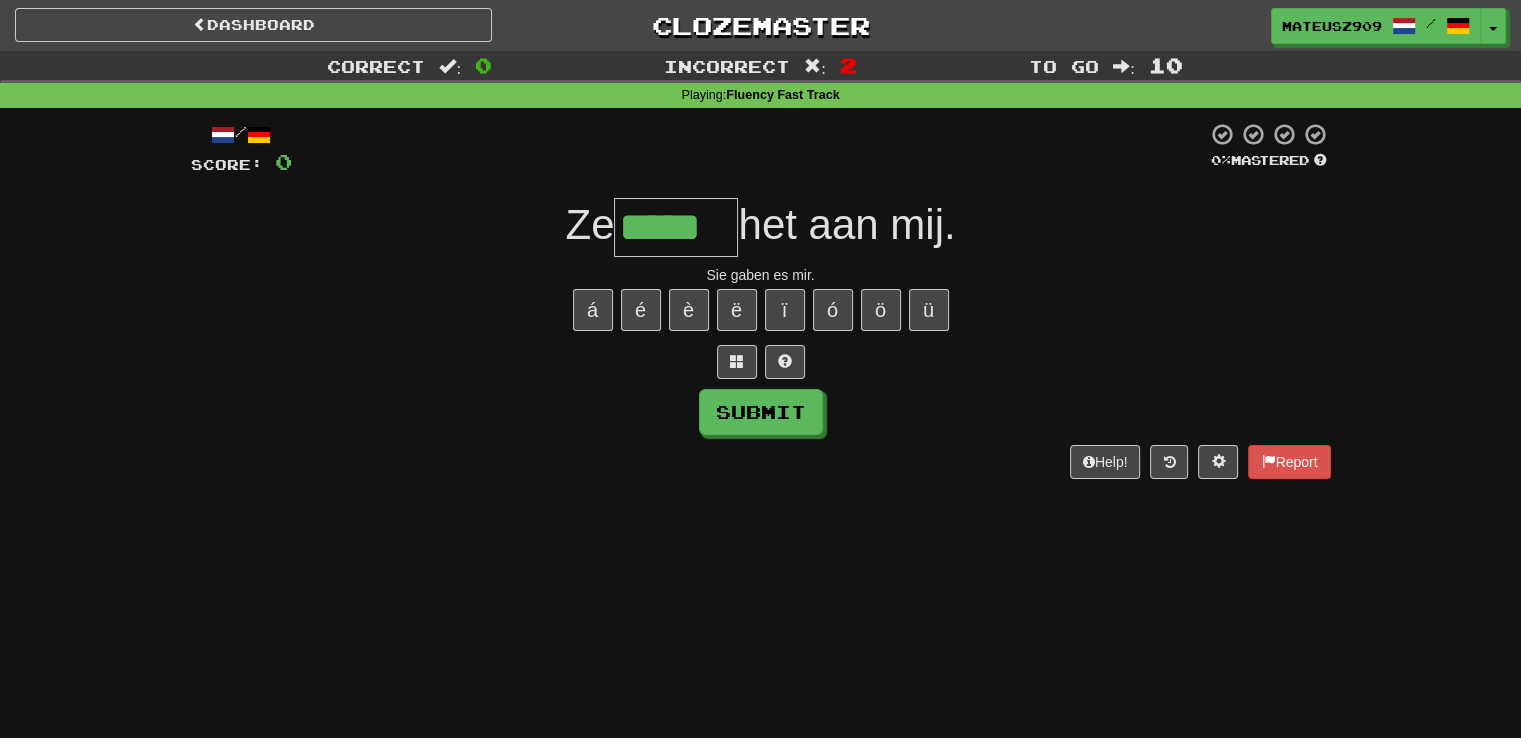 type on "*****" 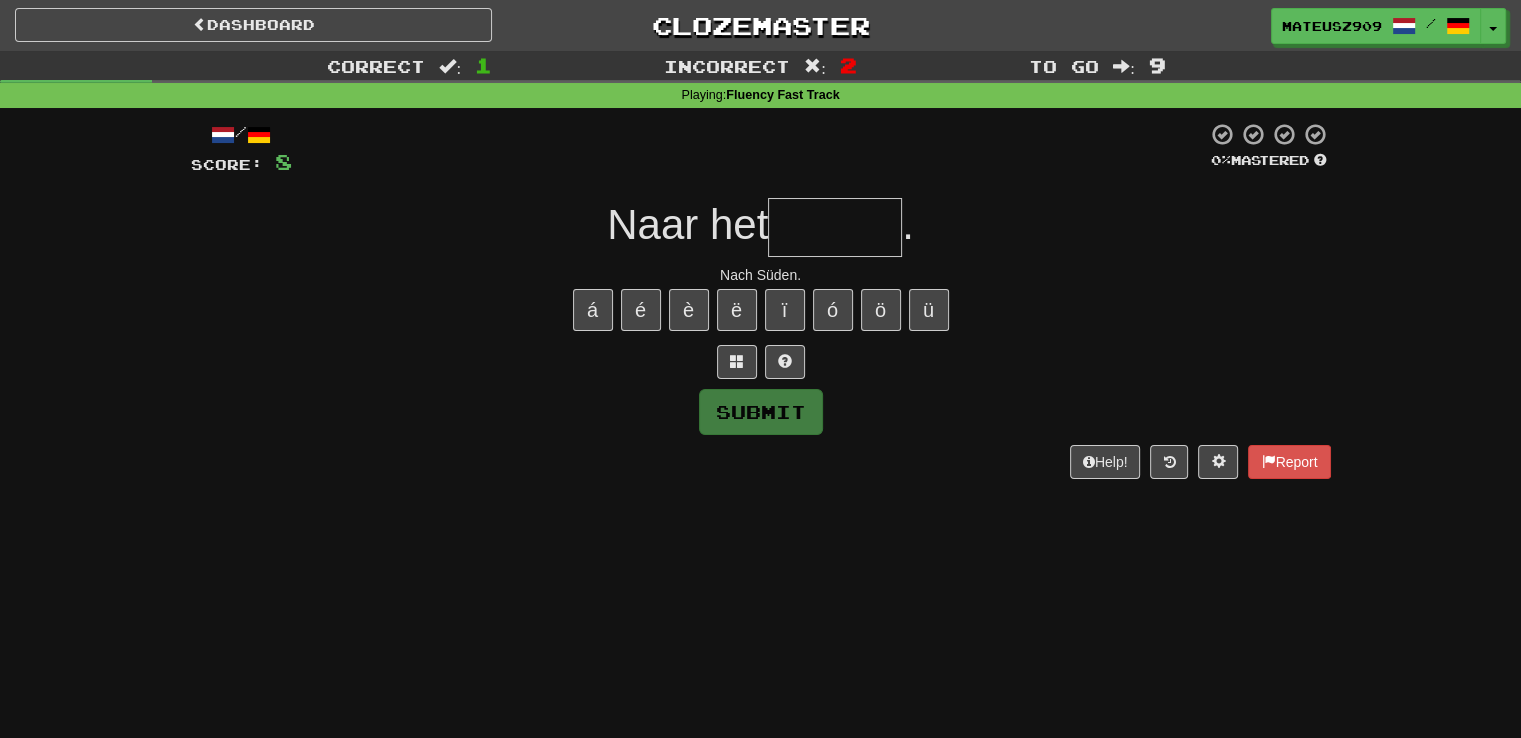 type on "******" 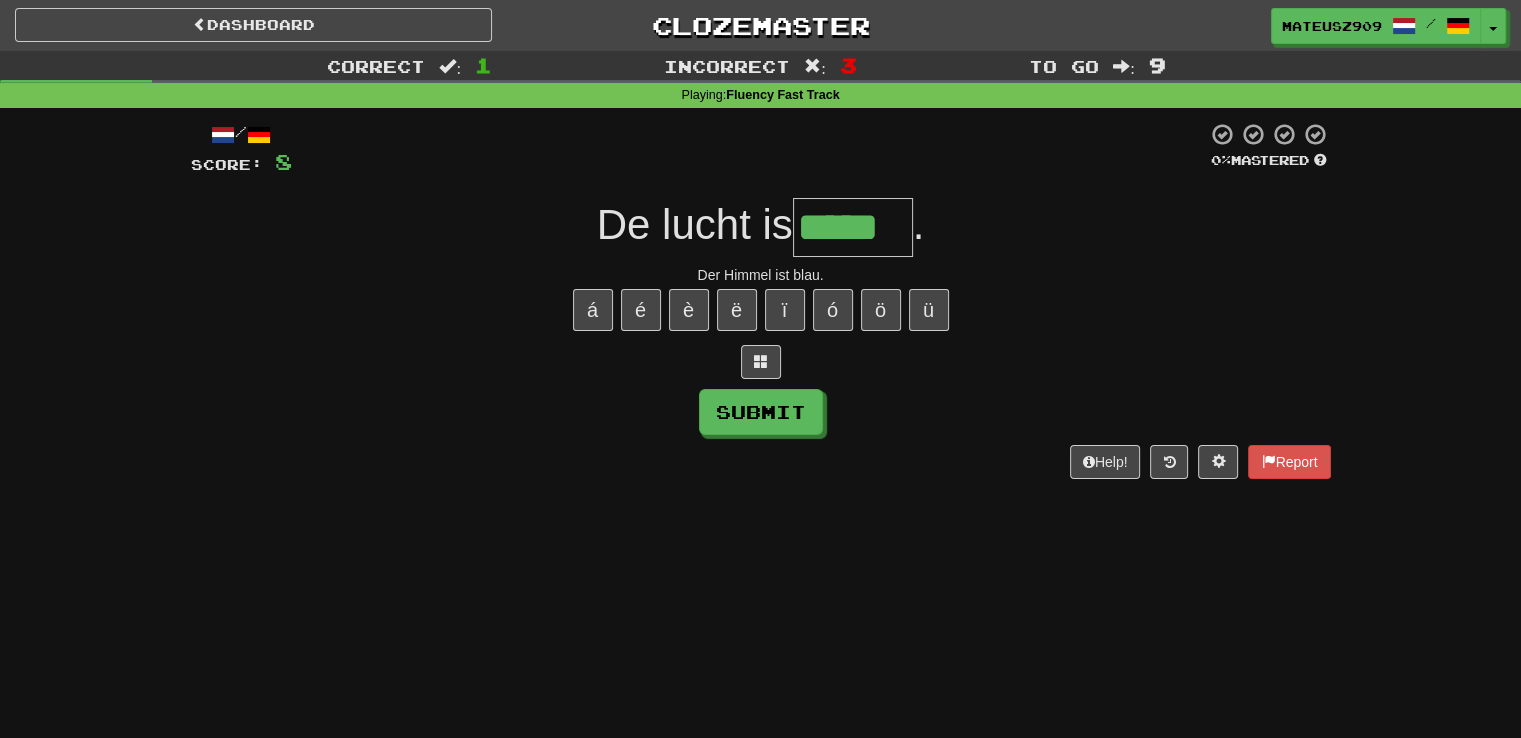 type on "*****" 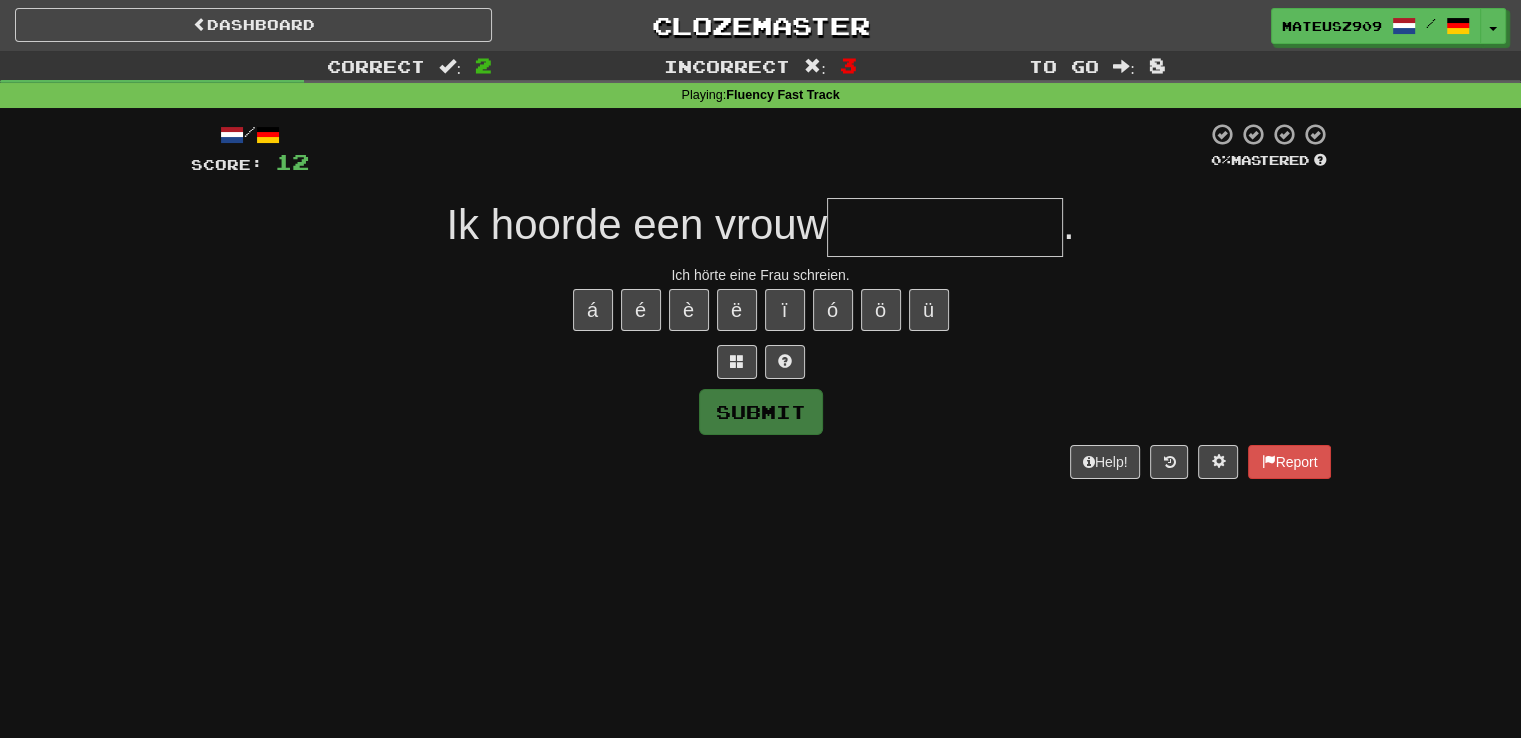 type on "*" 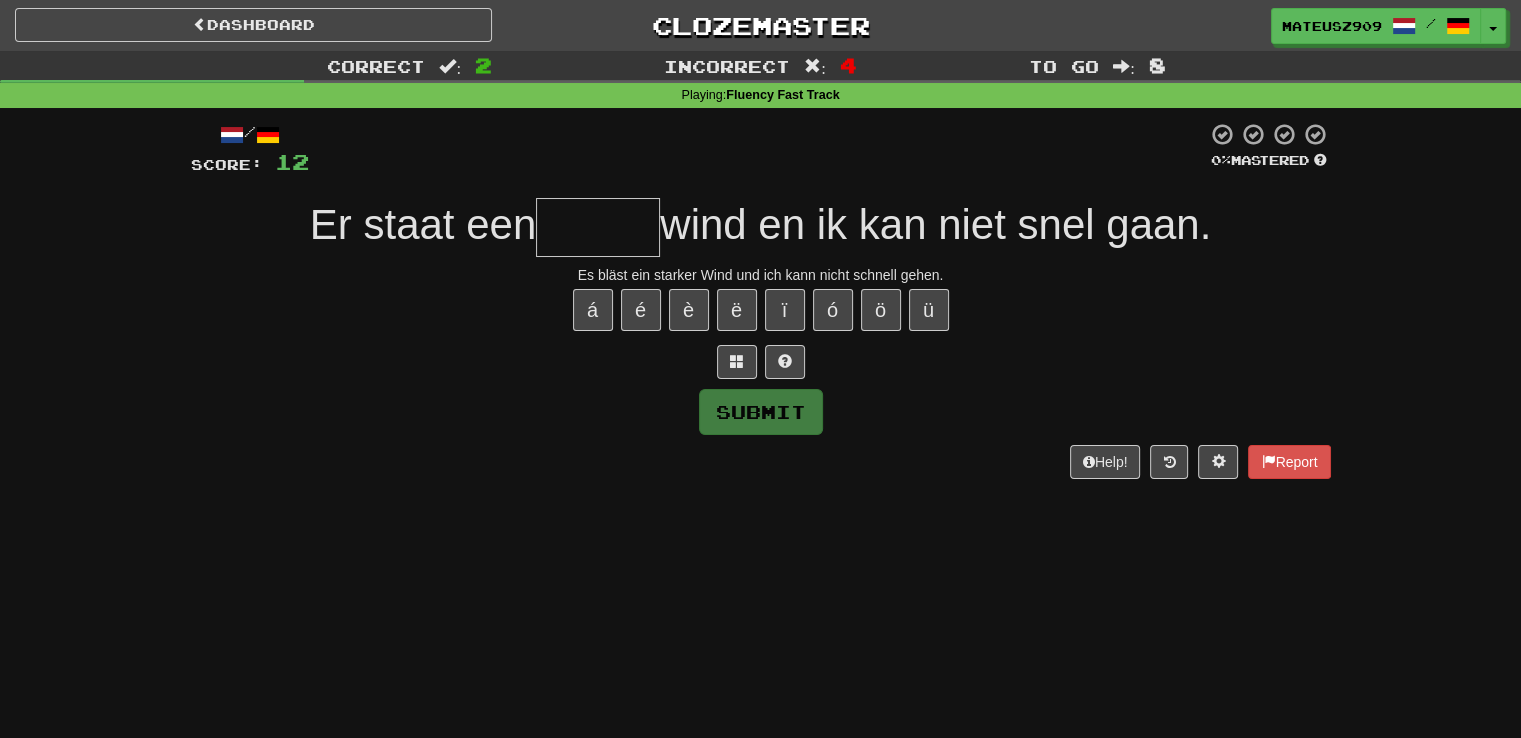 type on "*" 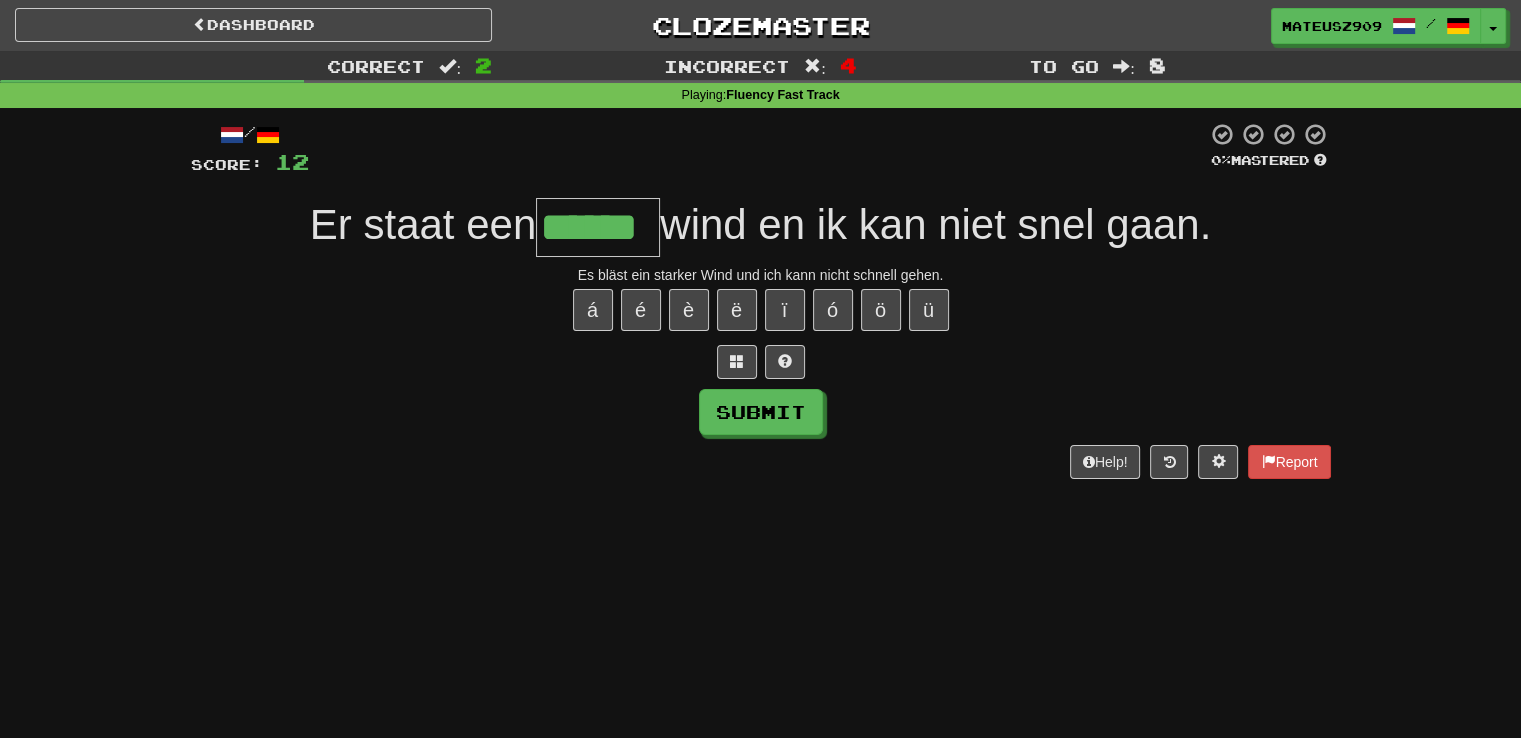type on "******" 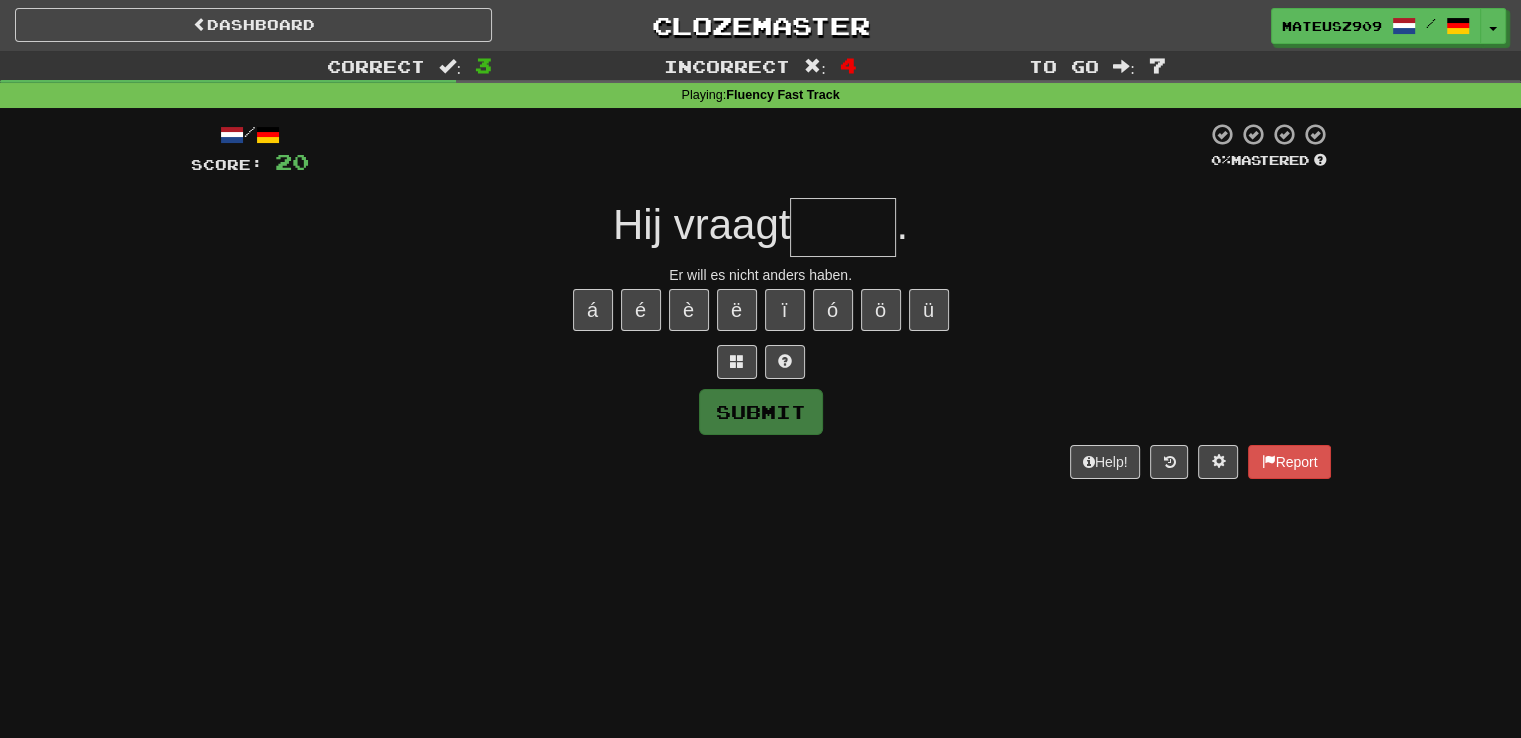 type on "****" 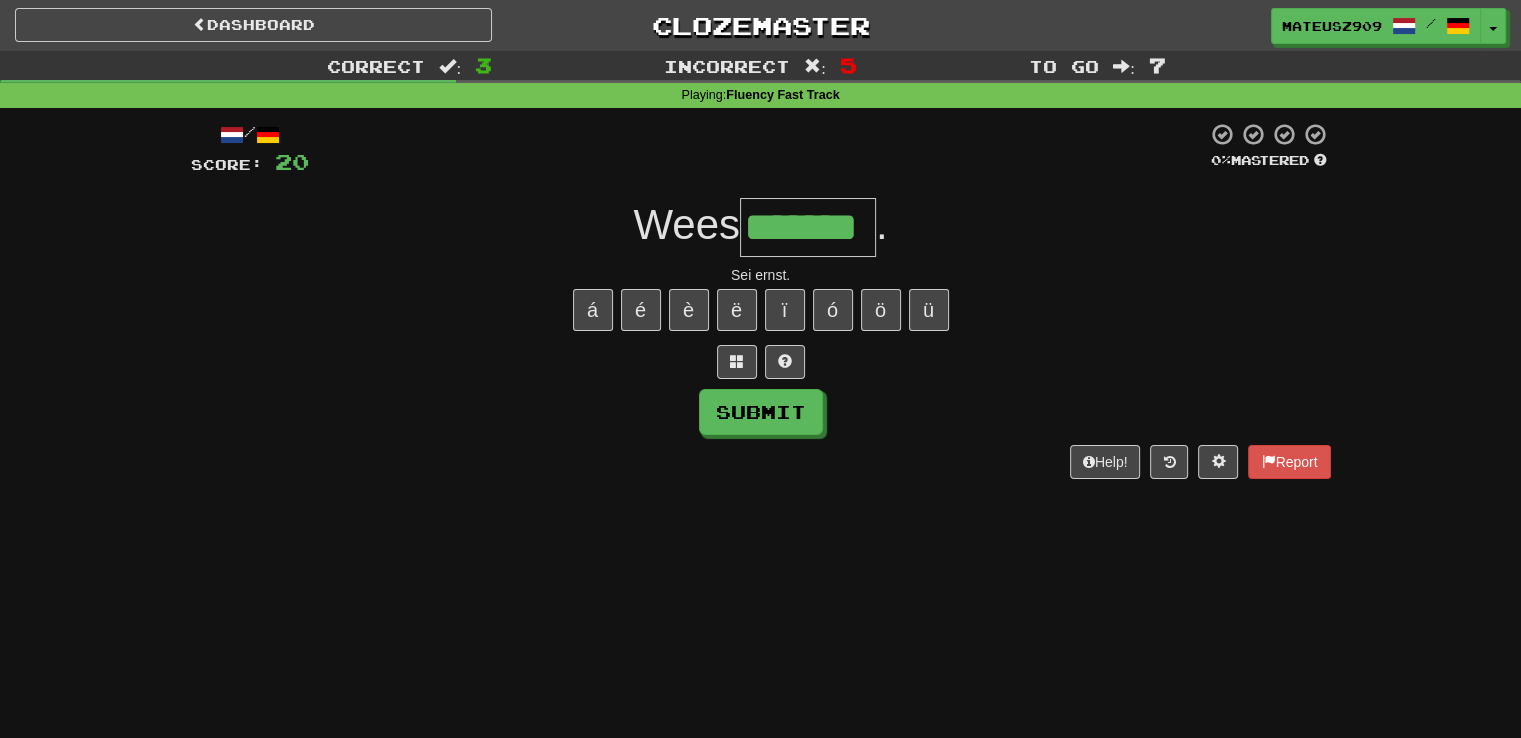 type on "*******" 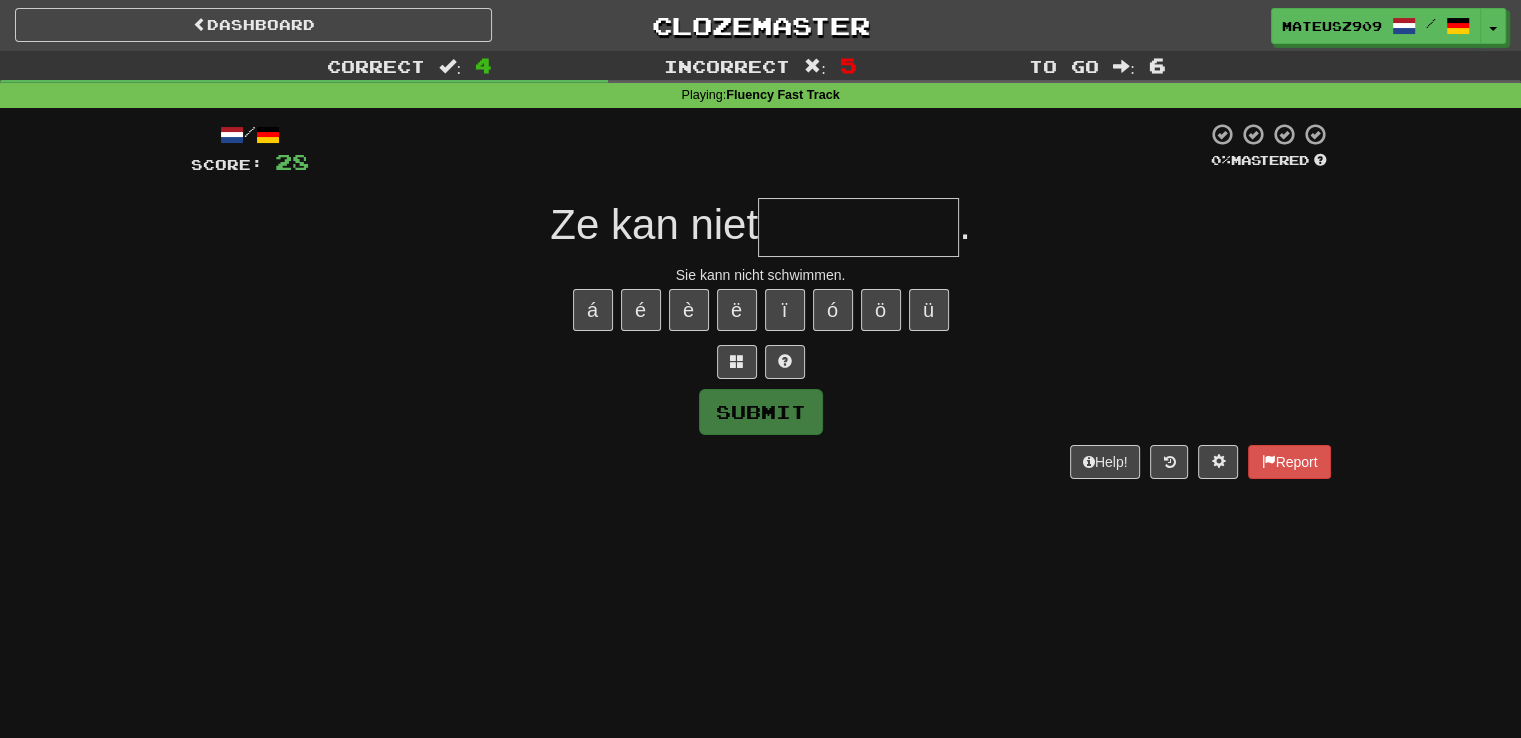 type on "*" 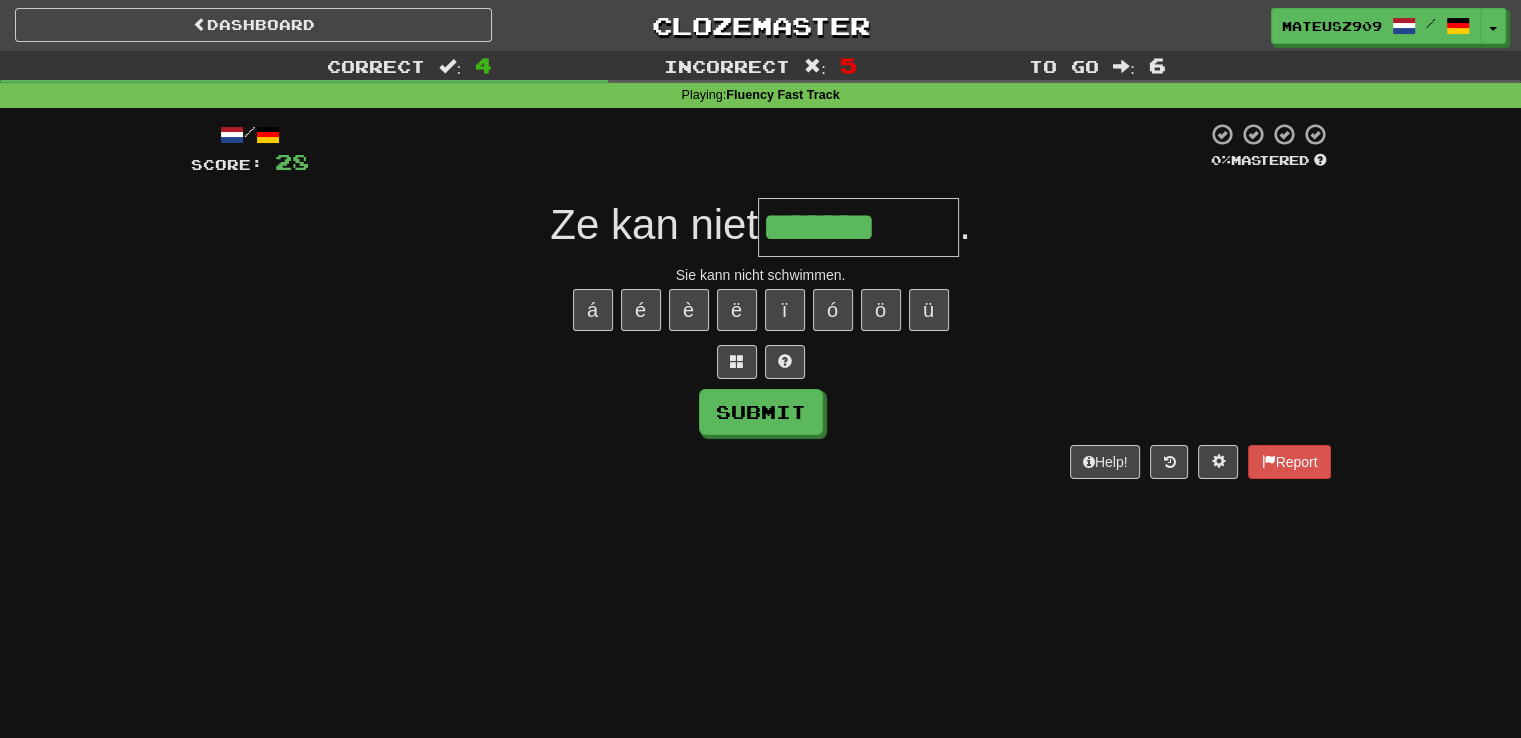 type on "*******" 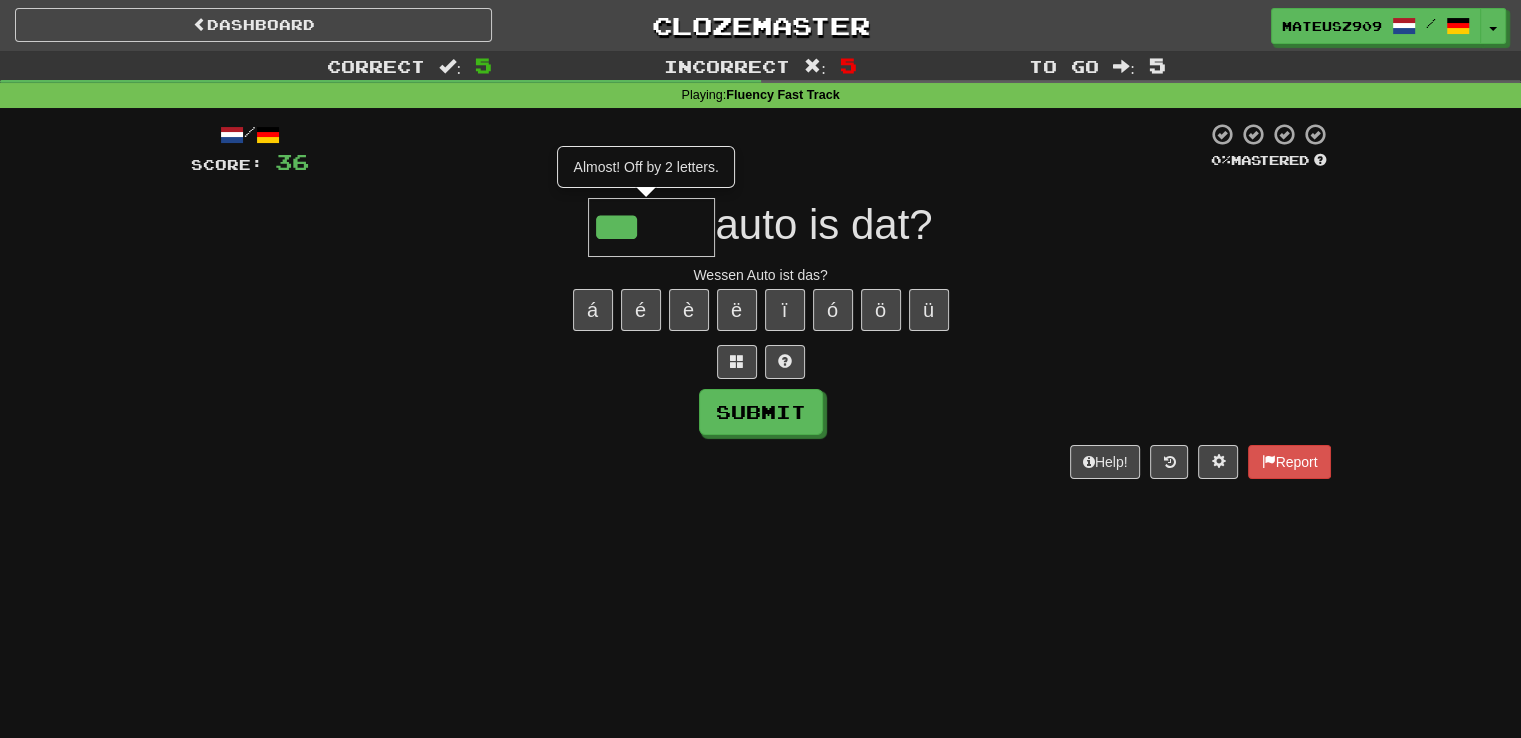 type on "*****" 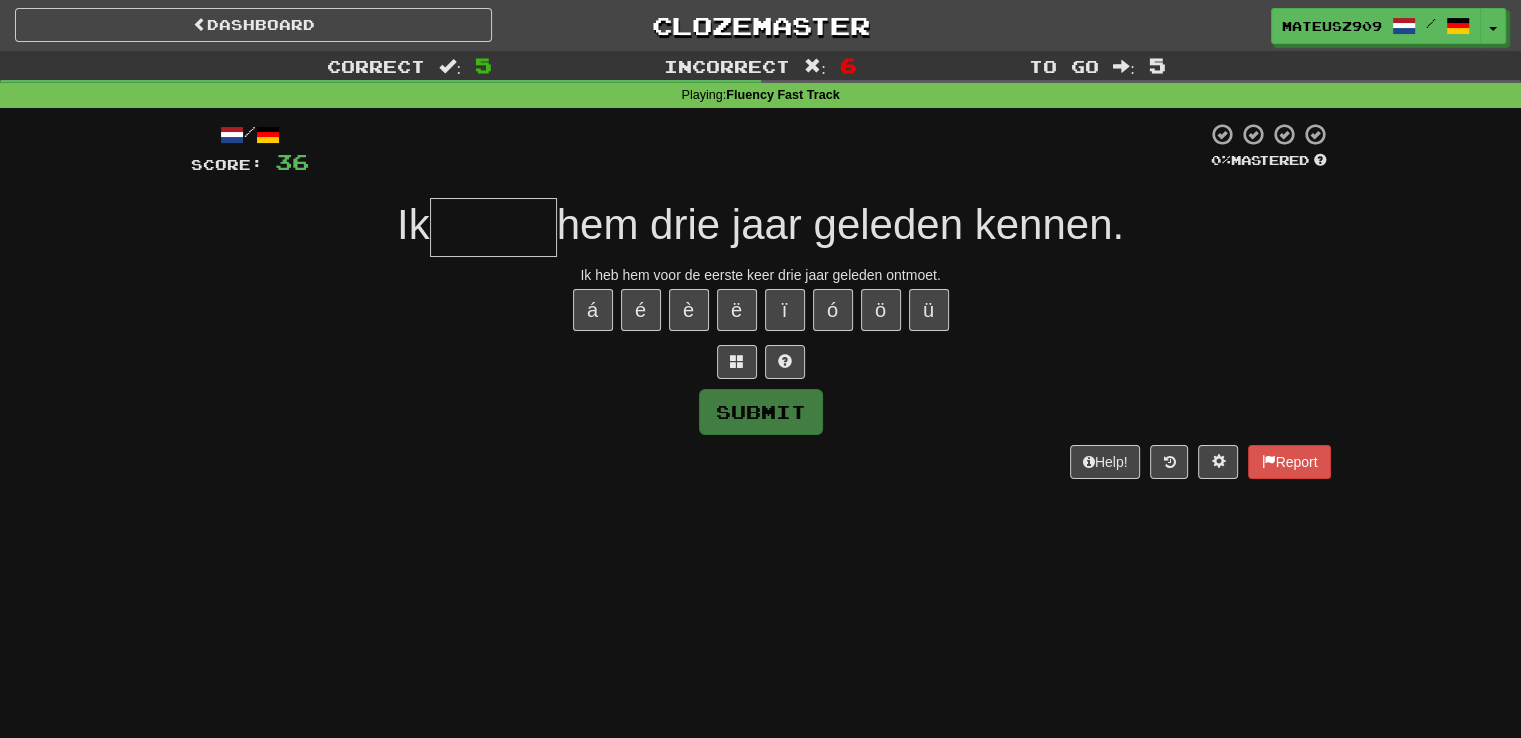 type on "******" 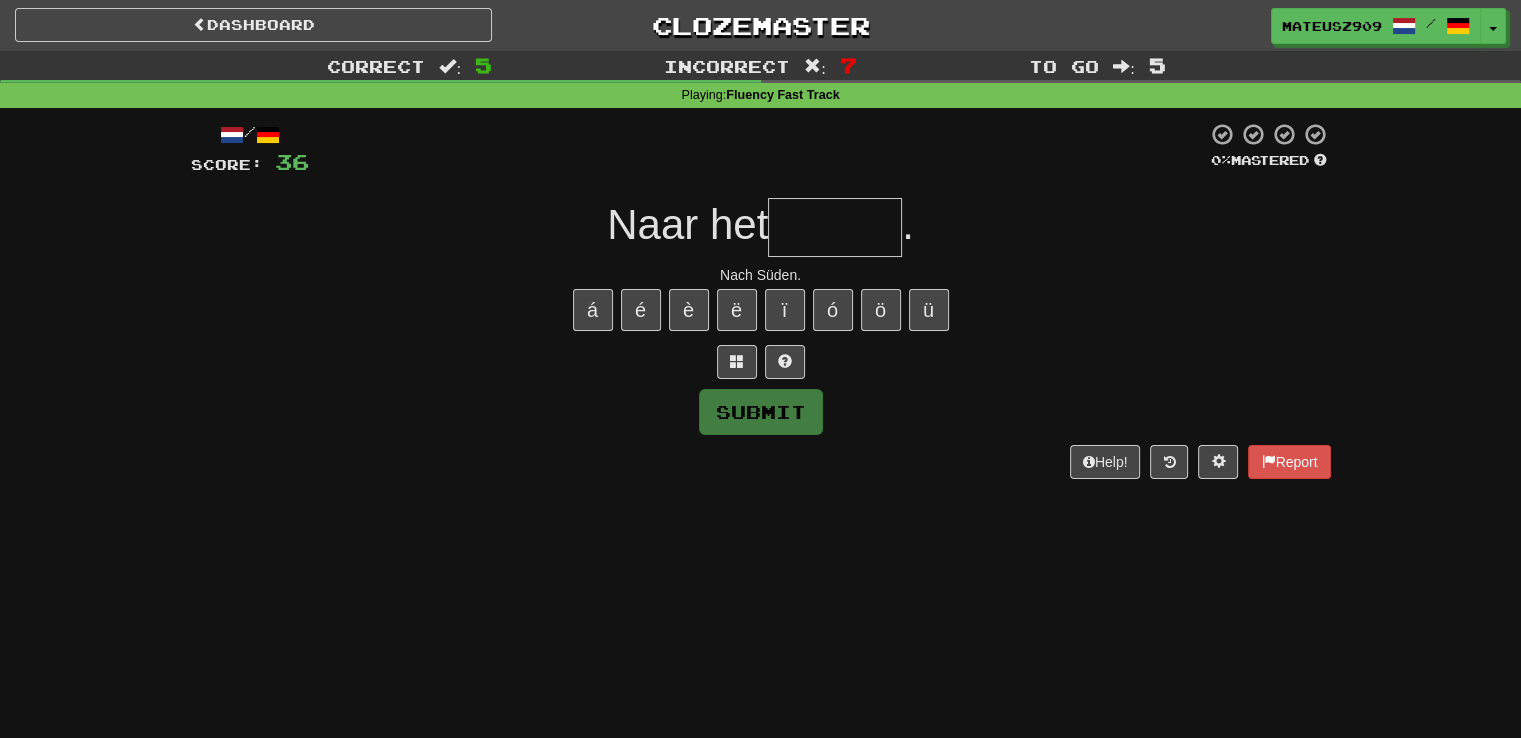 type on "*" 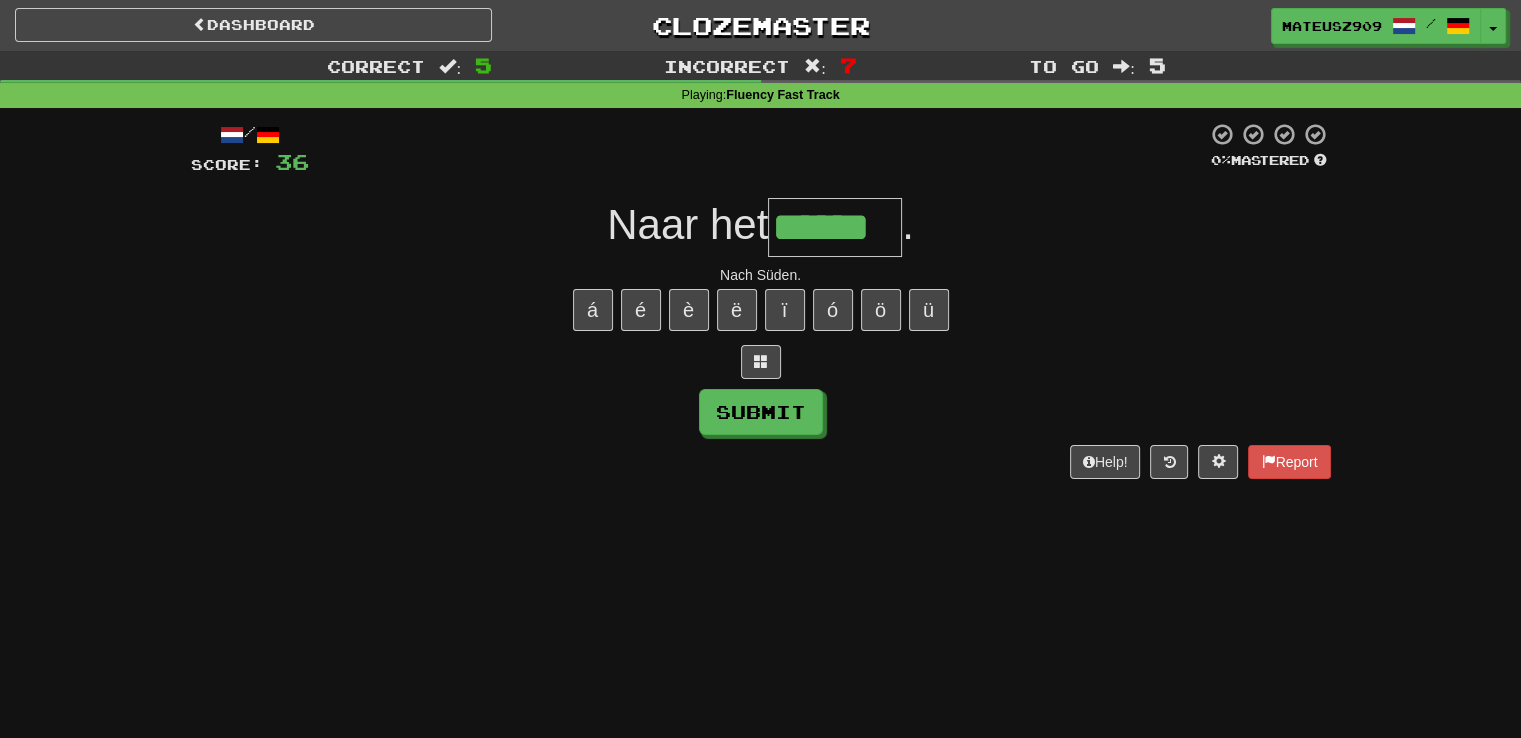 type on "******" 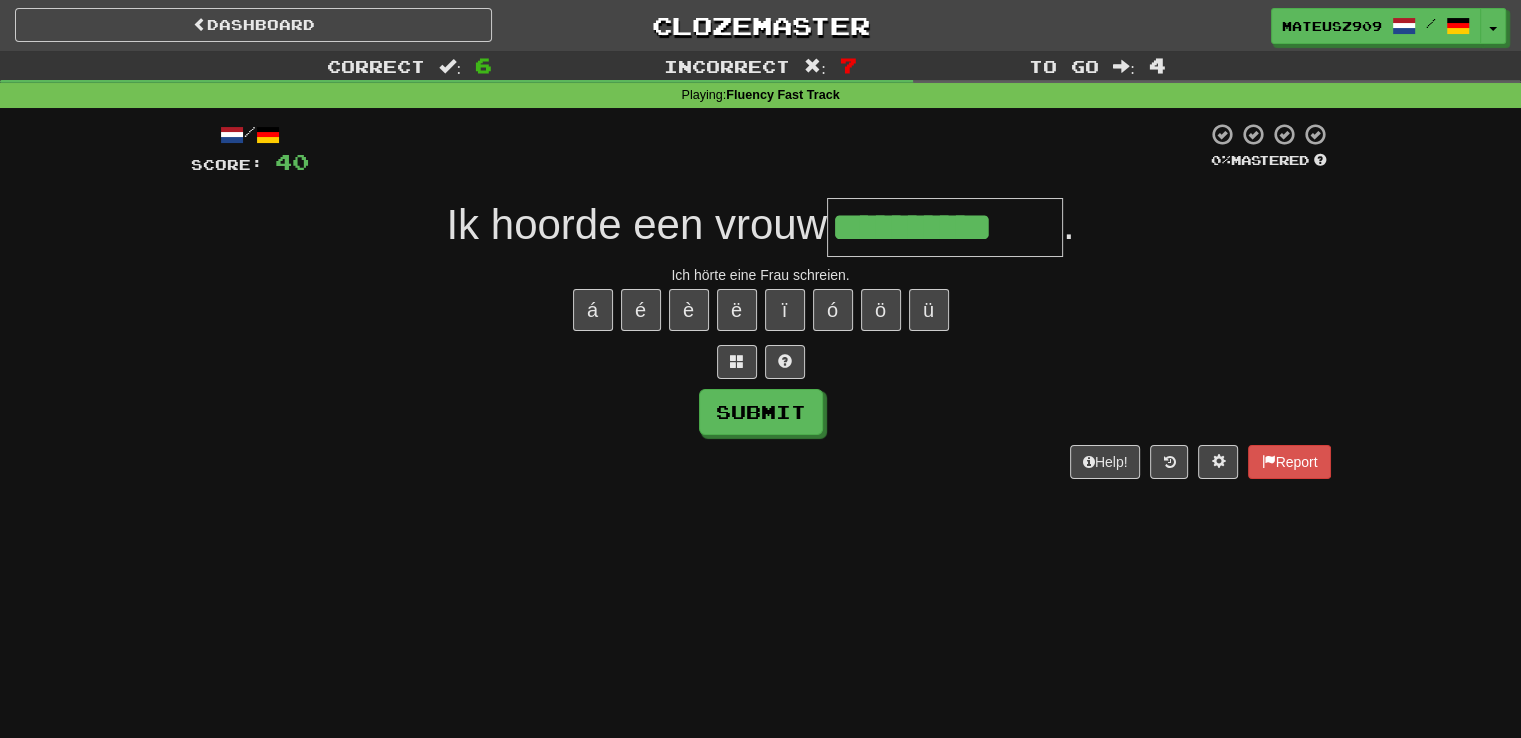 type on "**********" 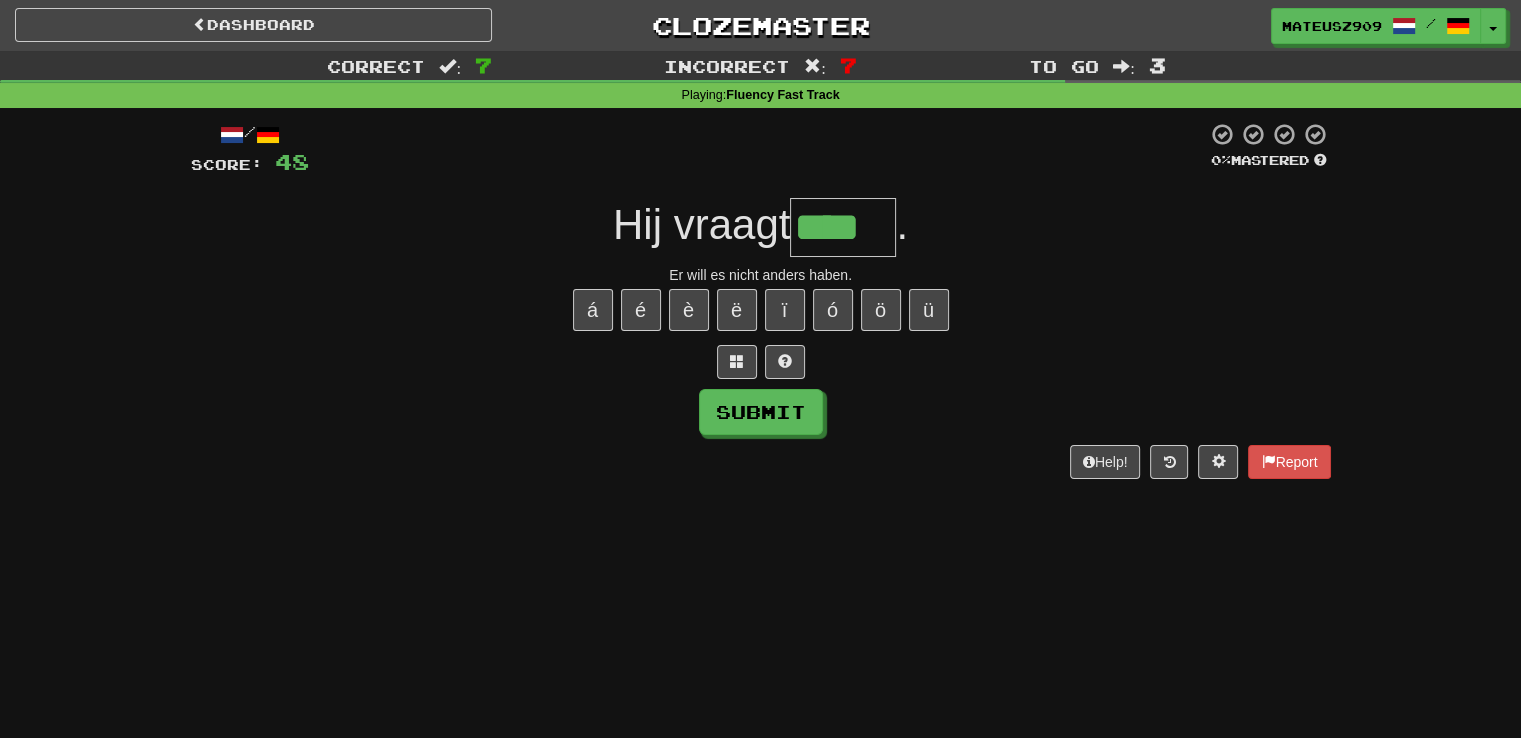 type on "****" 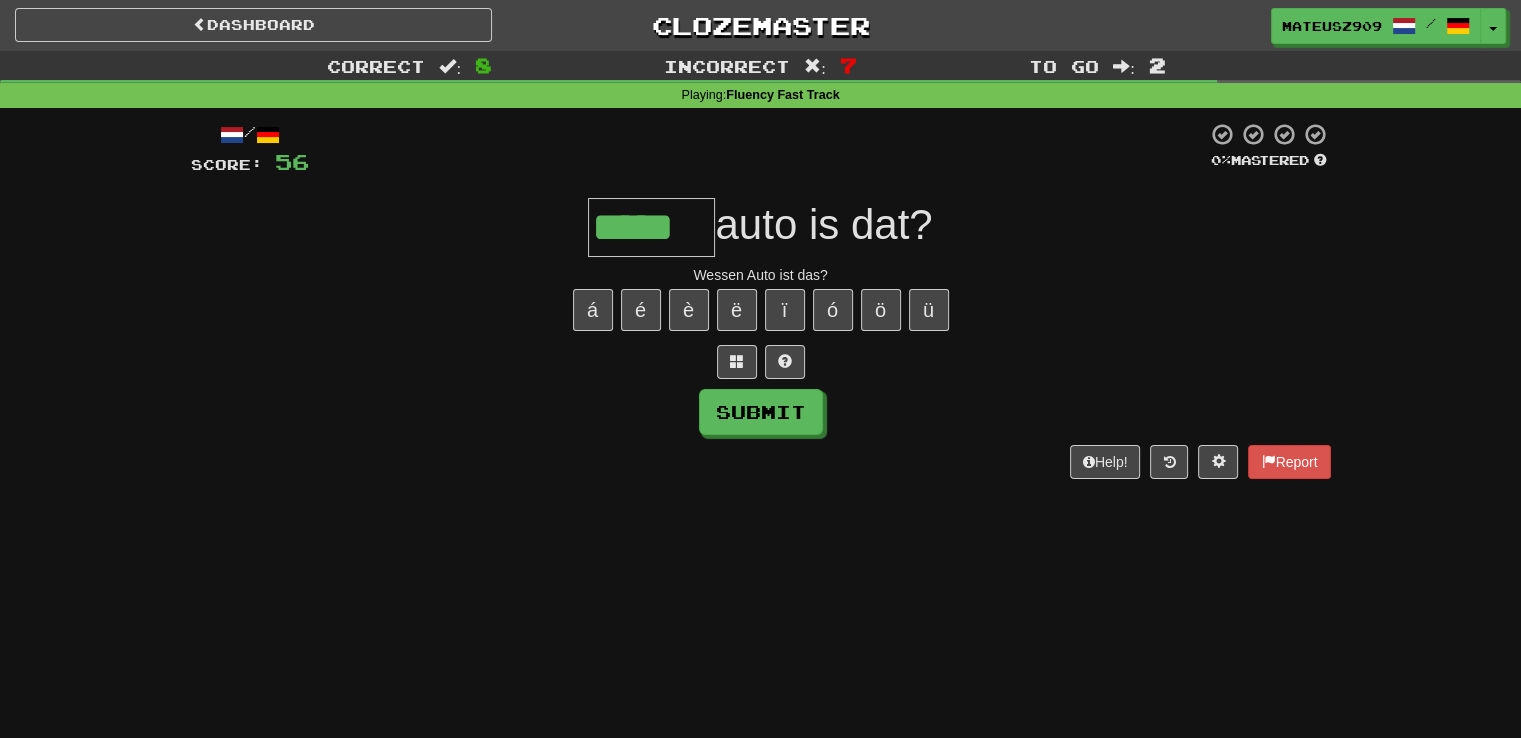 type on "*****" 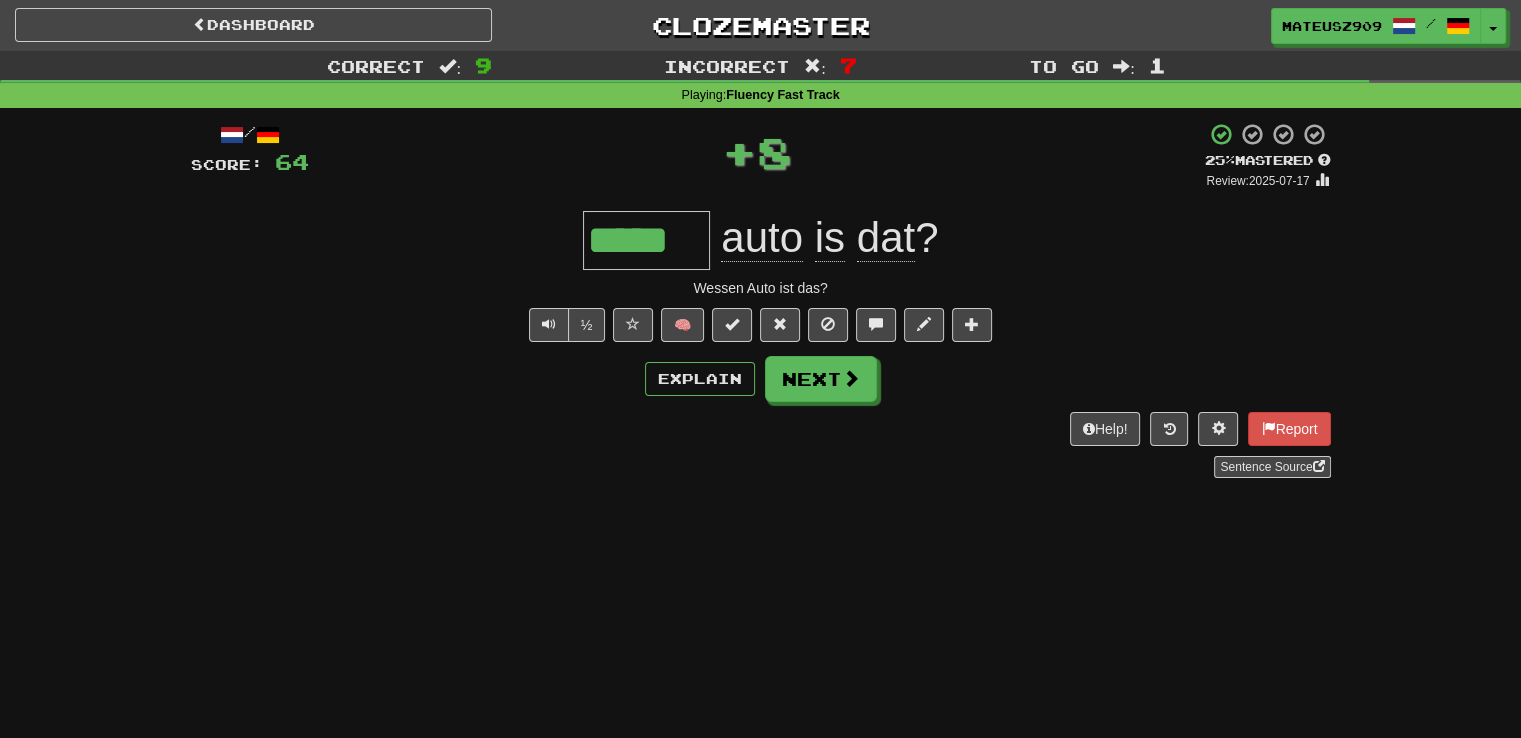 type 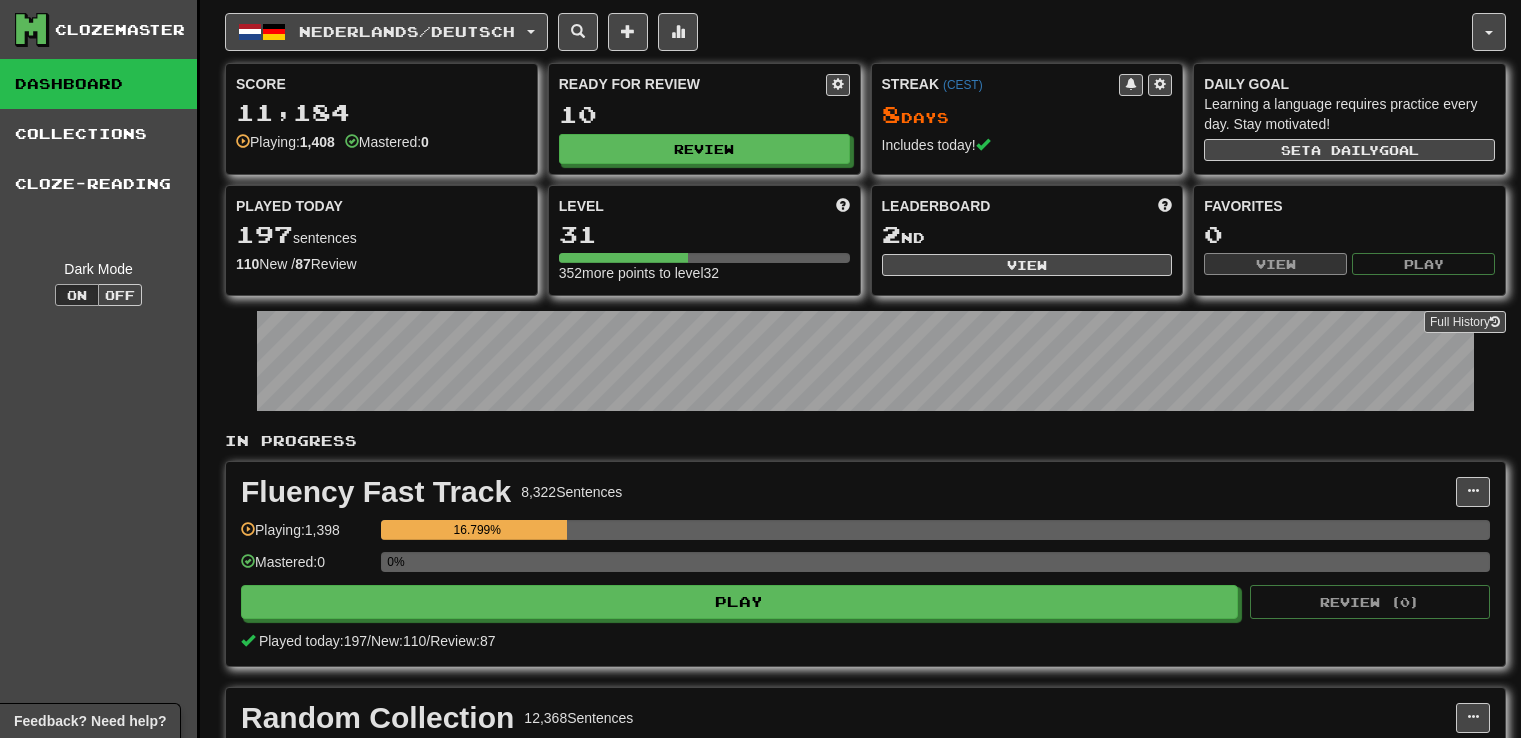 scroll, scrollTop: 0, scrollLeft: 0, axis: both 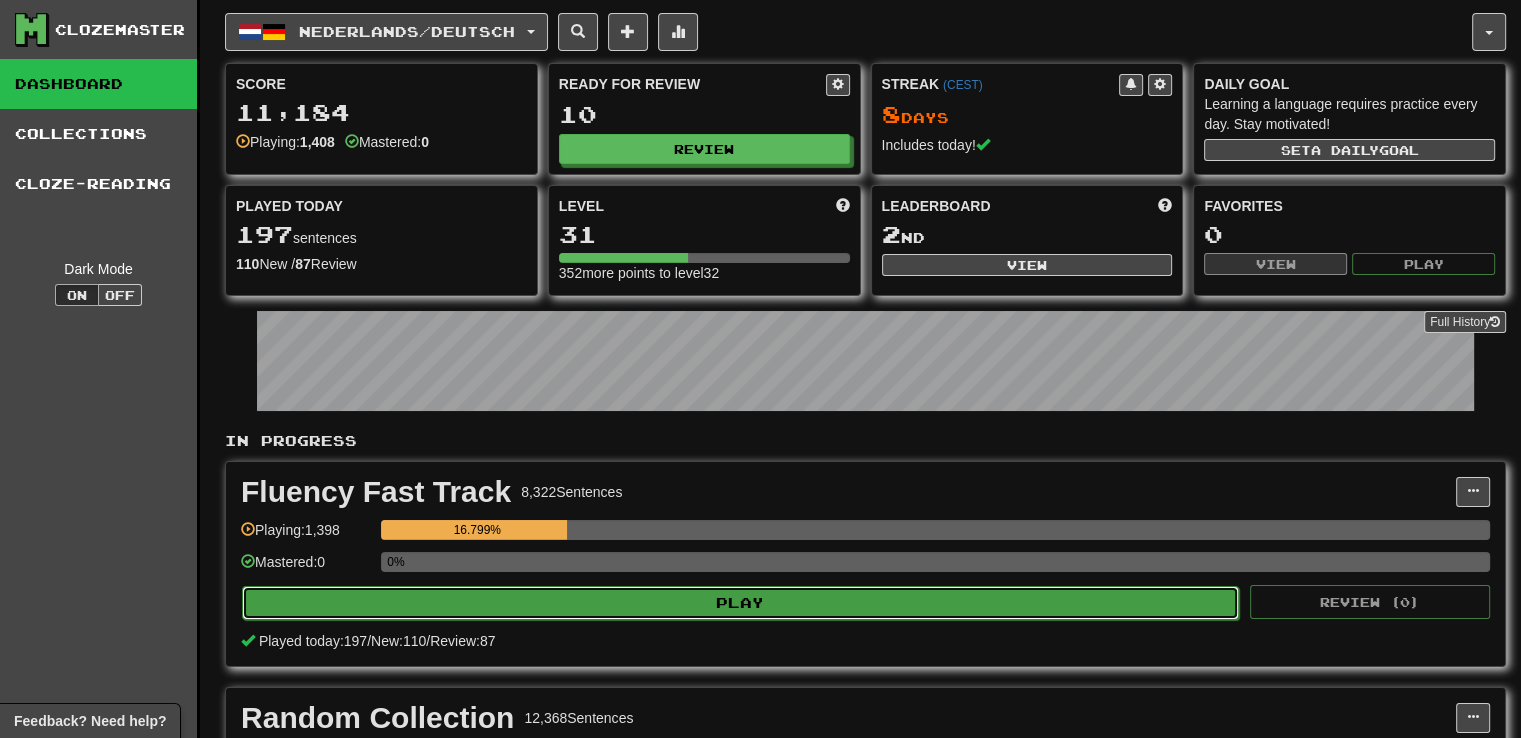 click on "Play" 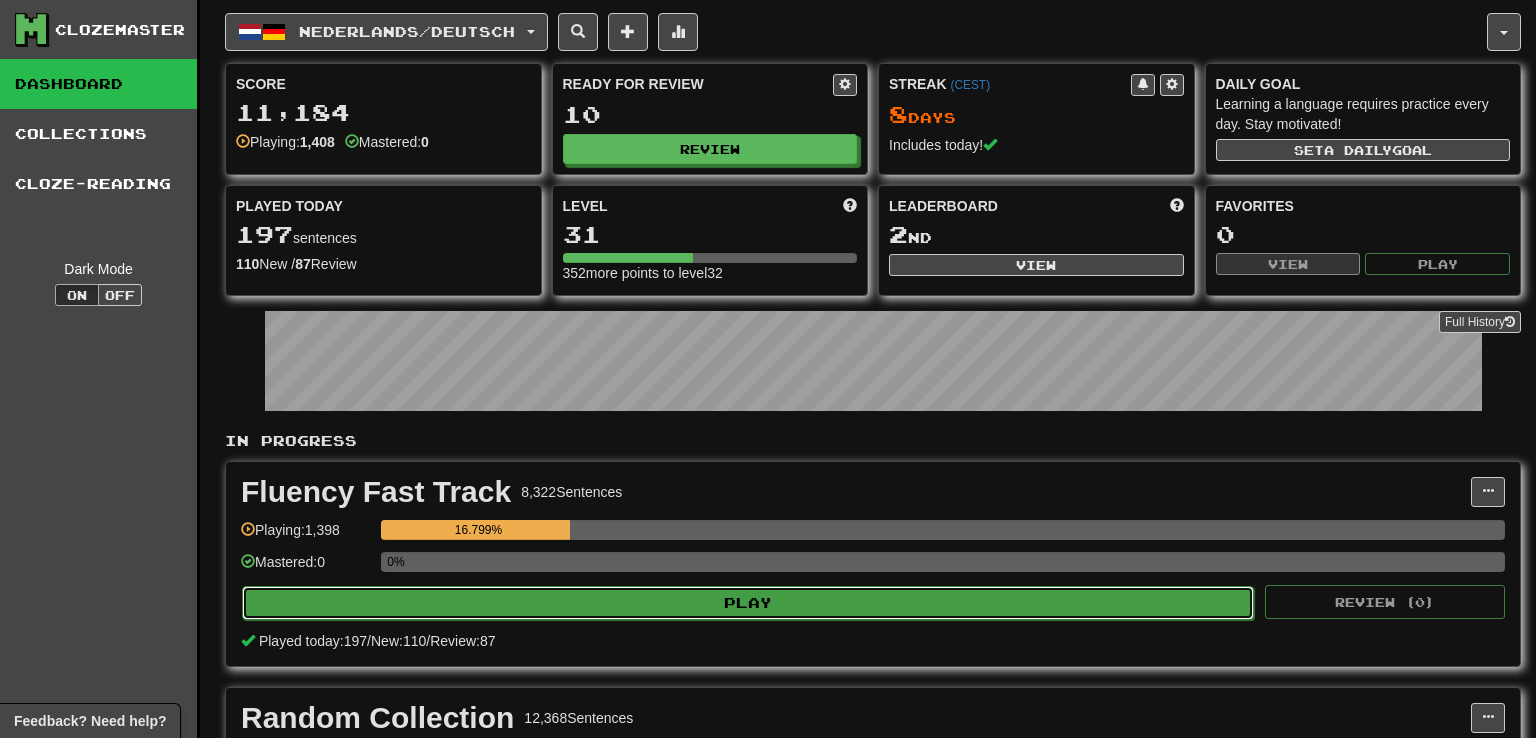 select on "**" 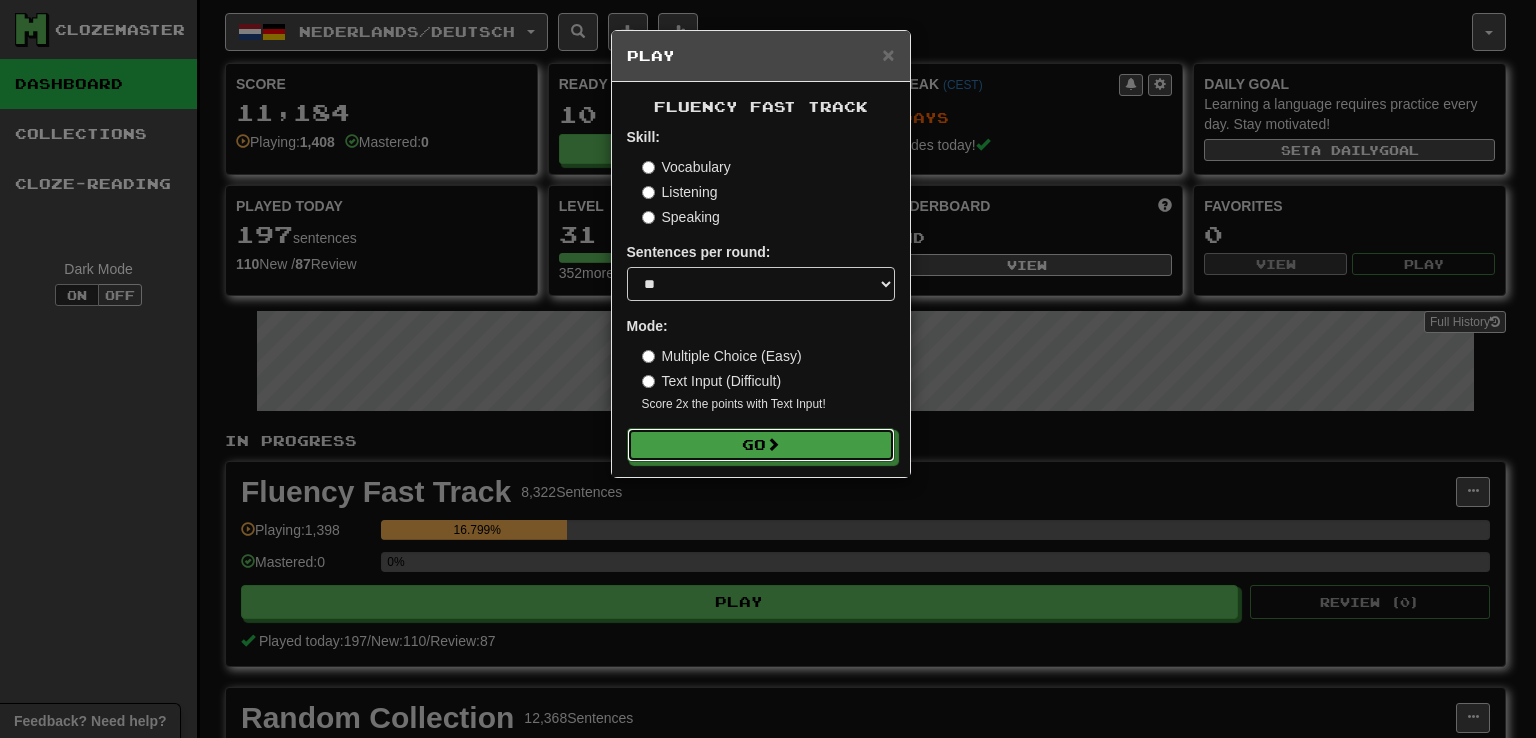 click on "Go" at bounding box center (761, 445) 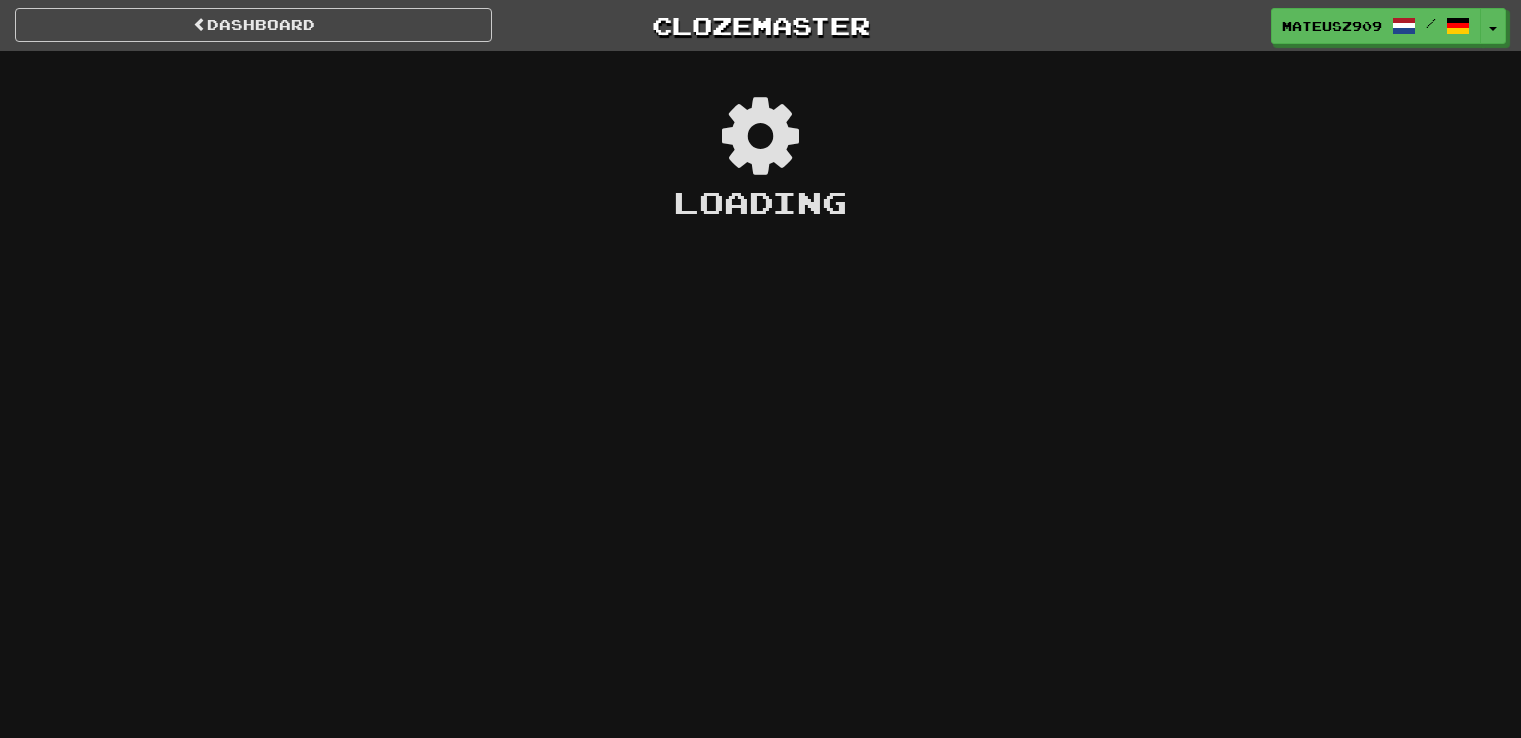 scroll, scrollTop: 0, scrollLeft: 0, axis: both 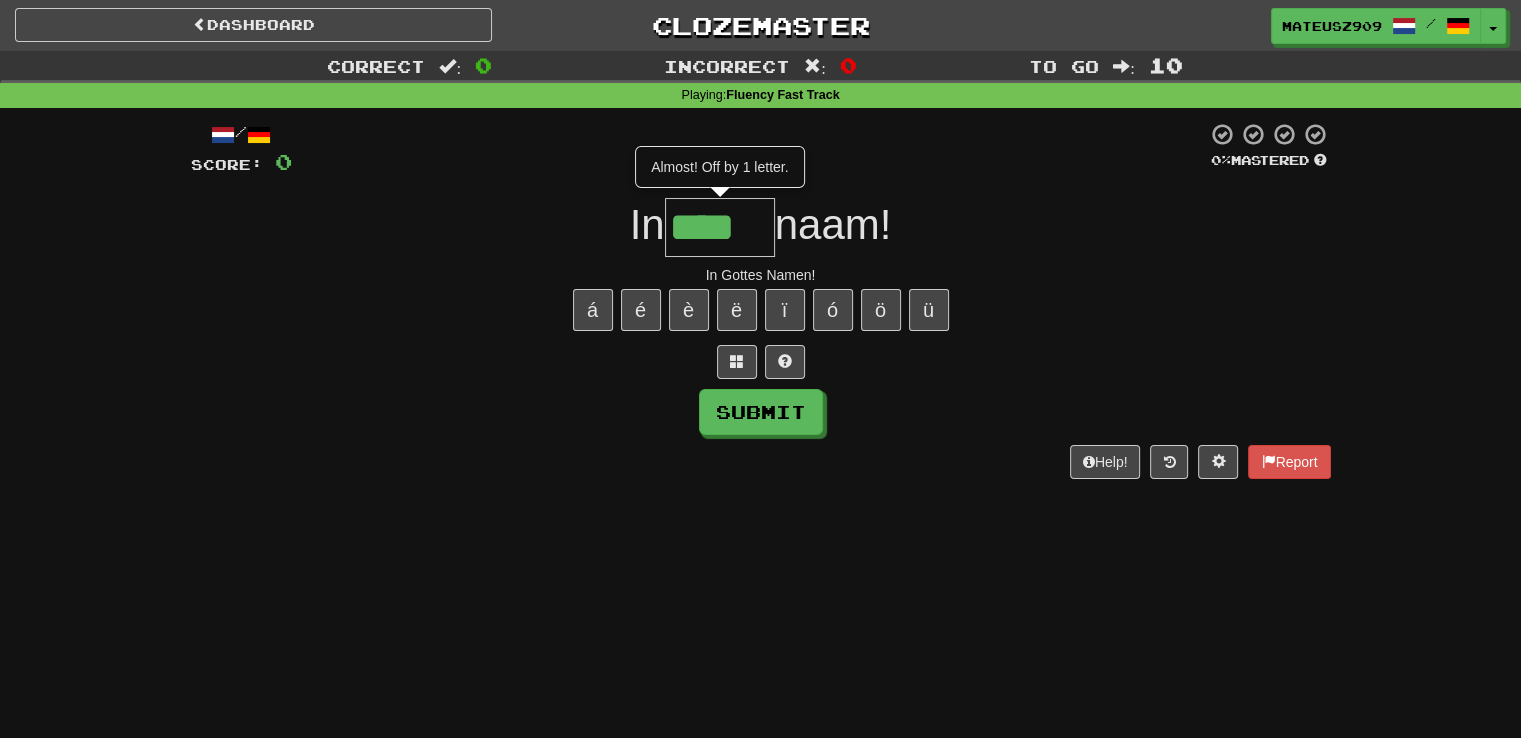 type on "****" 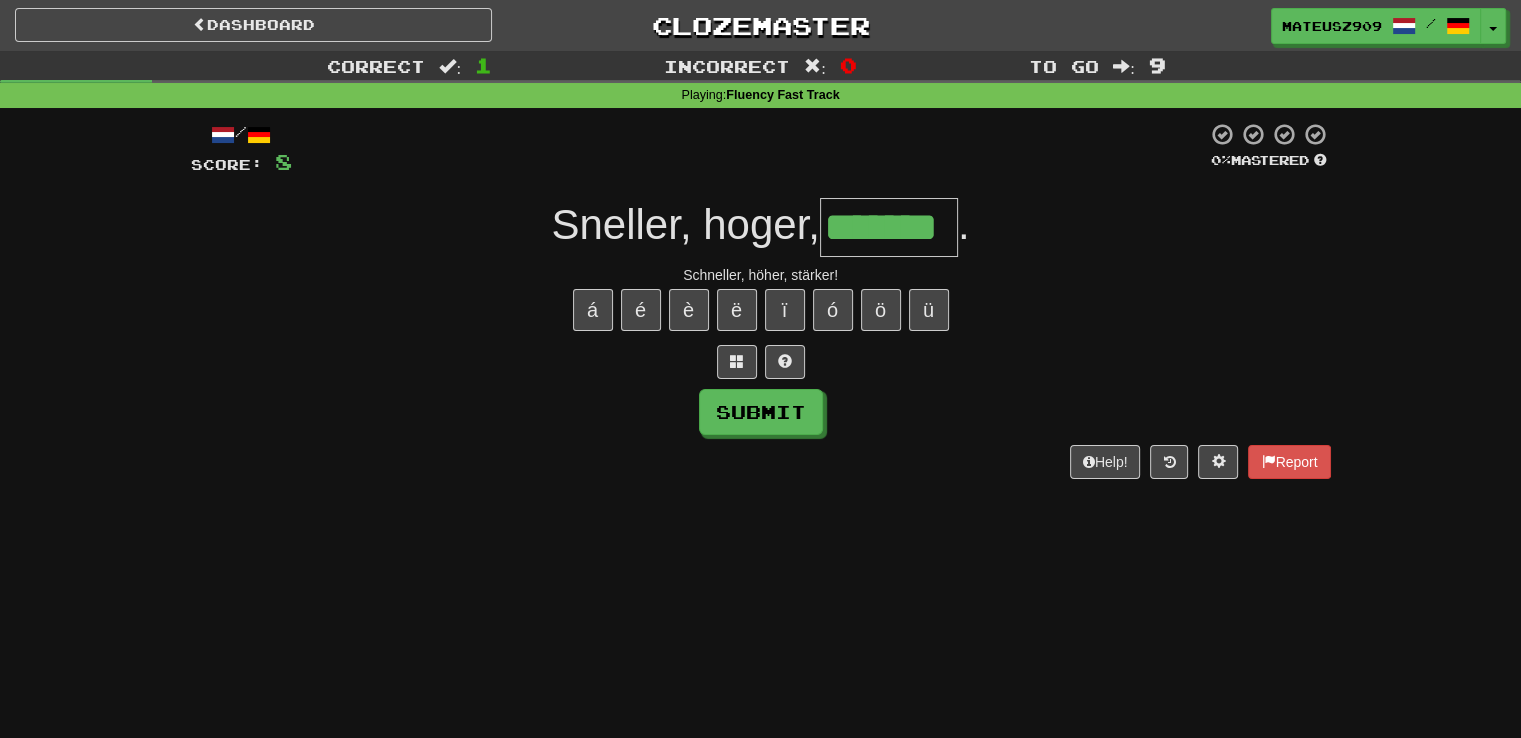 type on "*******" 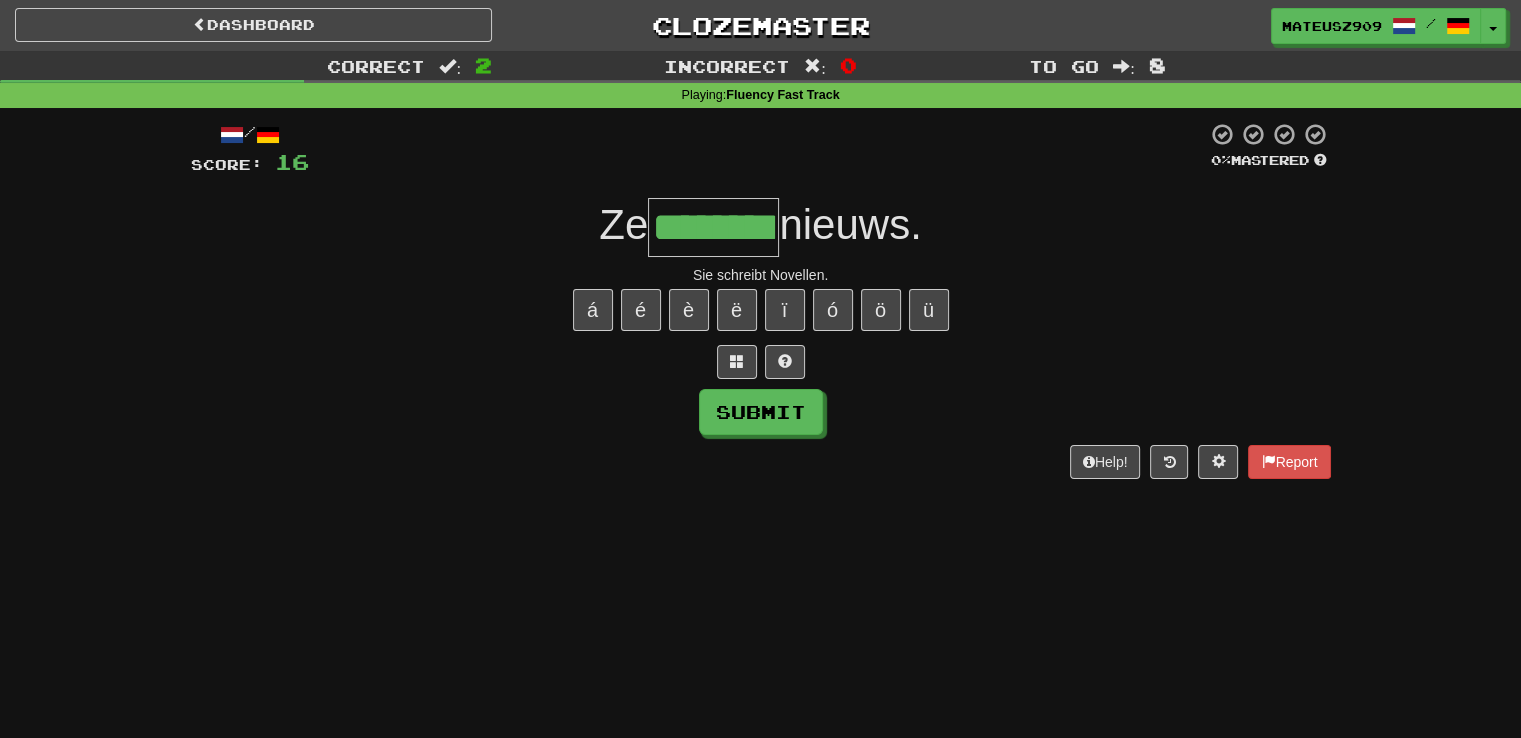 type on "********" 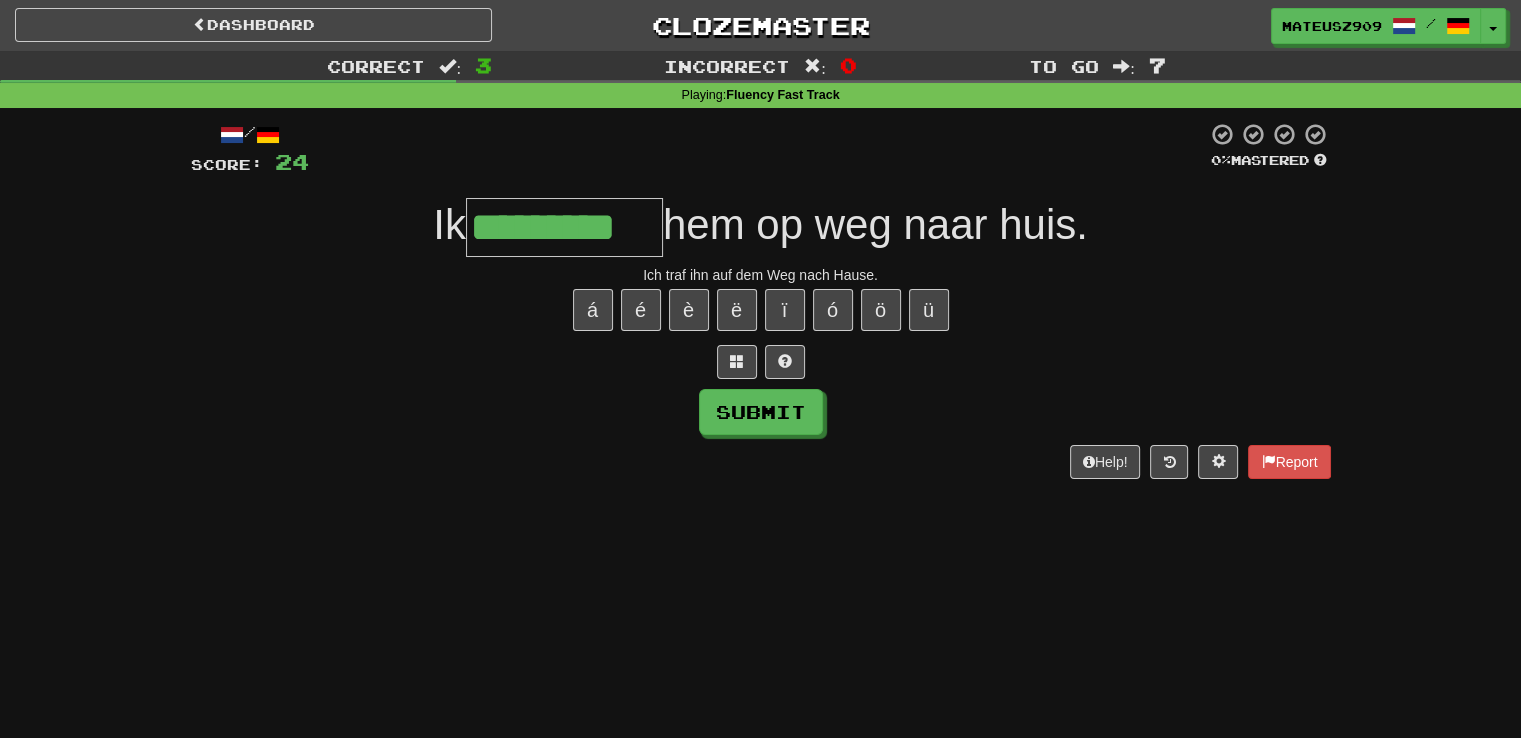 type on "*********" 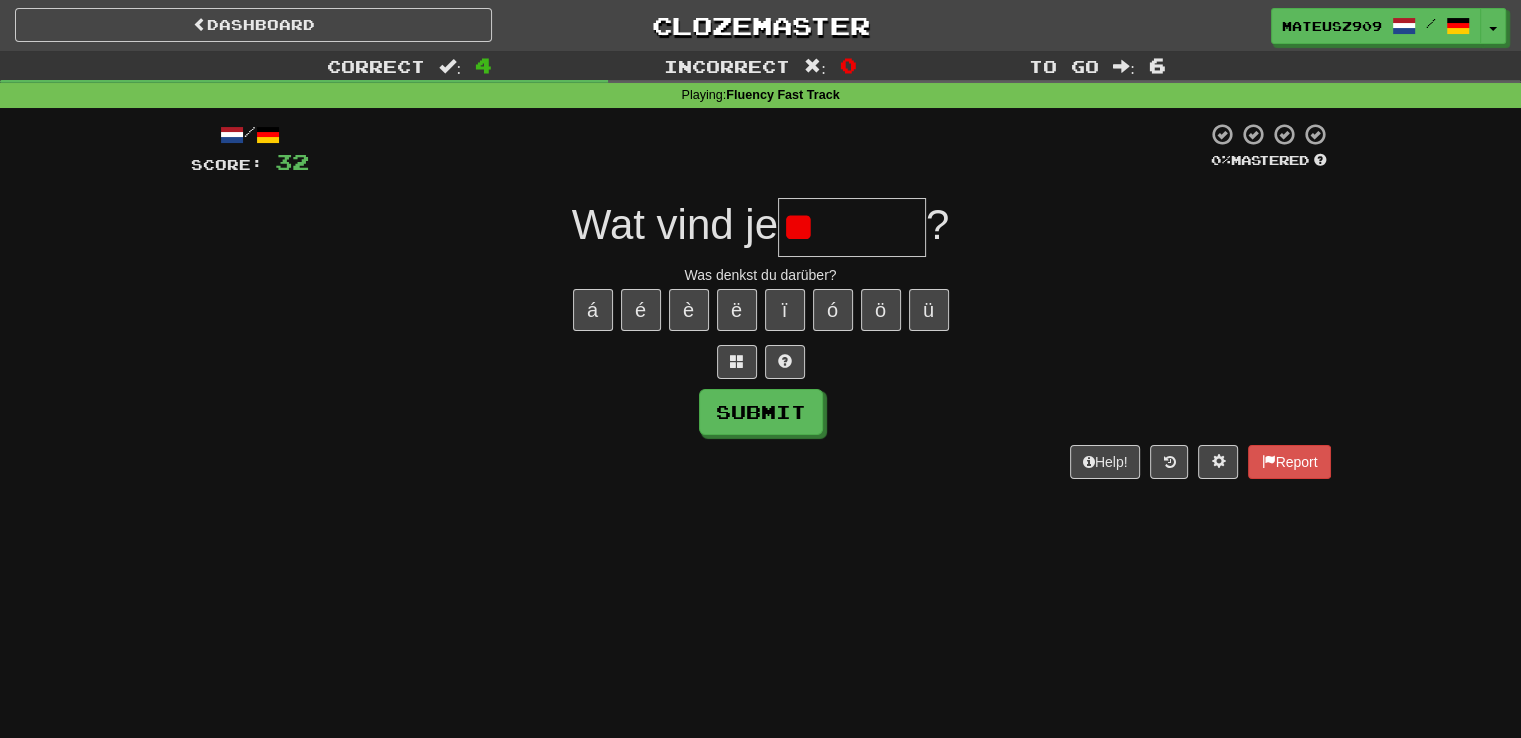type on "*" 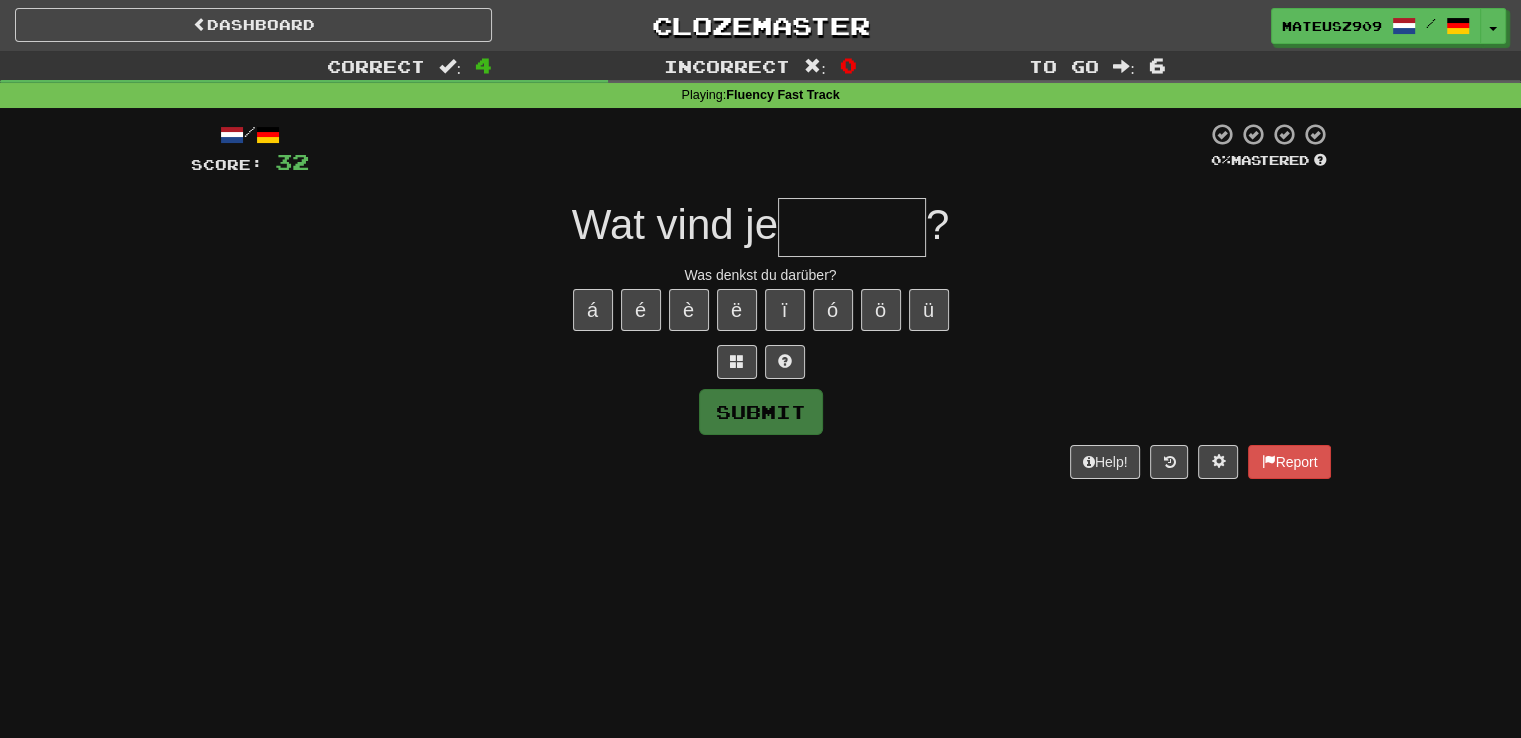 type on "*" 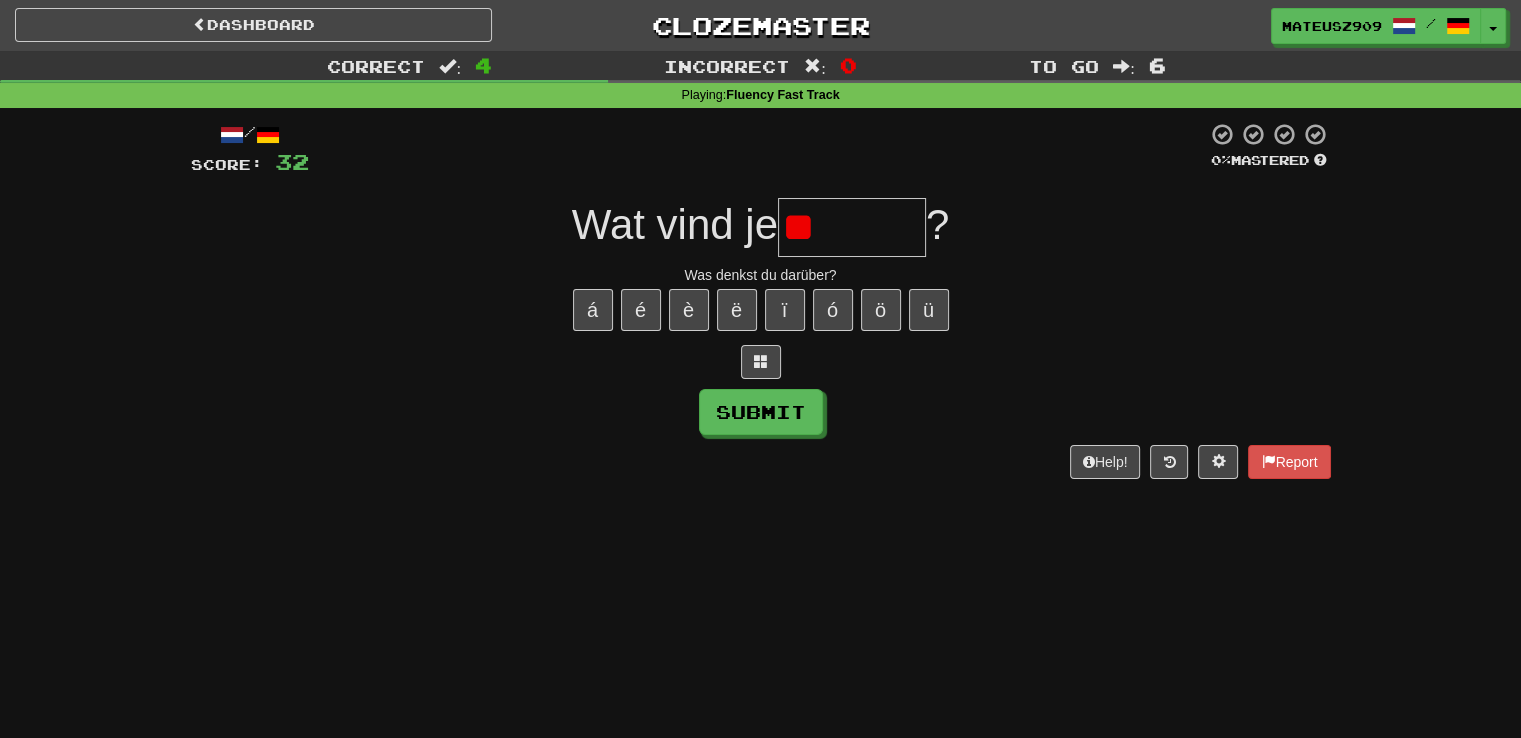type on "*******" 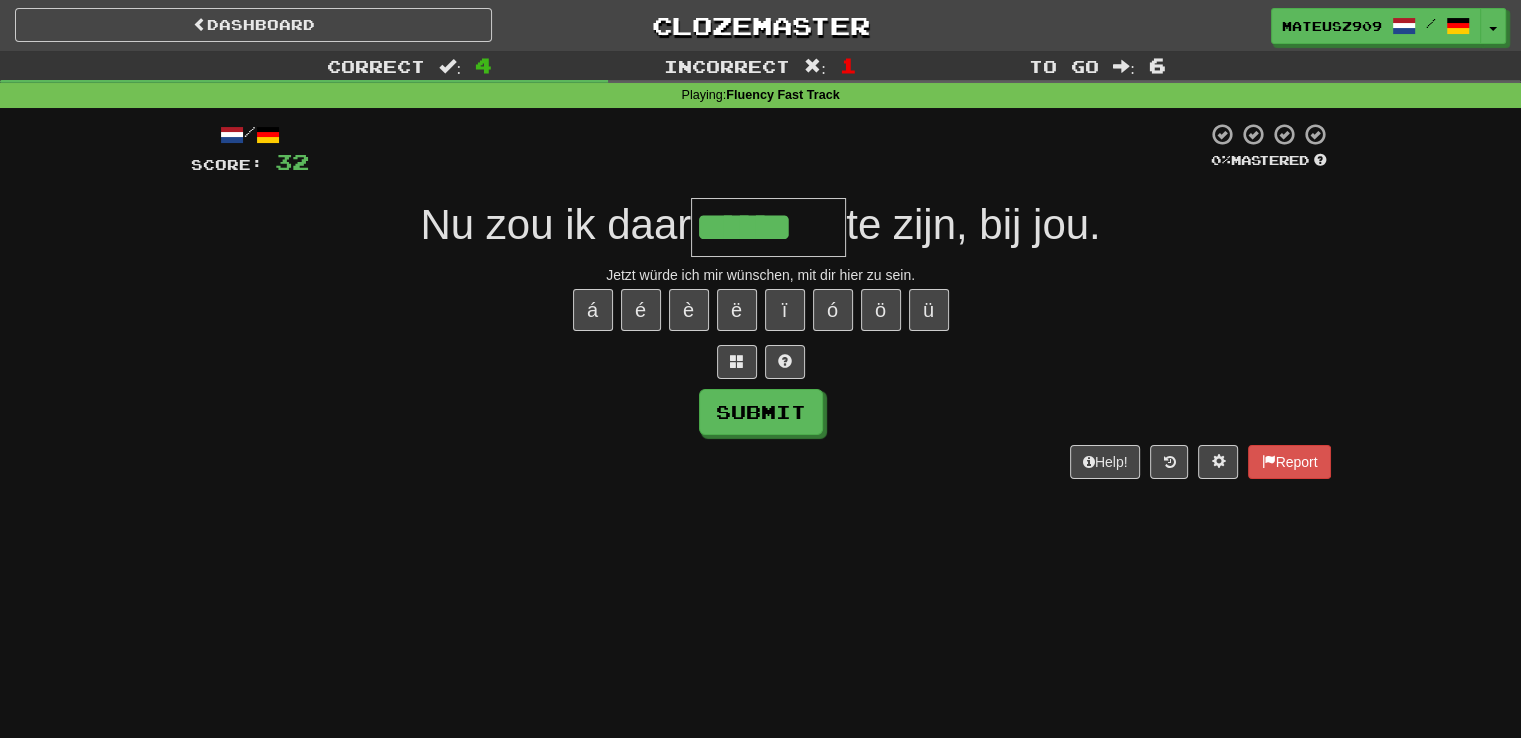 type on "******" 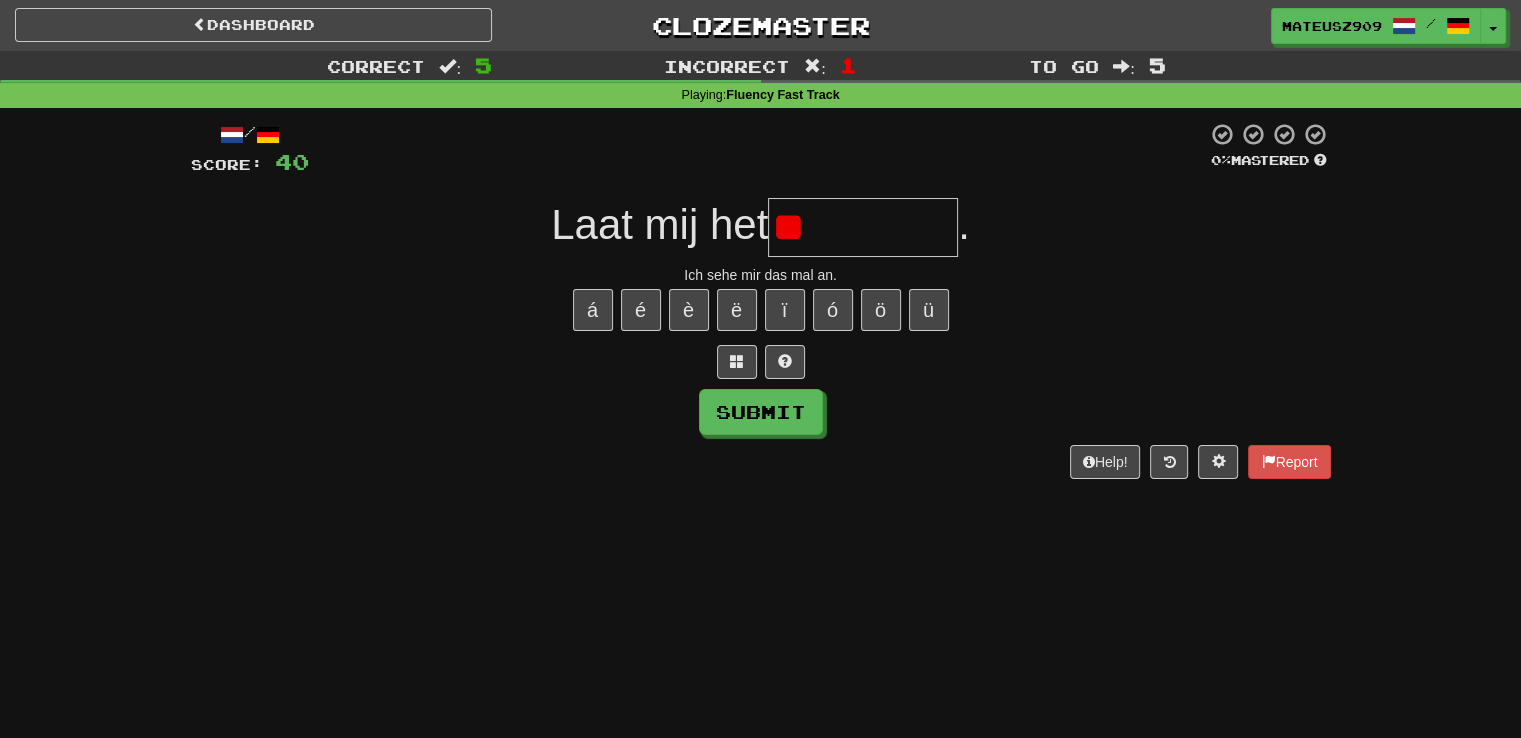 type on "*" 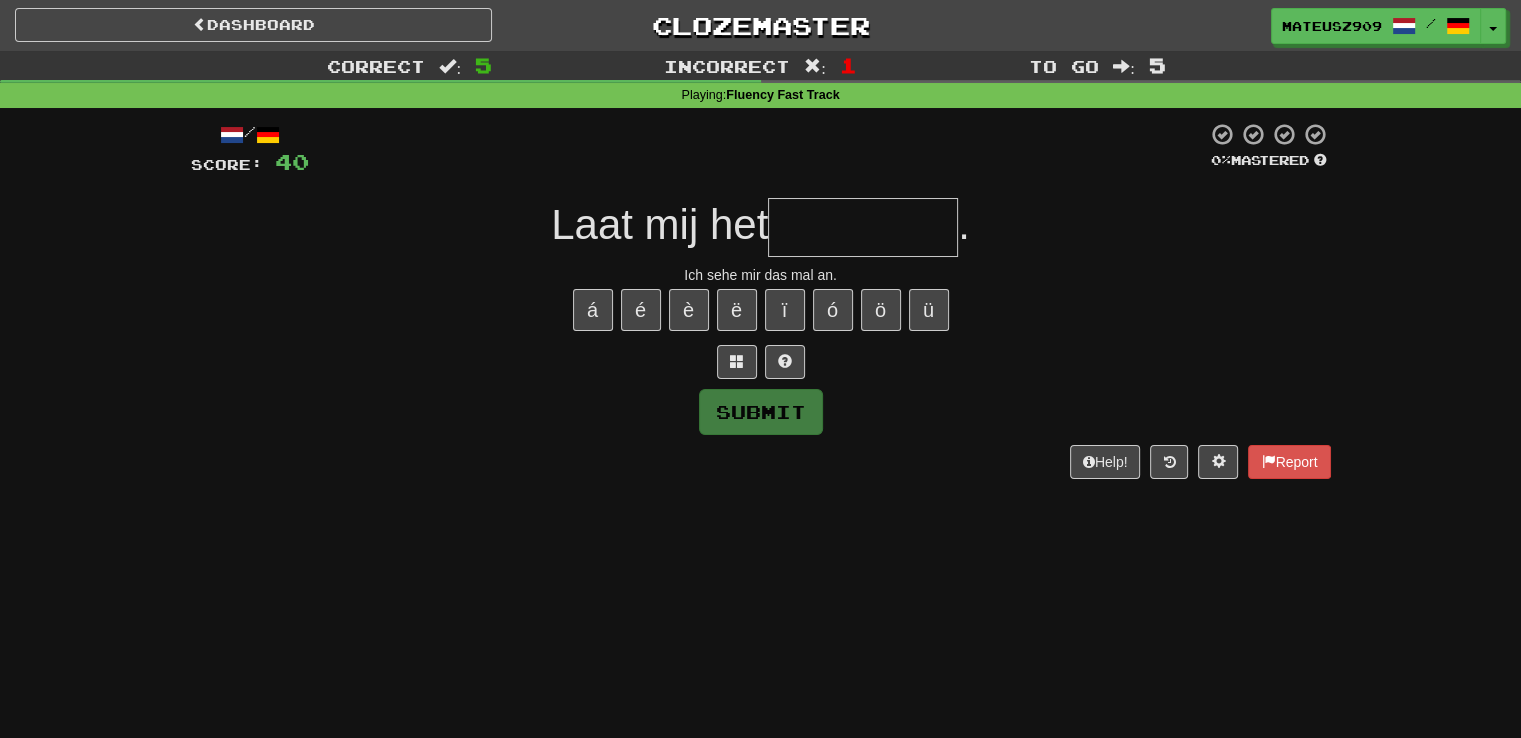 type on "*" 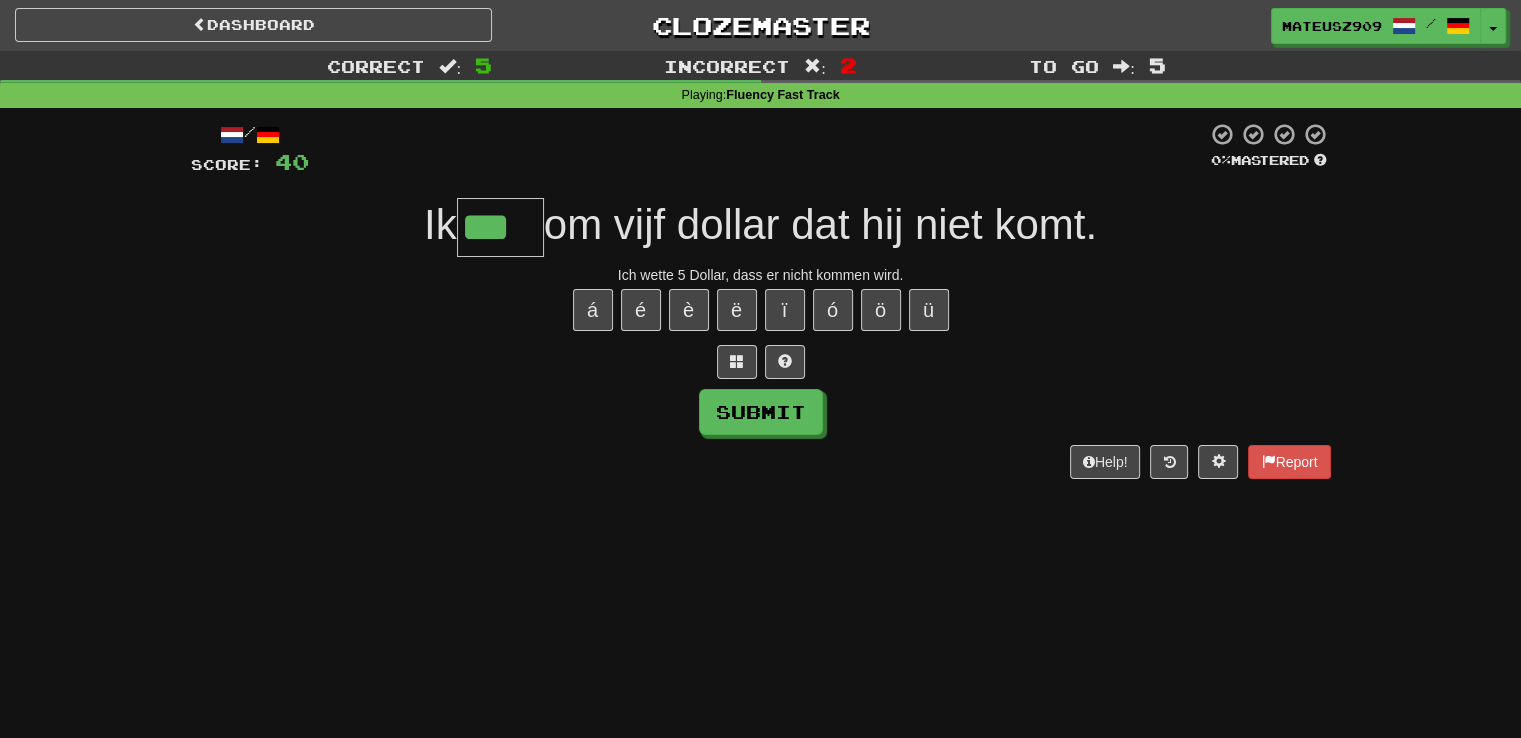 type on "***" 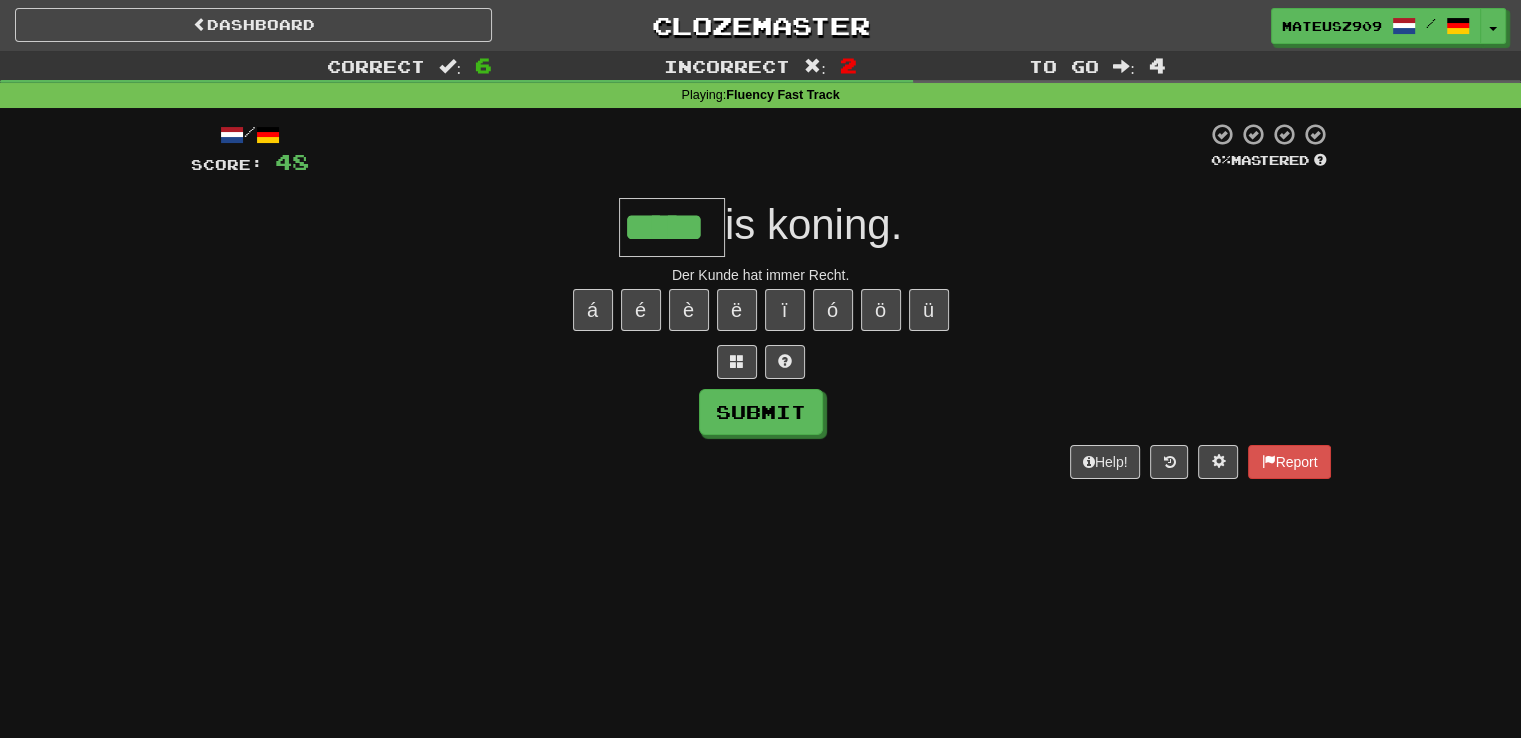 type on "*****" 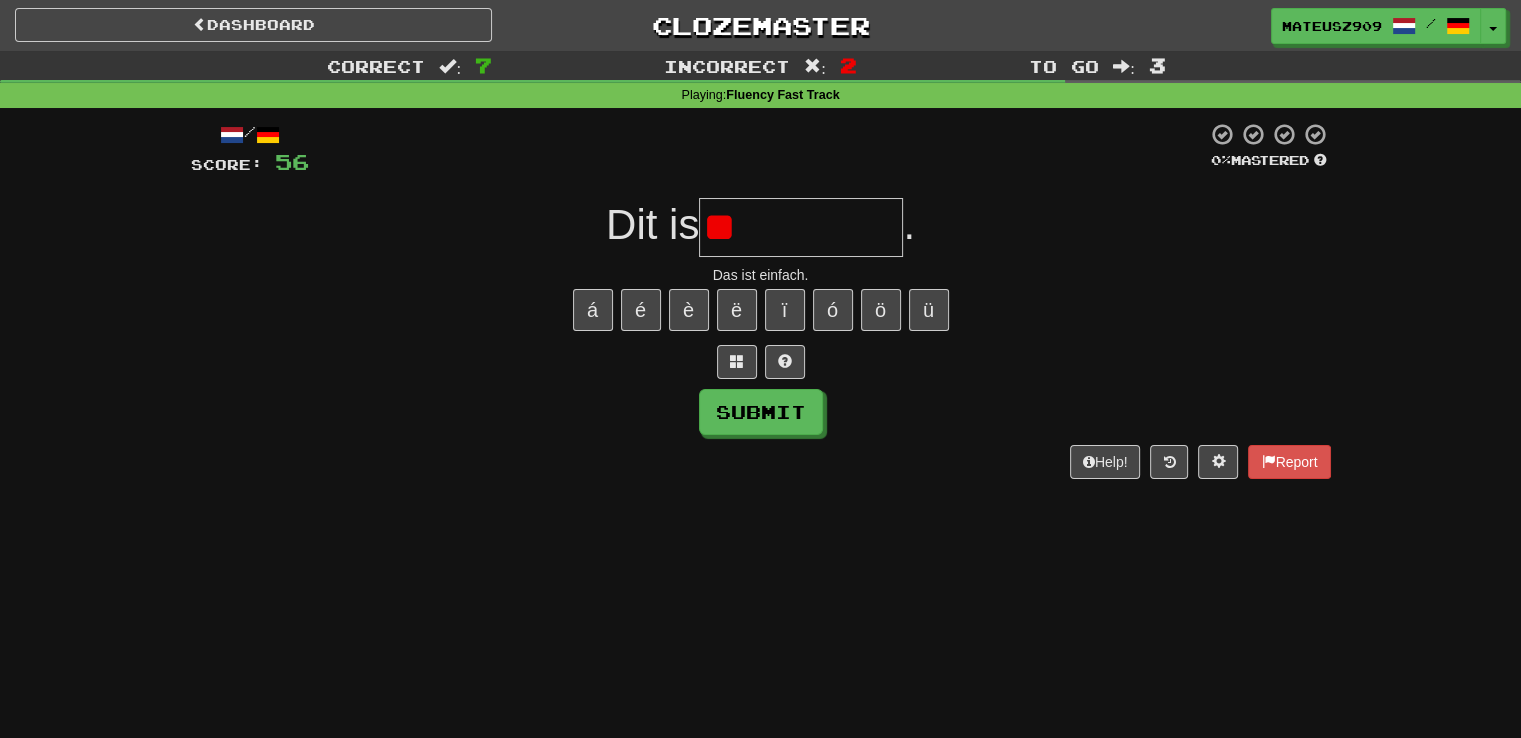 type on "*" 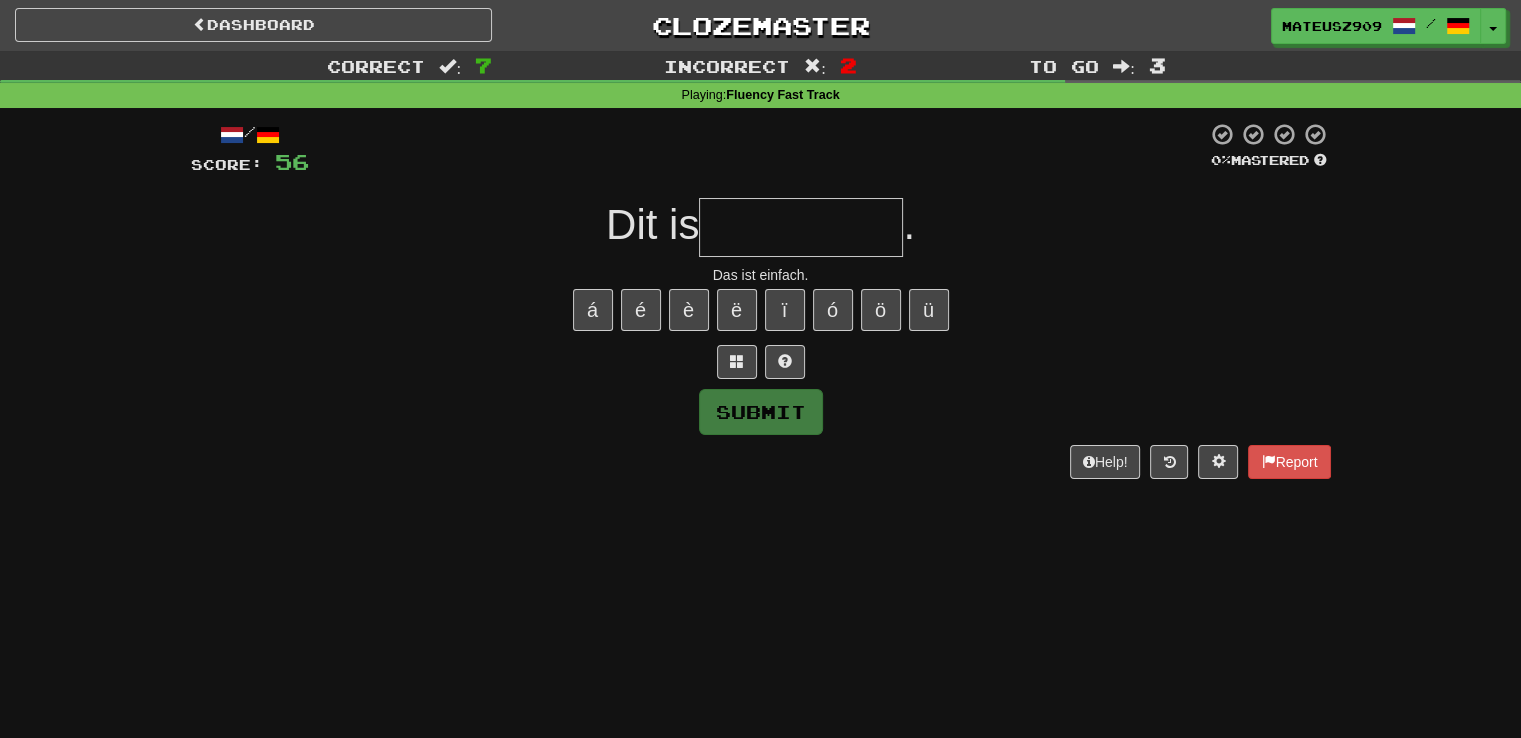 type on "*********" 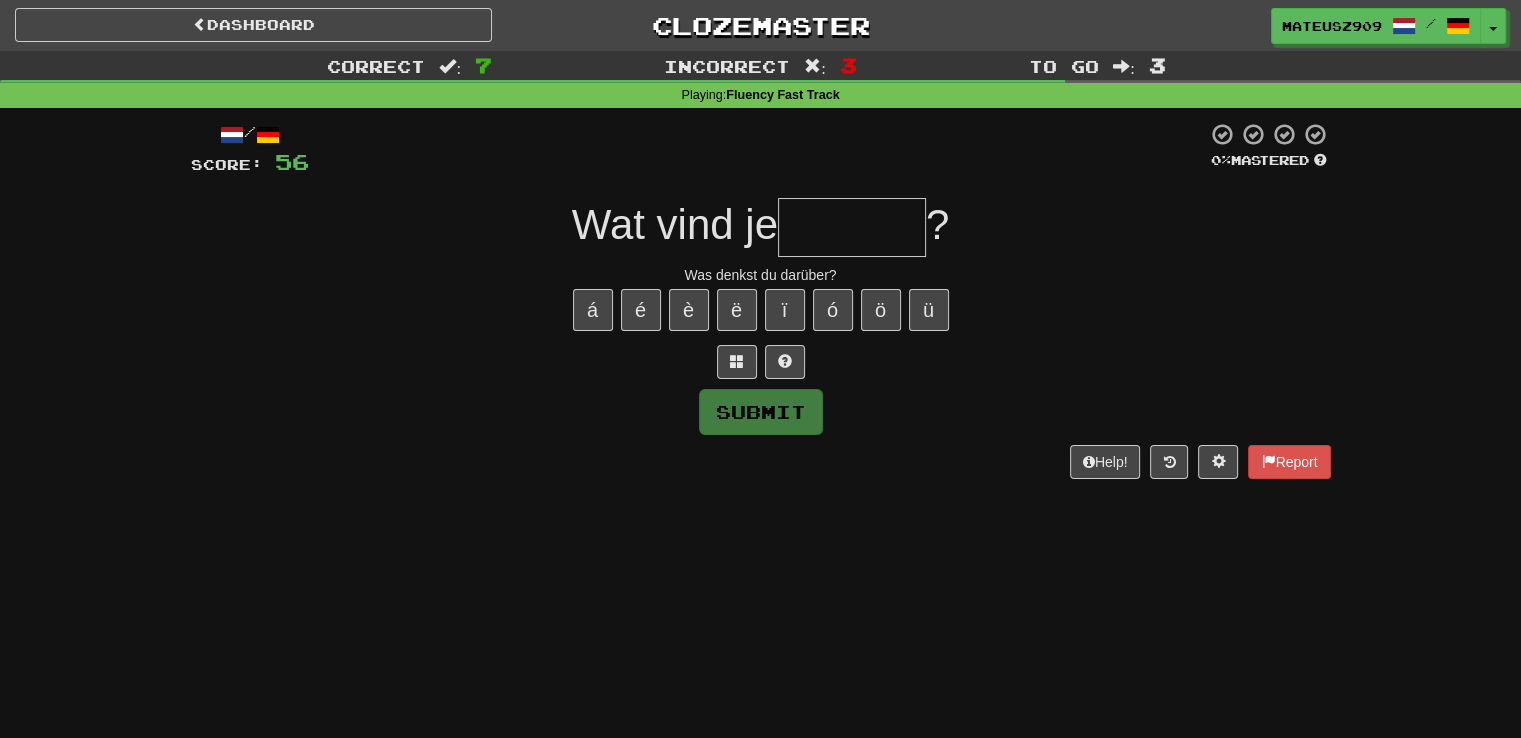 type on "*******" 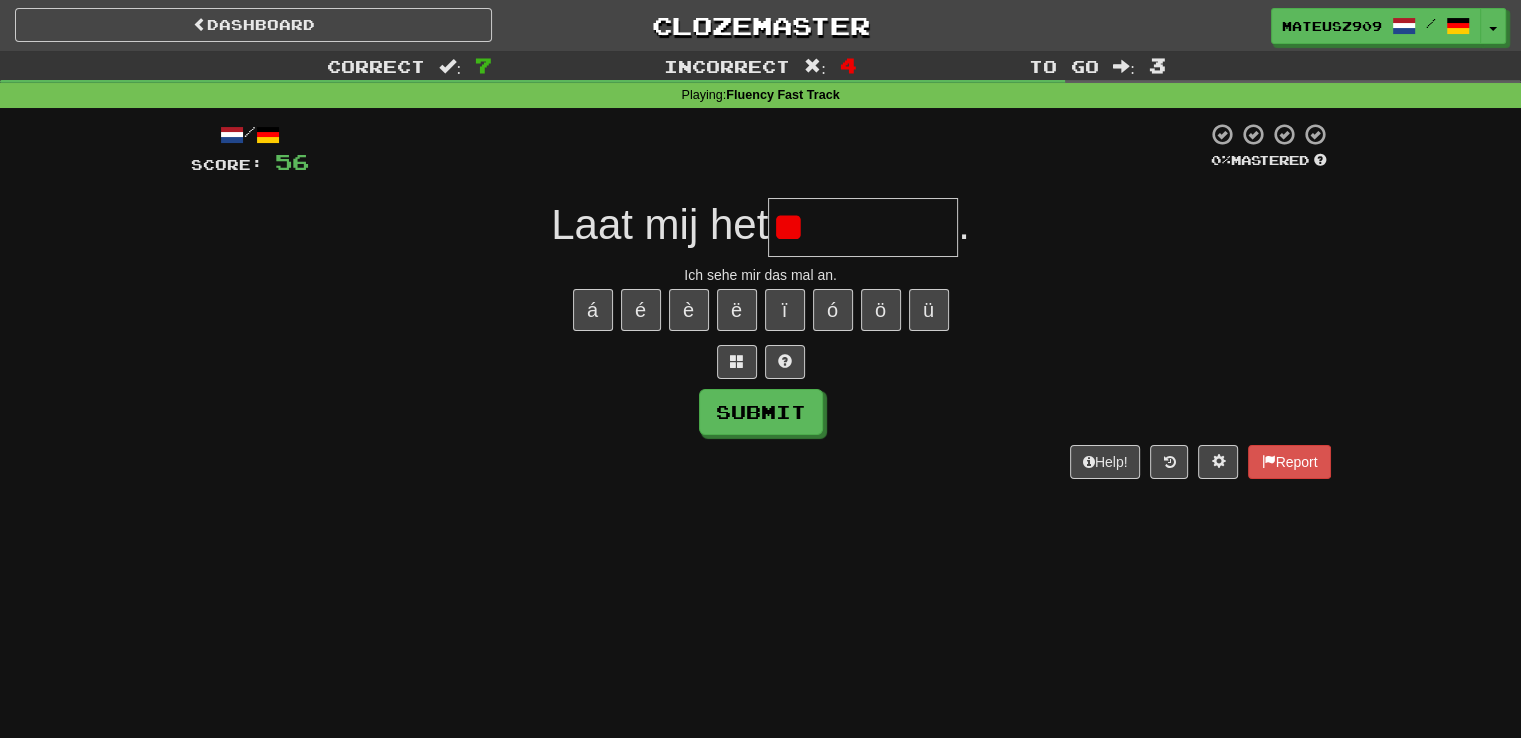 type on "*********" 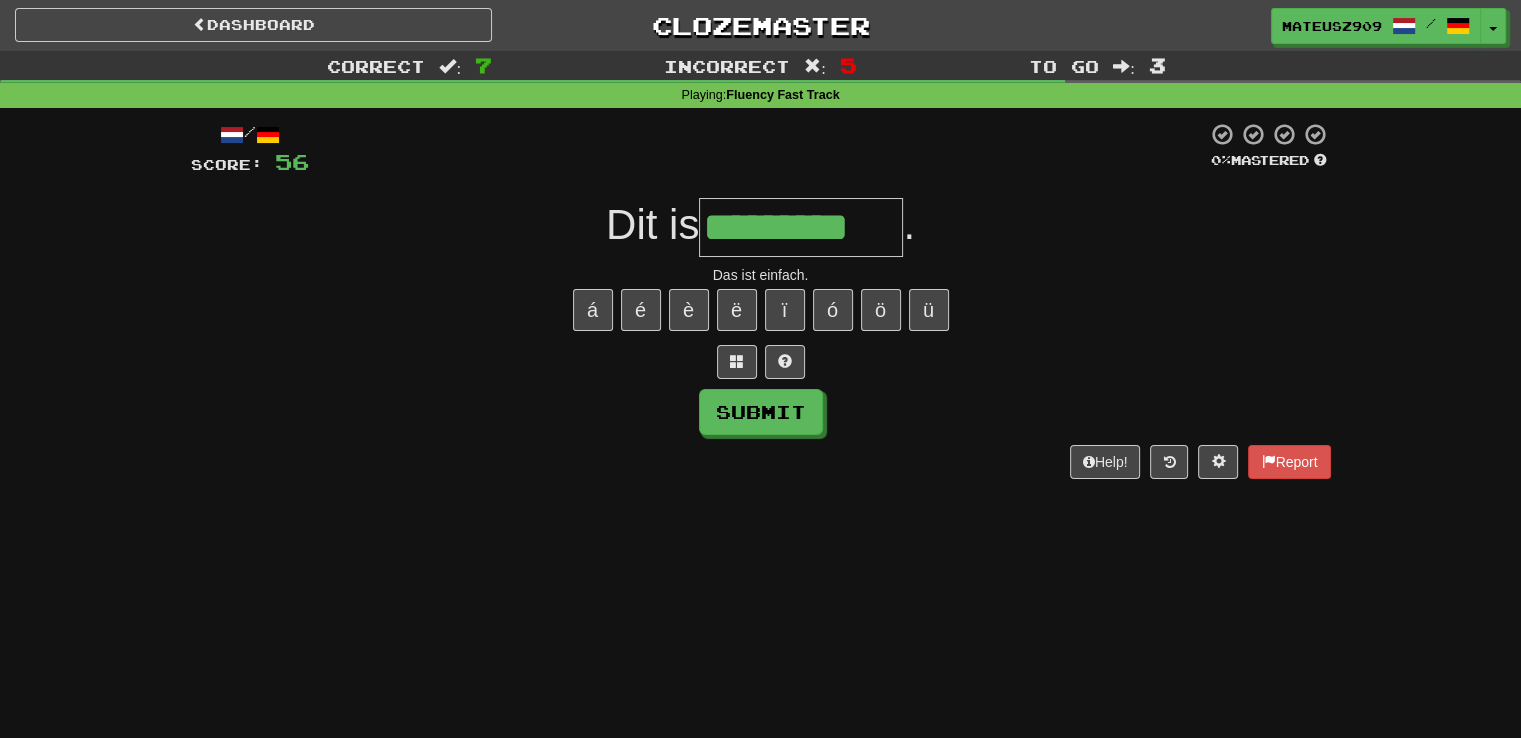 type on "*********" 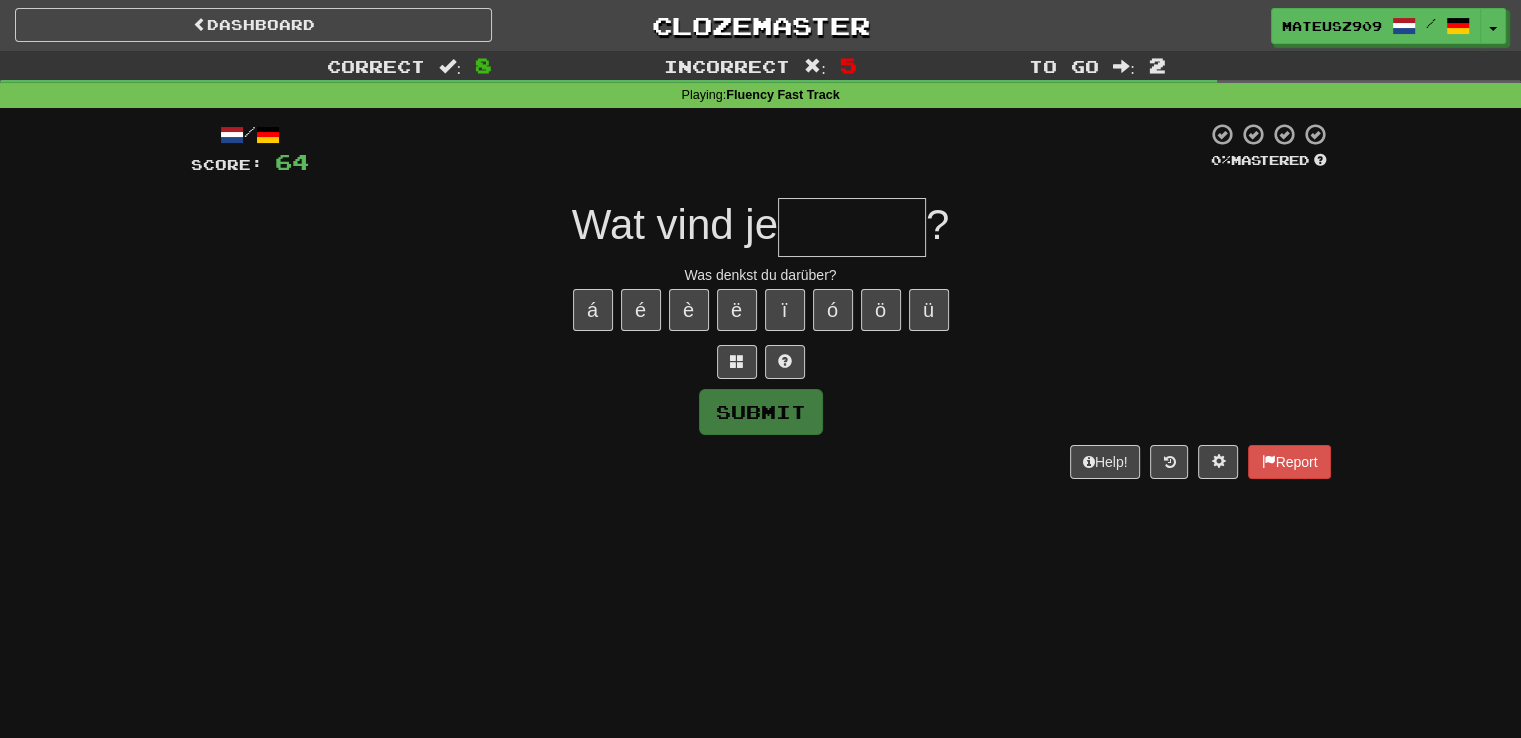 type on "*******" 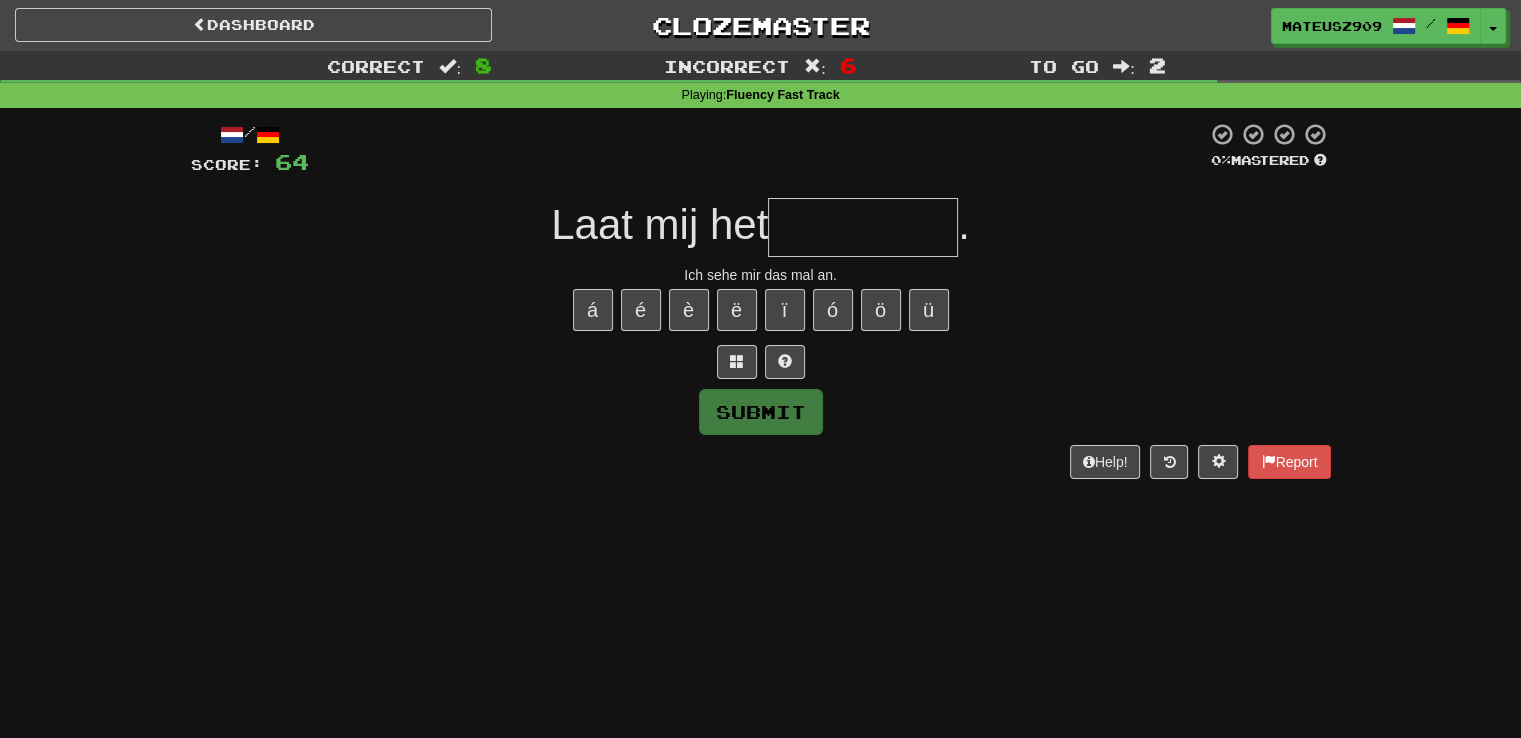 type on "*********" 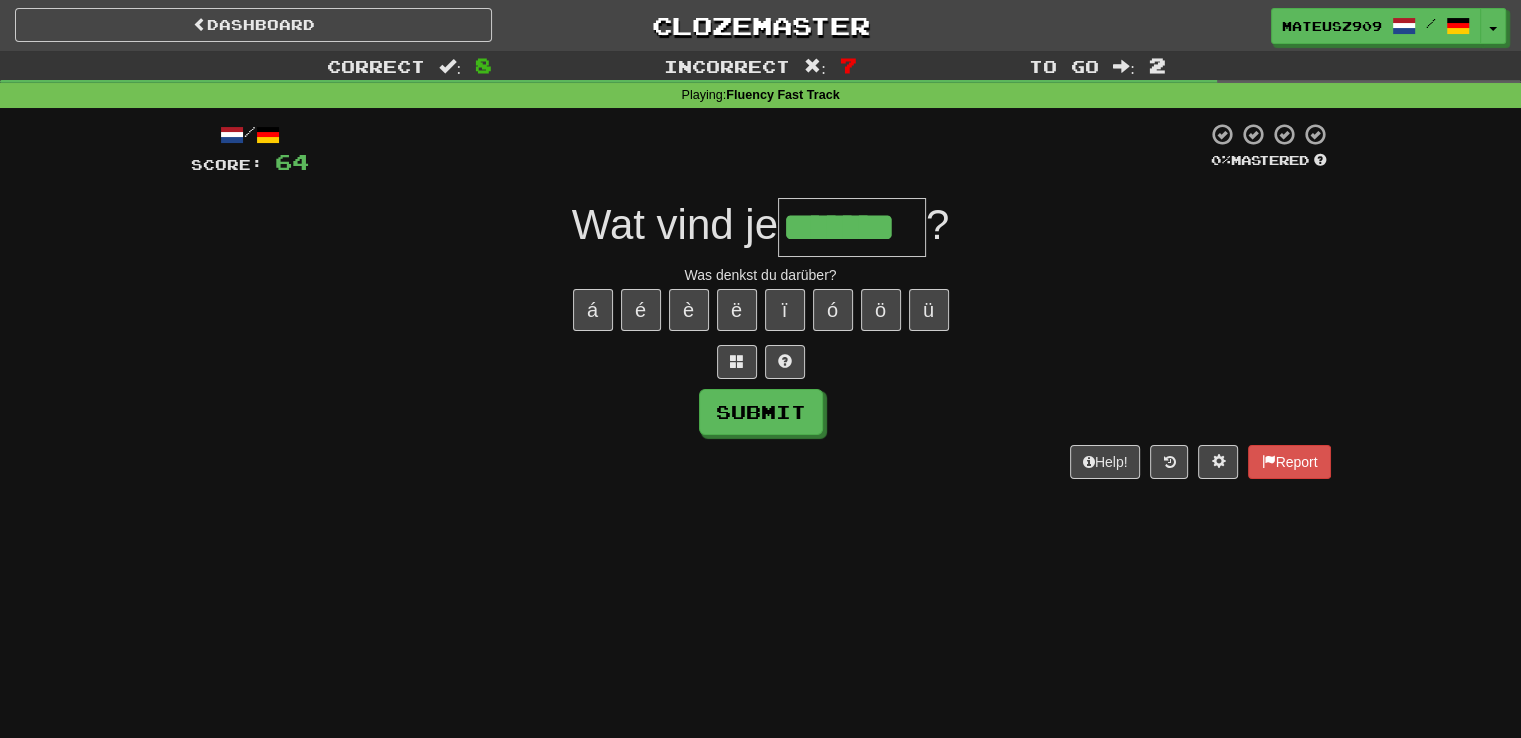 type on "*******" 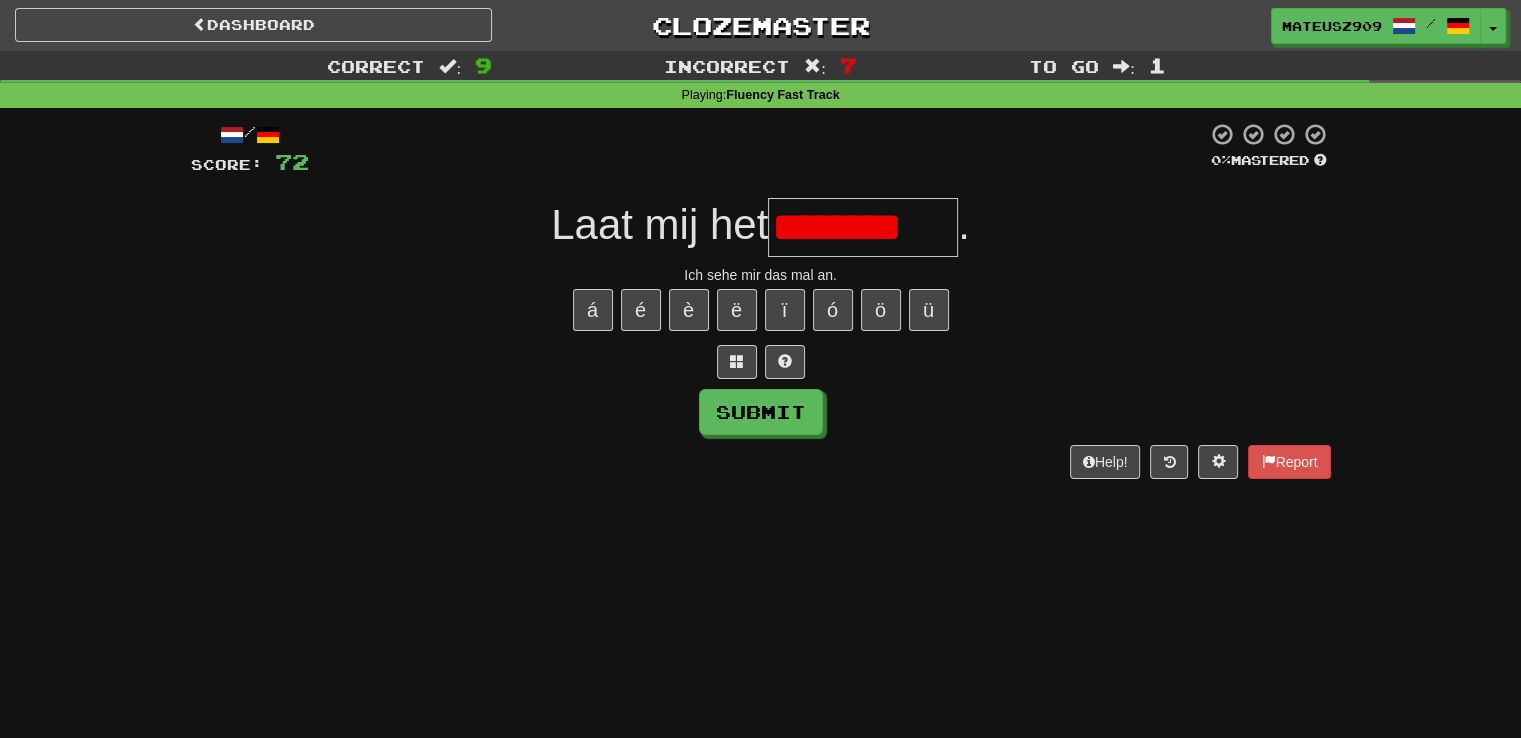 type on "*********" 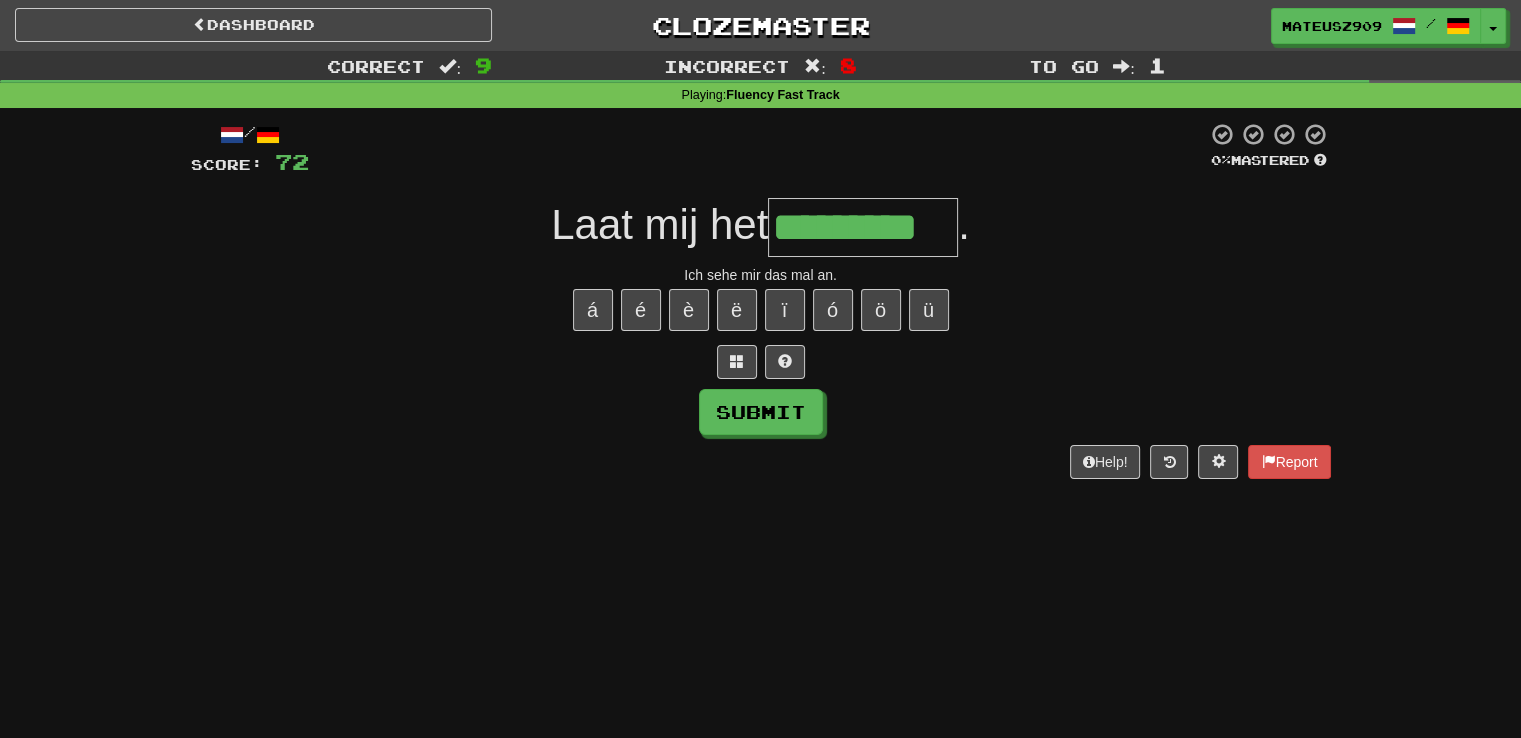 type on "*********" 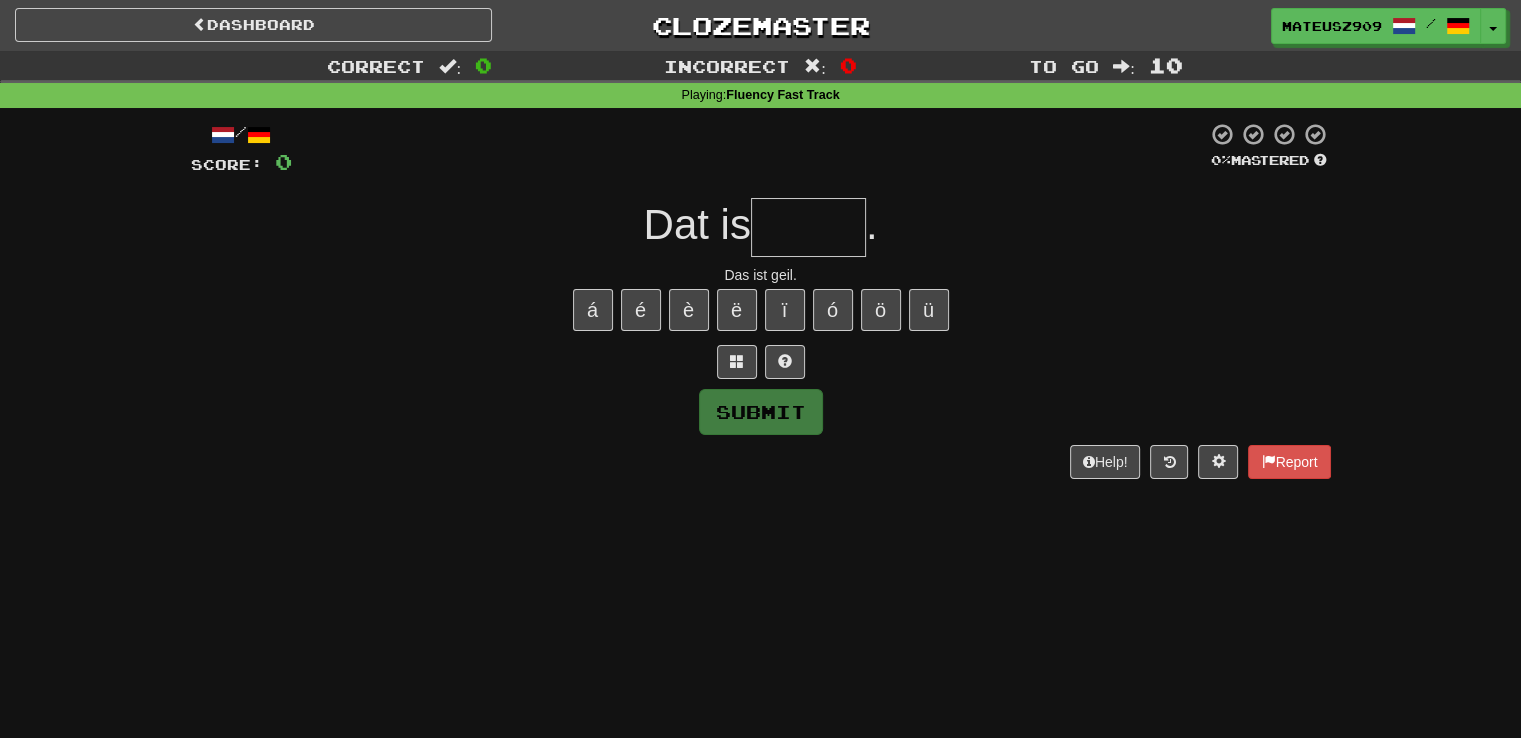 type on "*****" 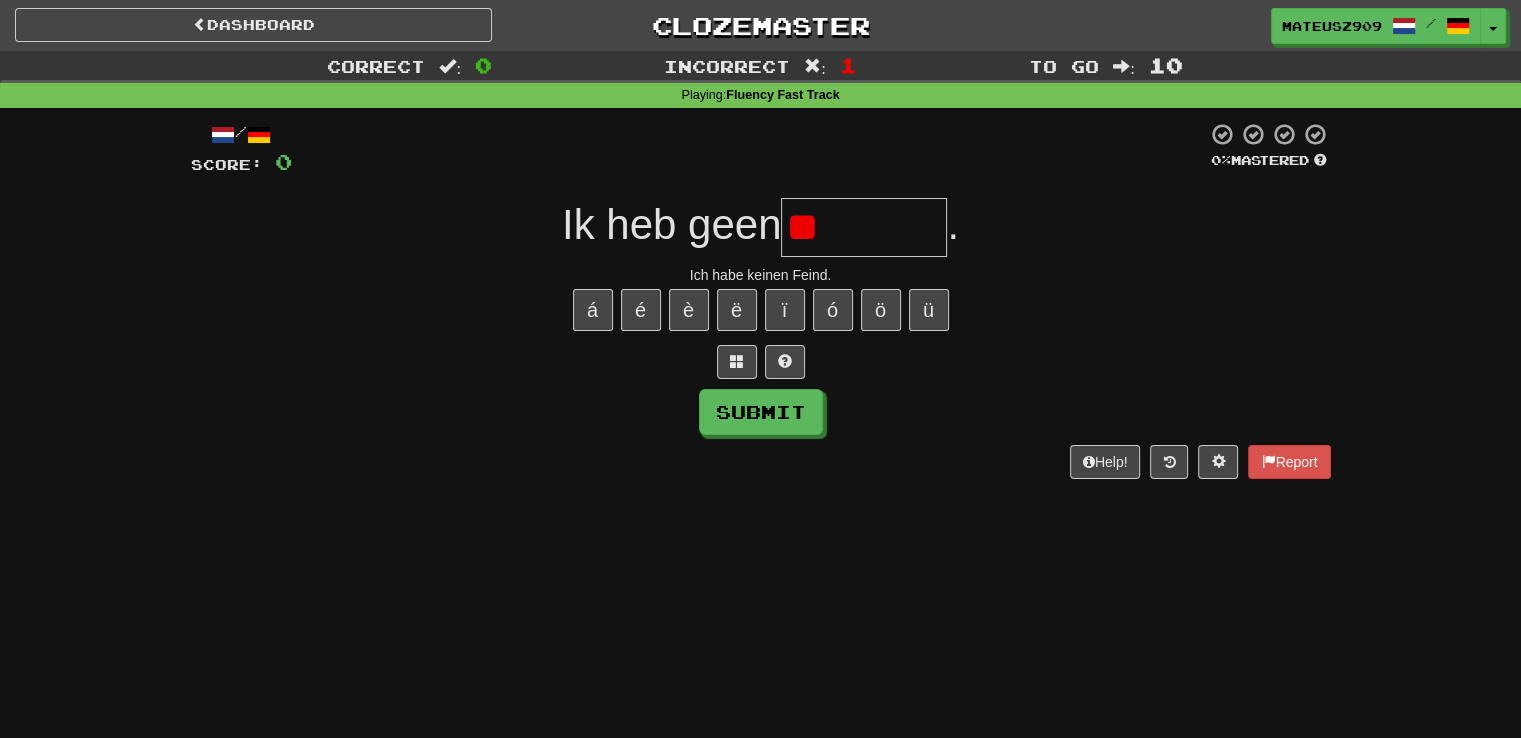 type on "*" 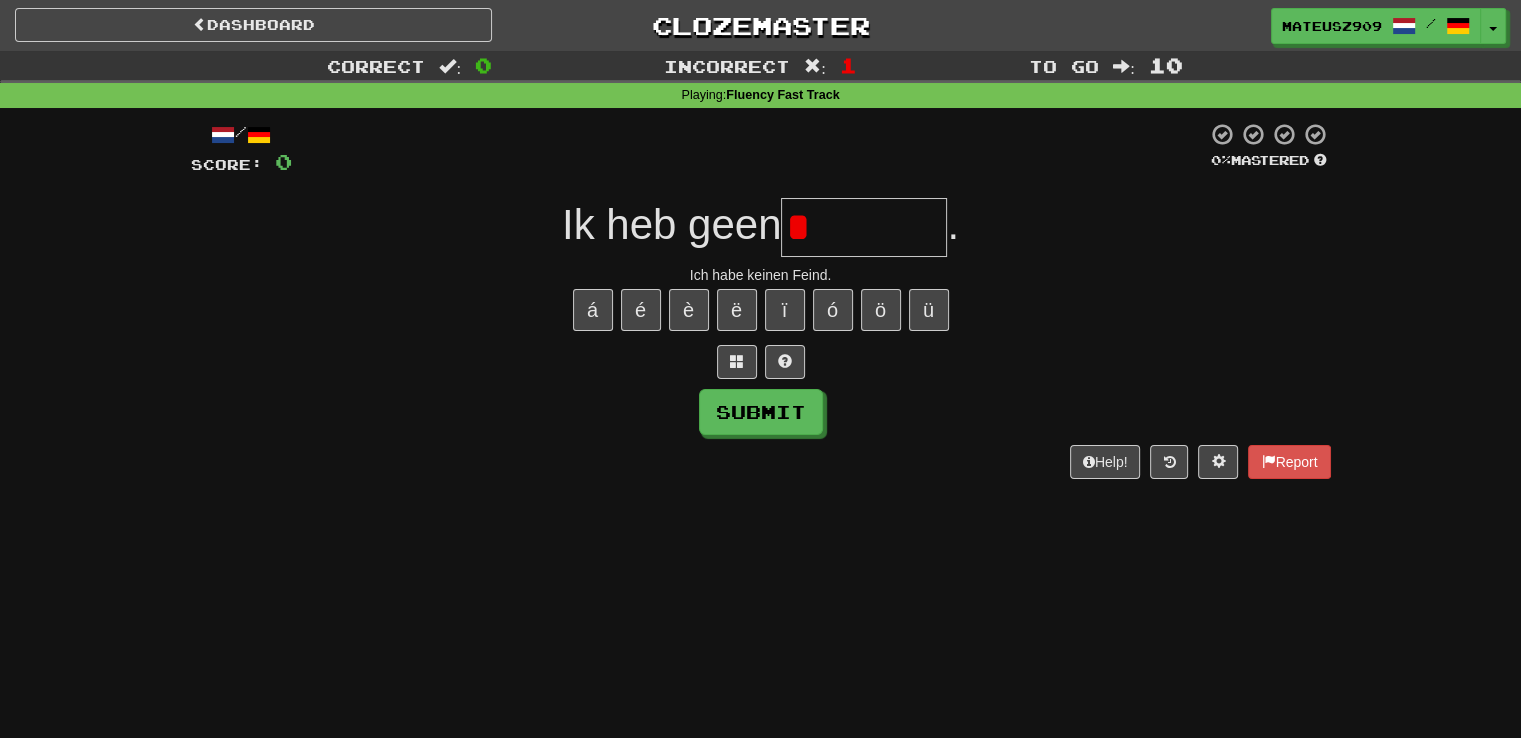 type on "********" 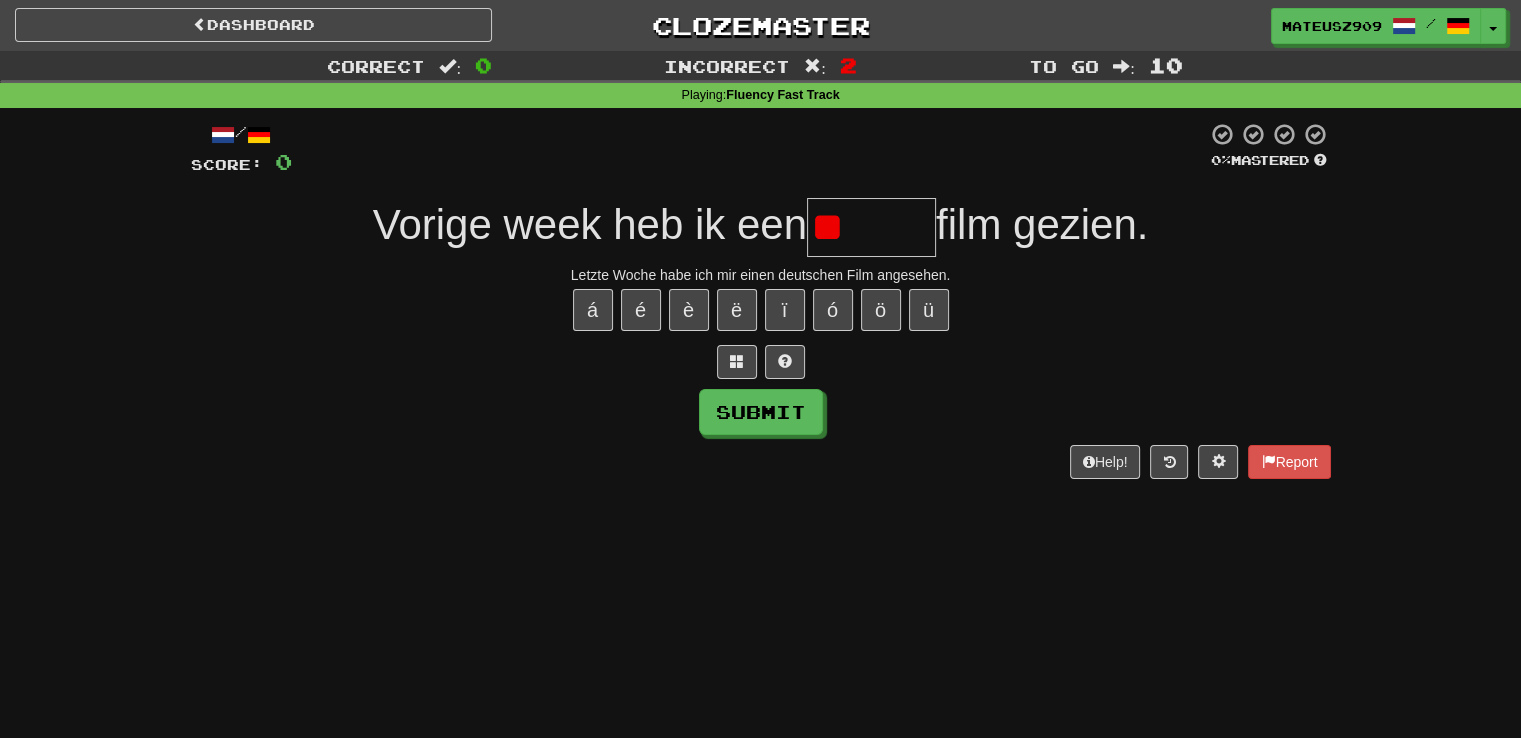 type on "******" 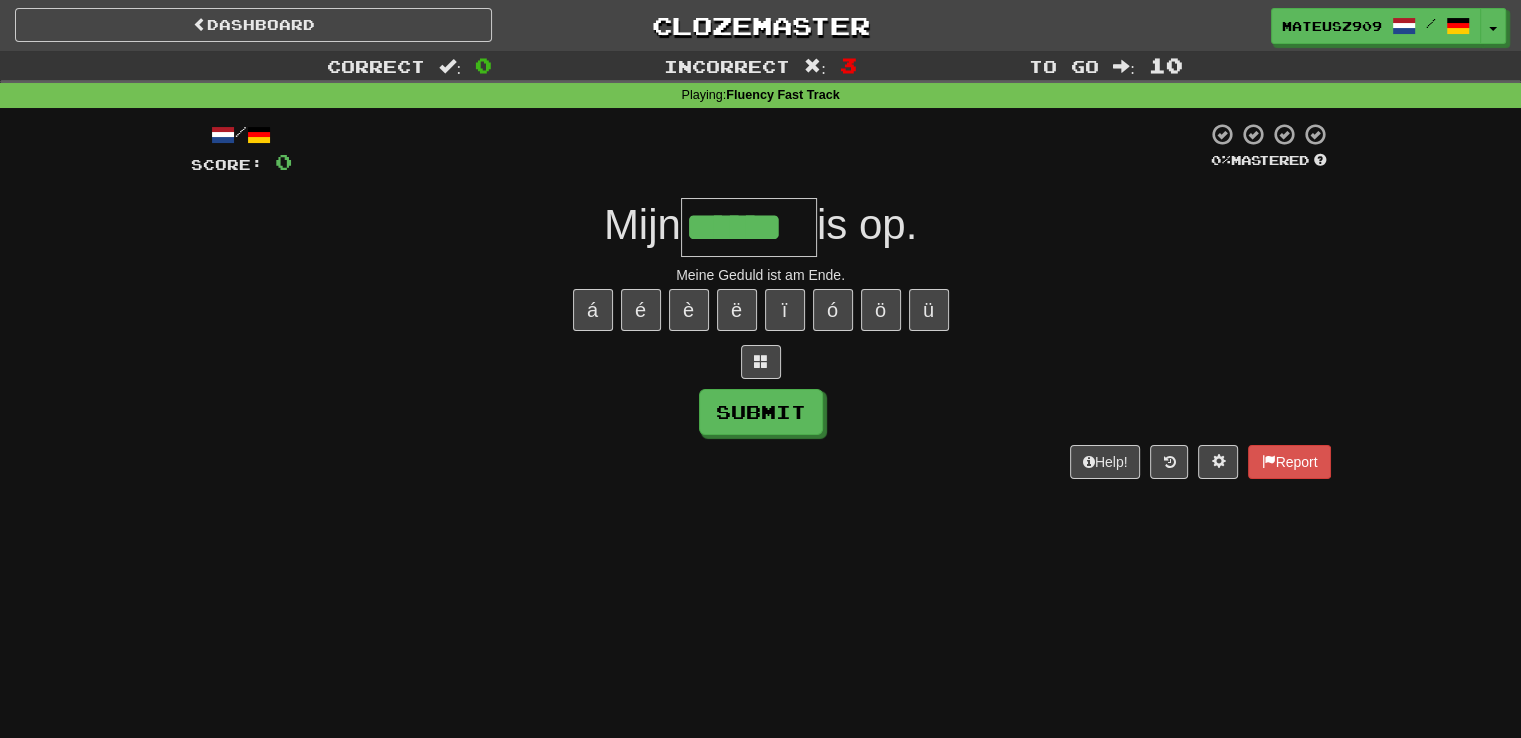 type on "******" 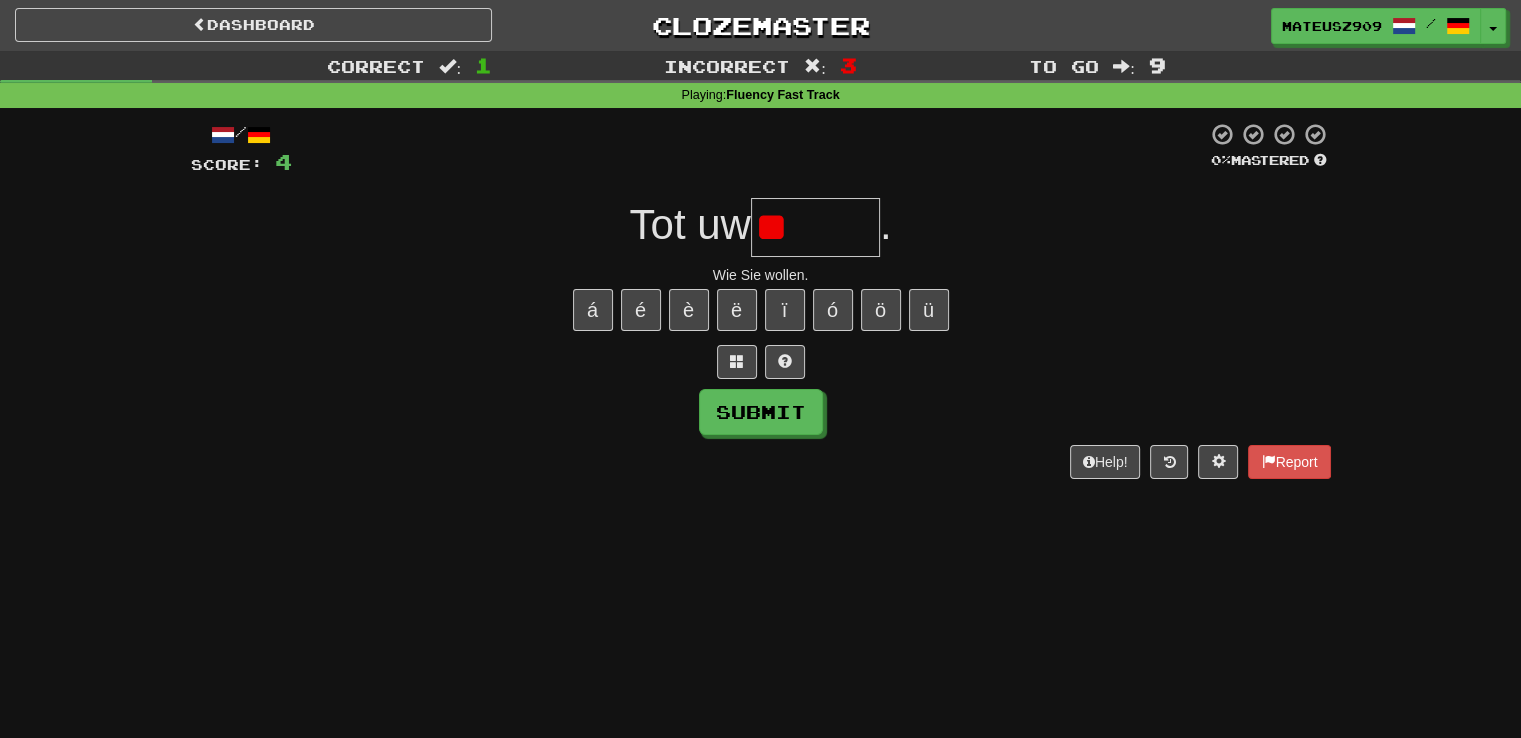 type on "*" 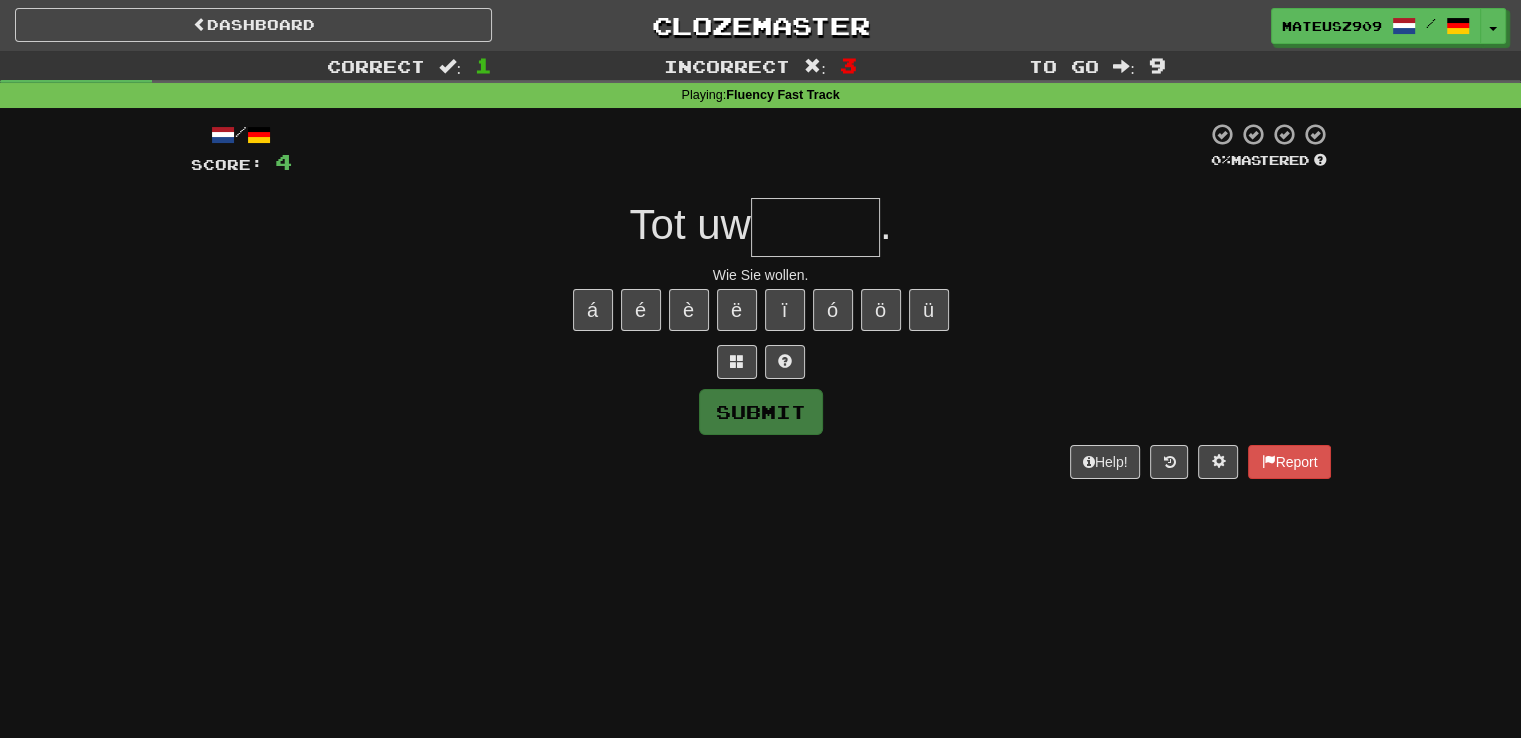 type on "*" 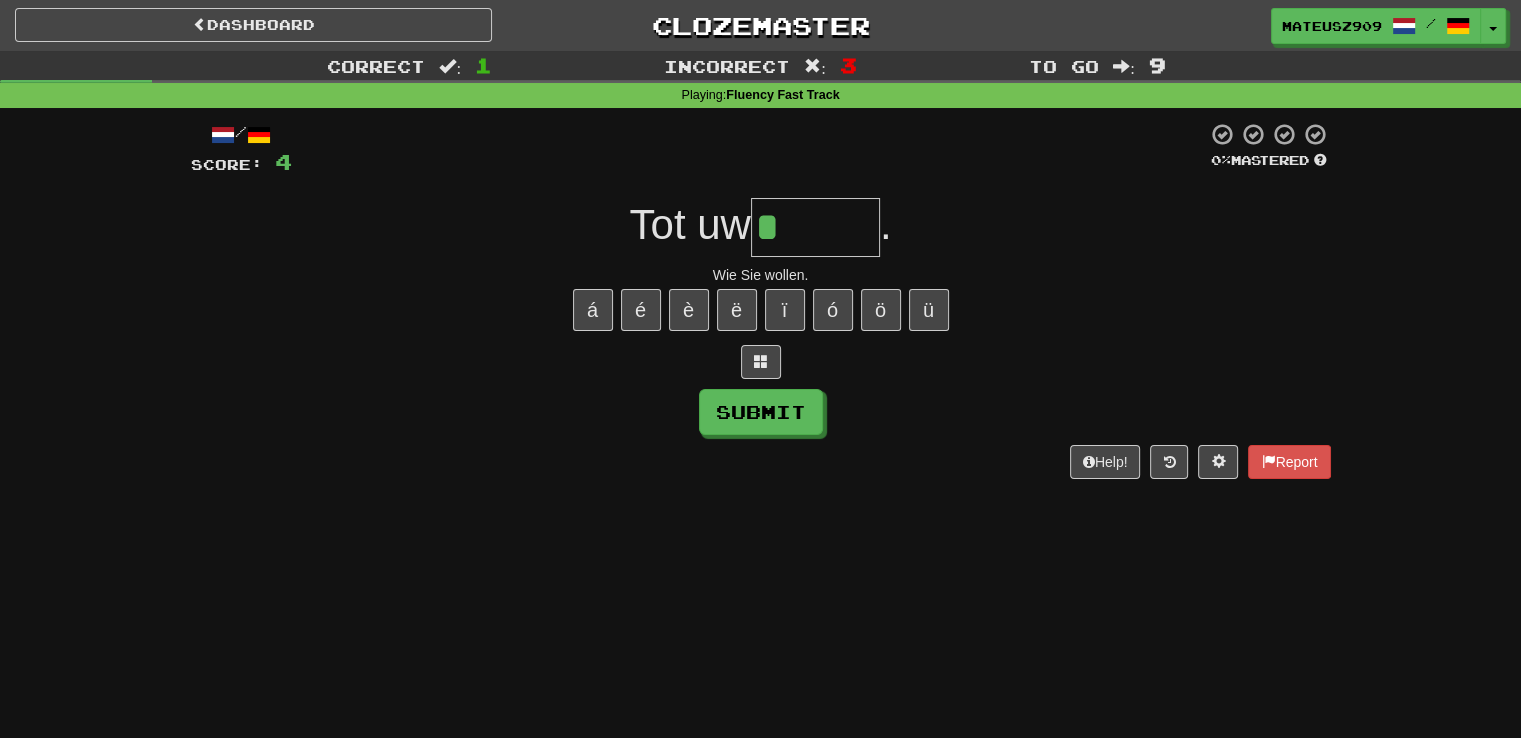 type on "******" 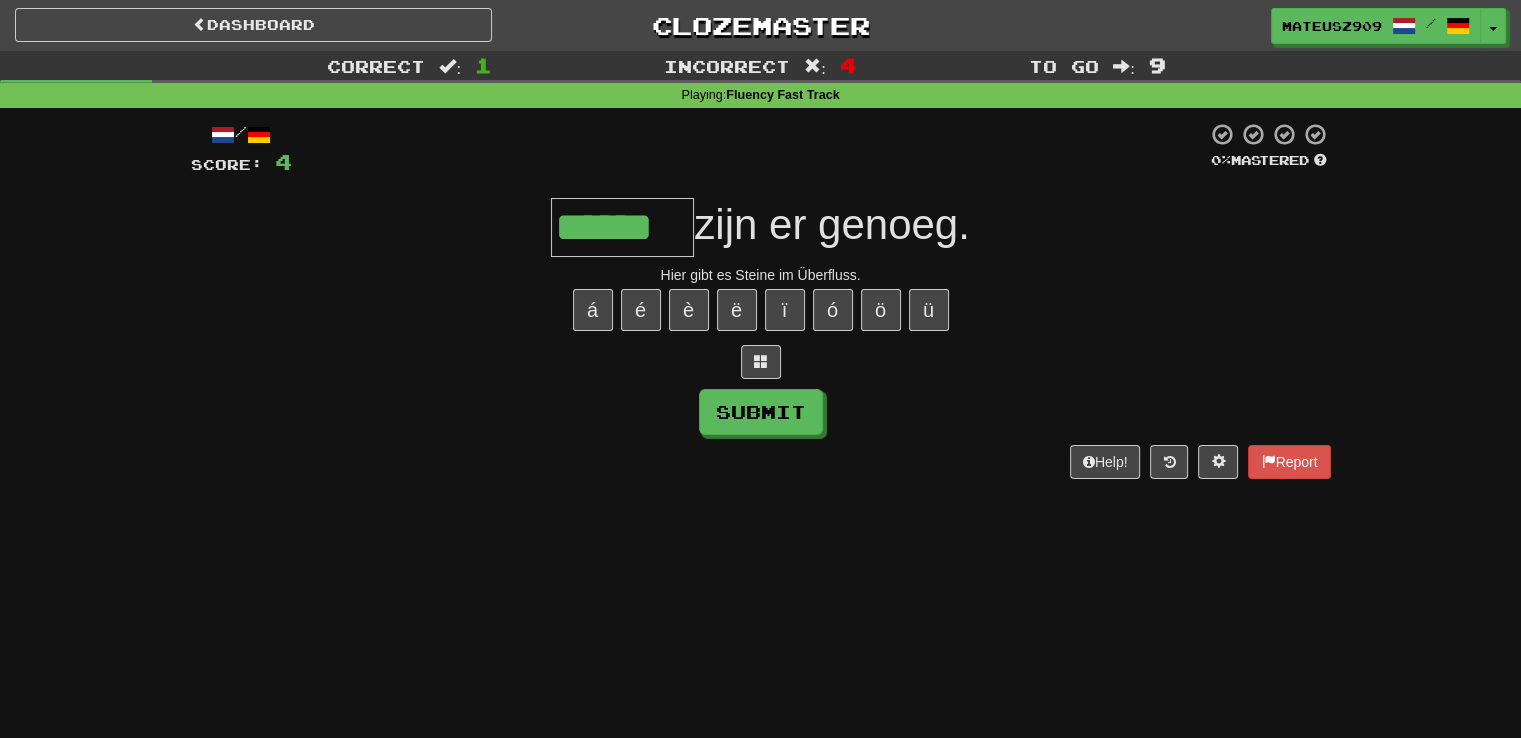 type on "******" 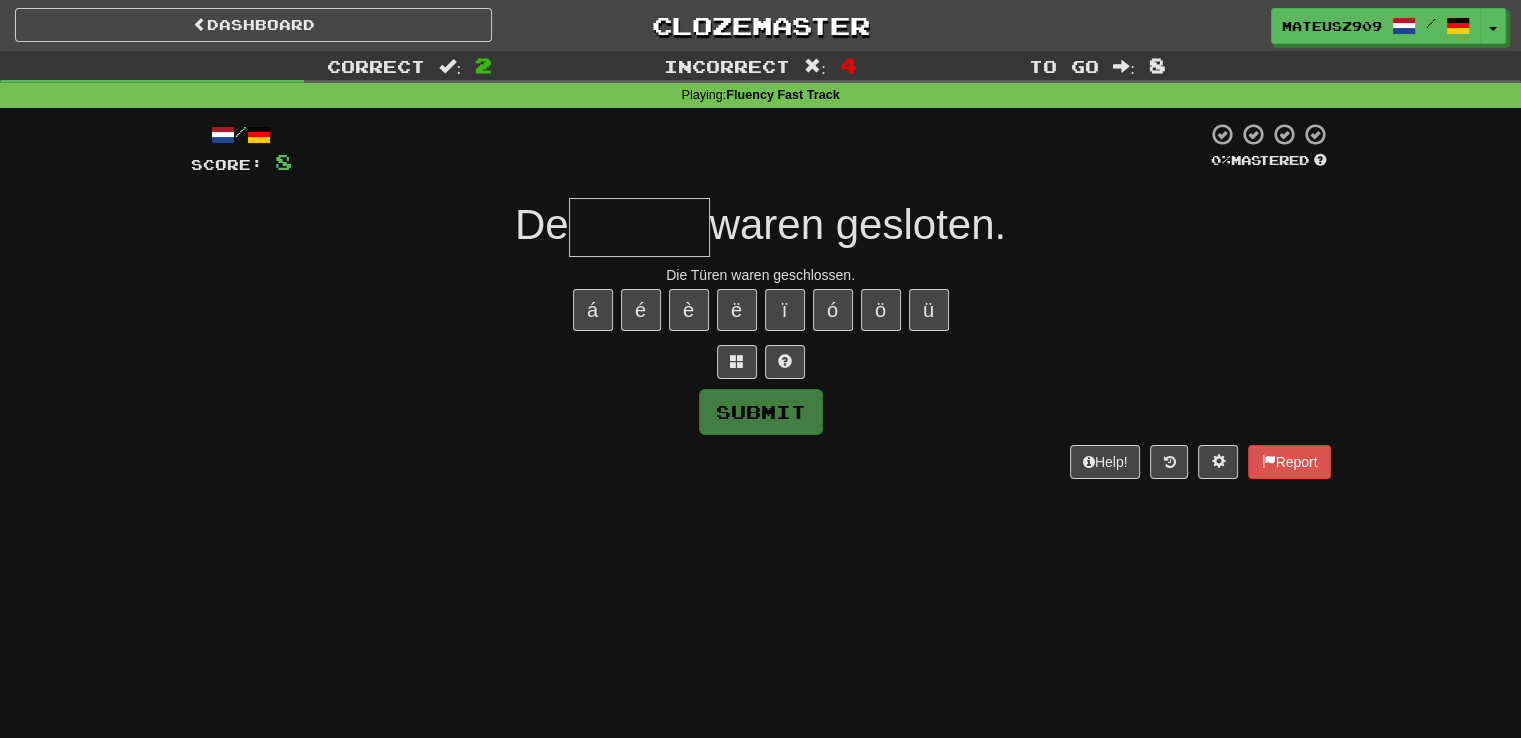 type on "*" 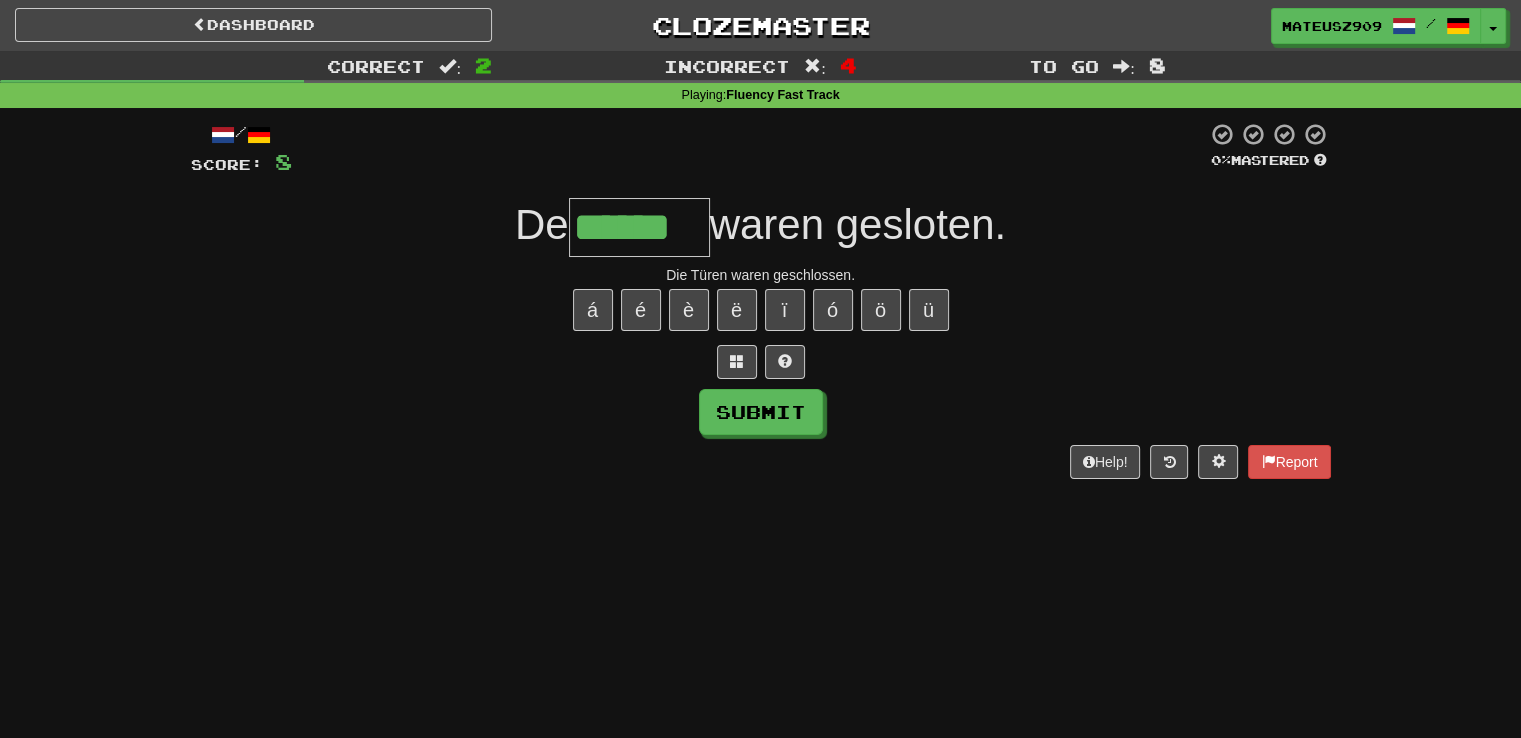 type on "******" 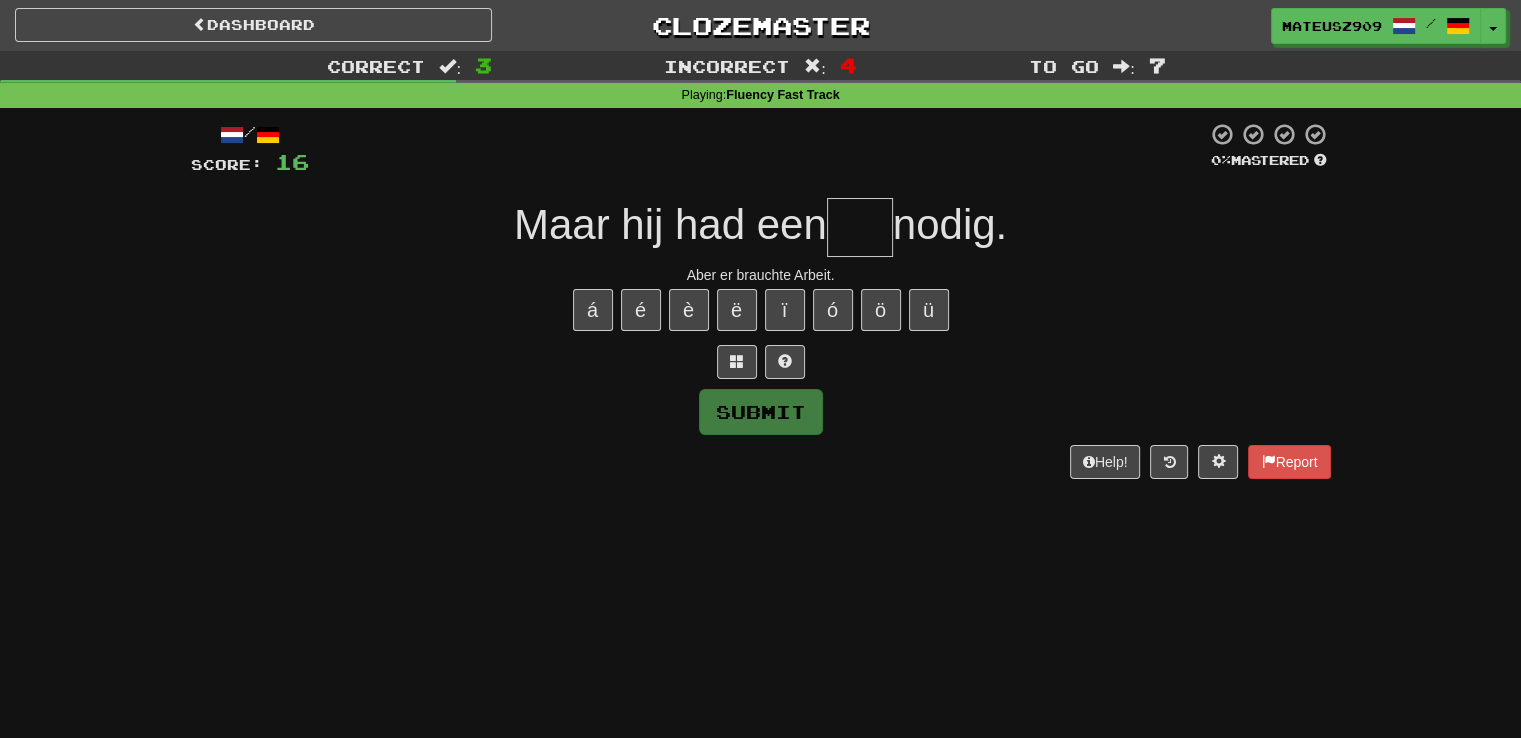 type on "***" 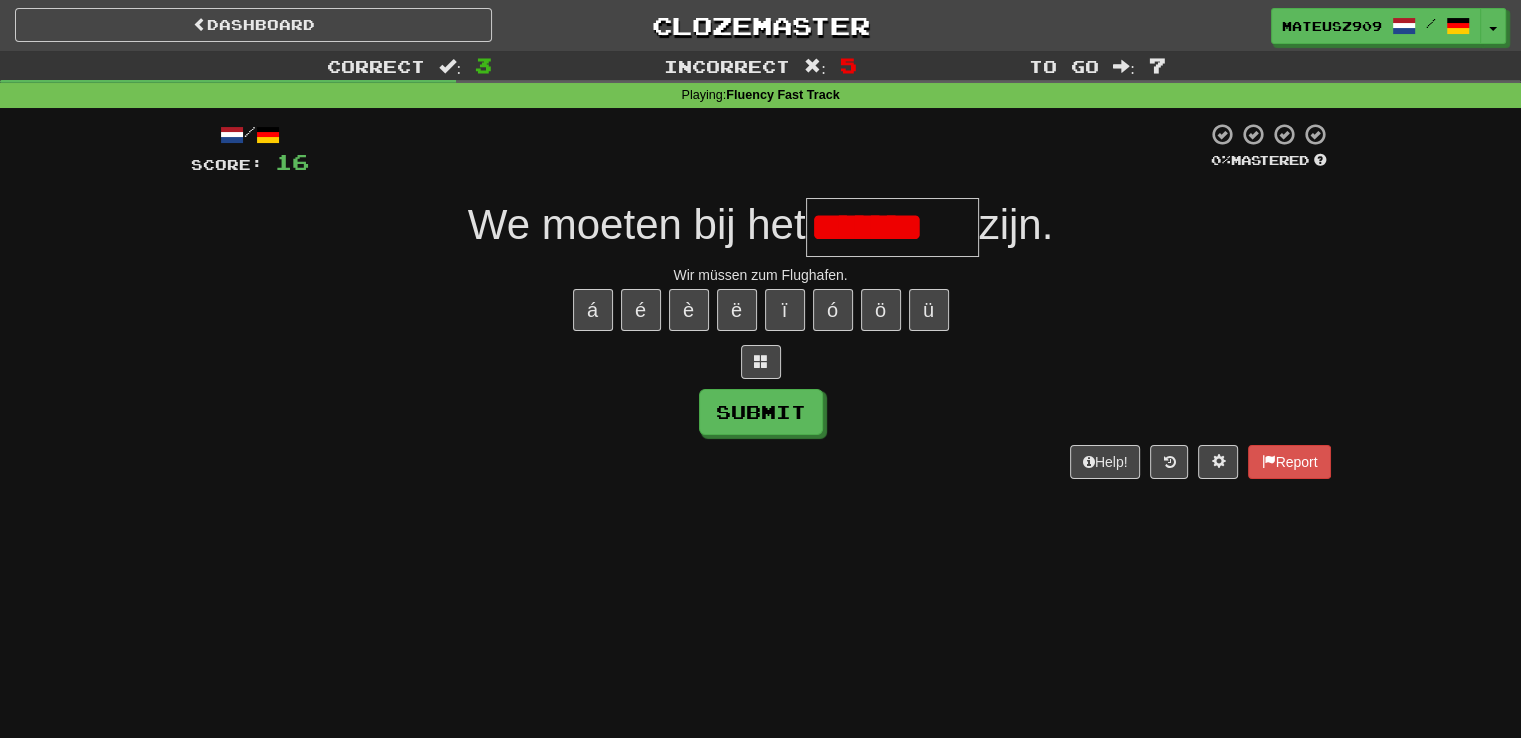 type on "*********" 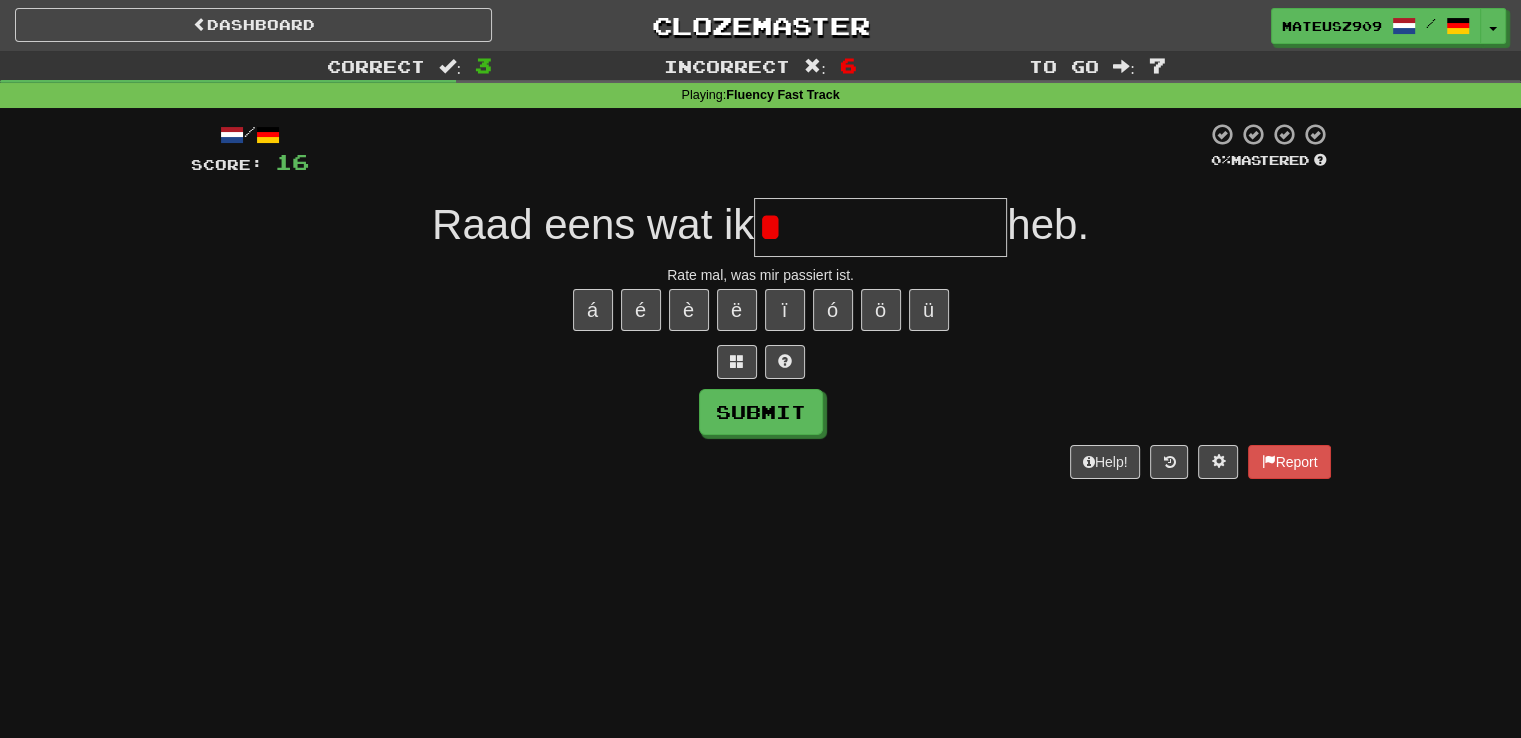 type on "**********" 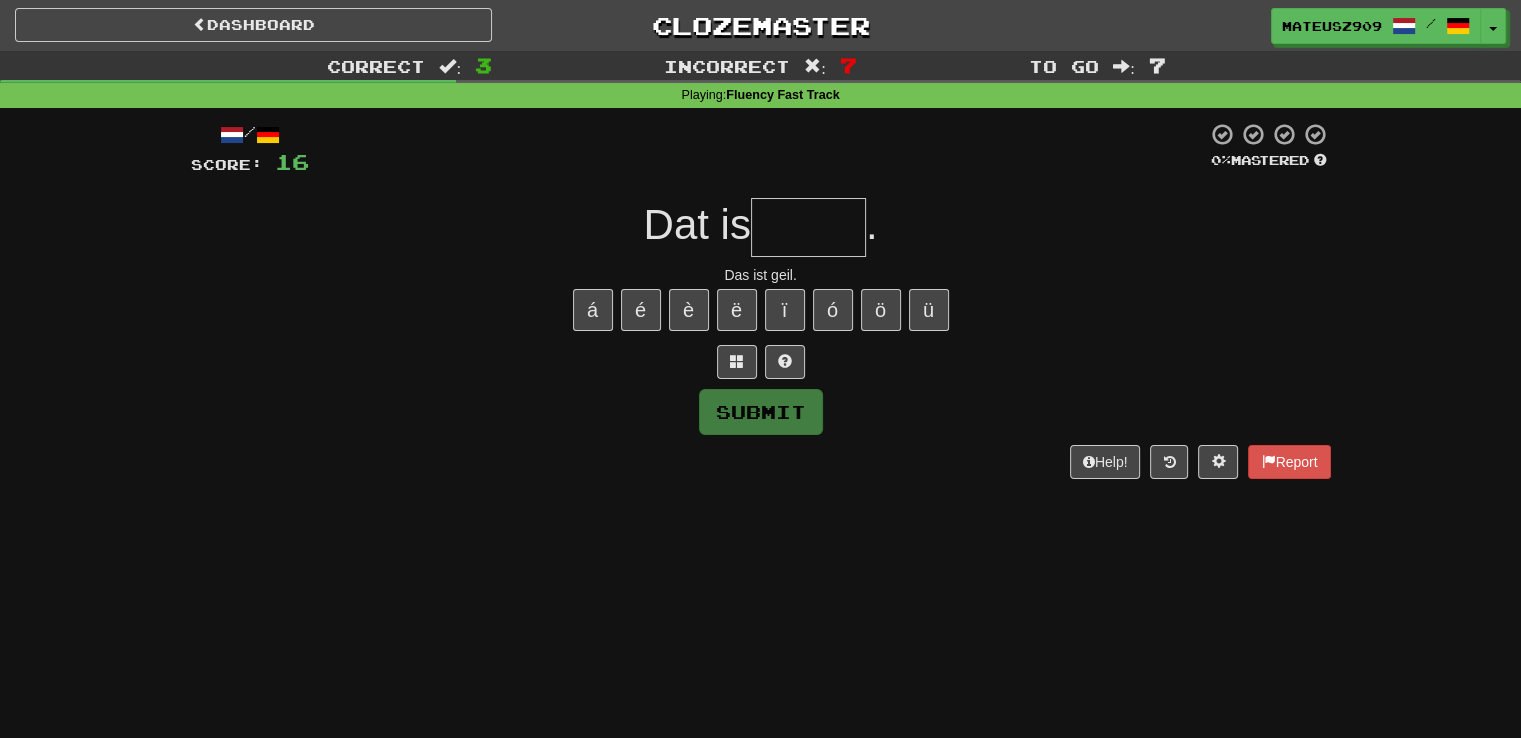 type on "*" 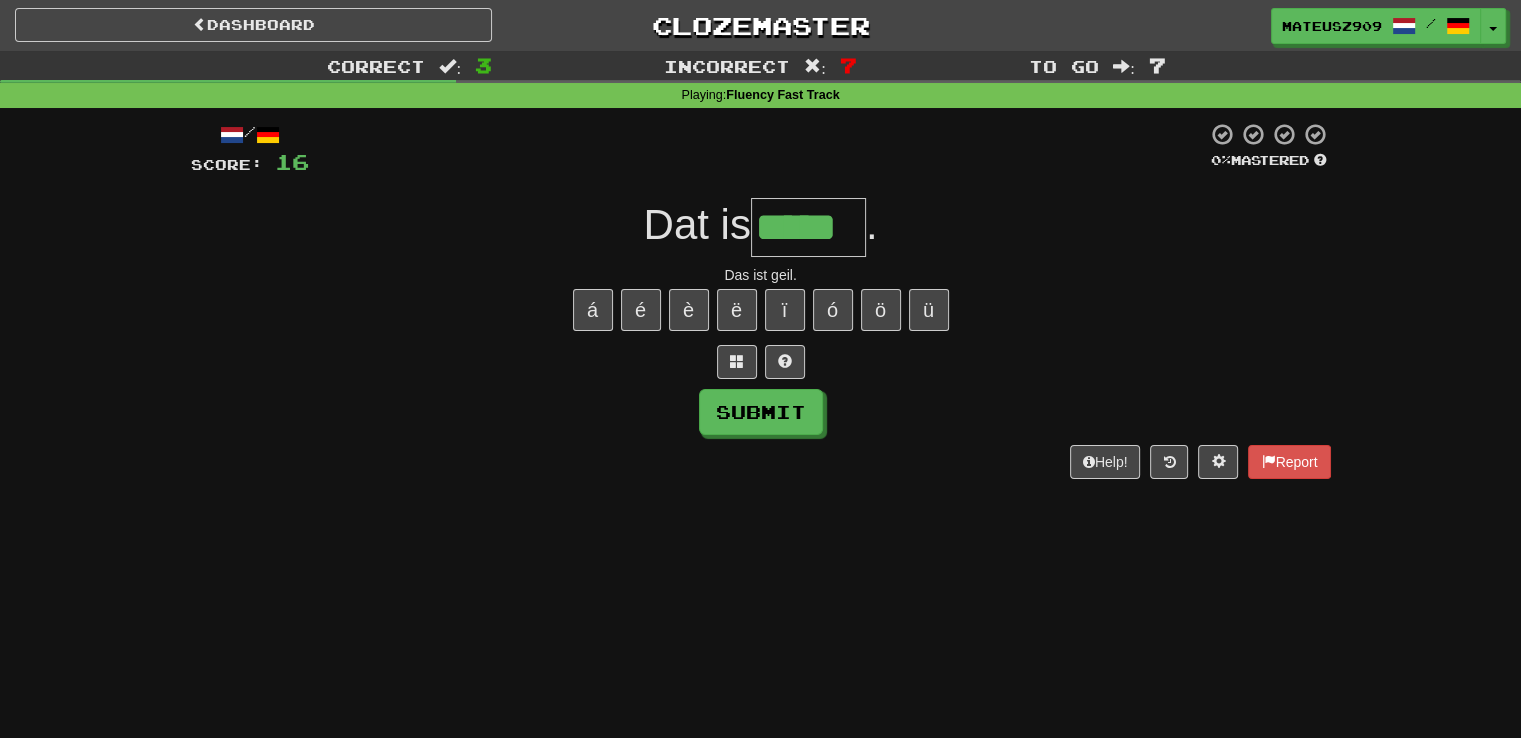 type on "*****" 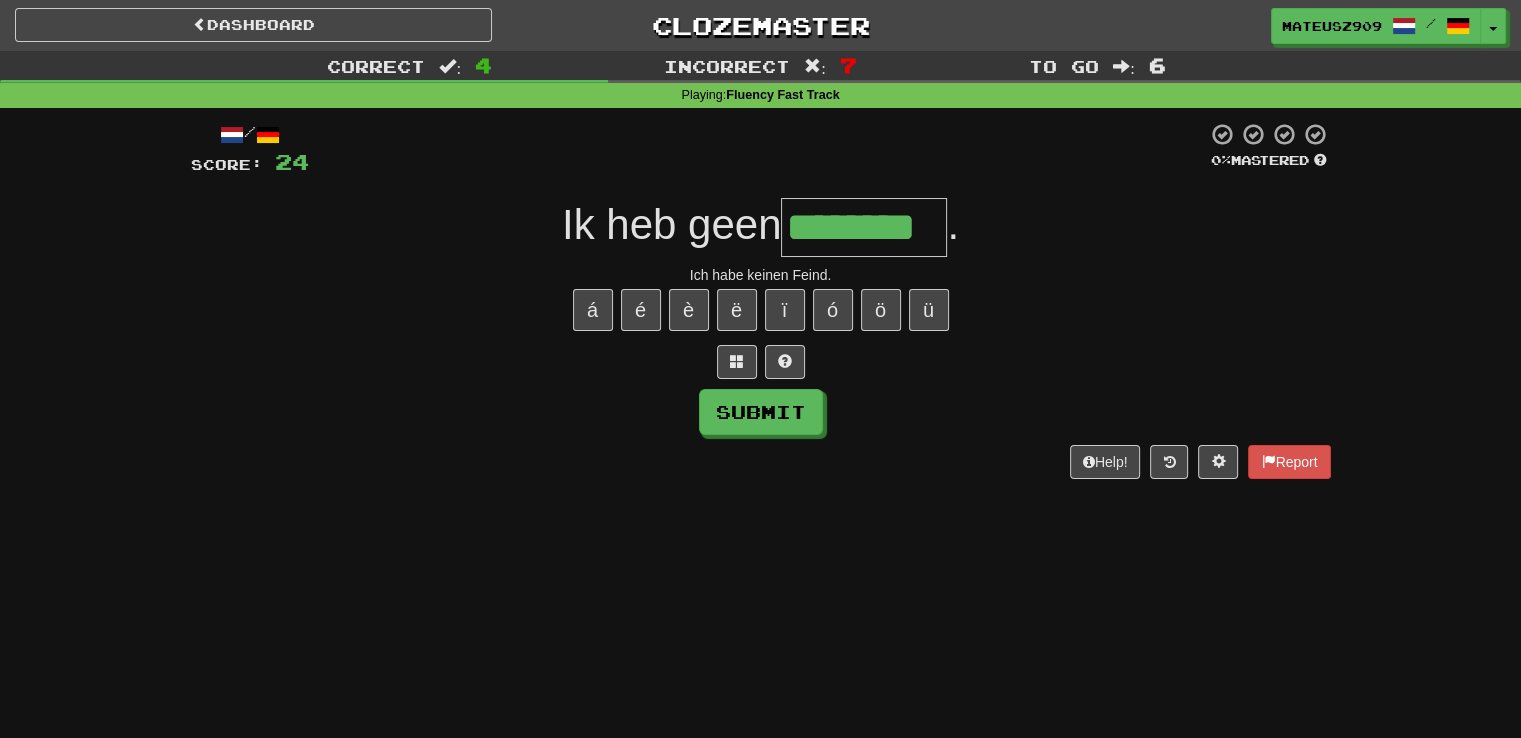 type on "********" 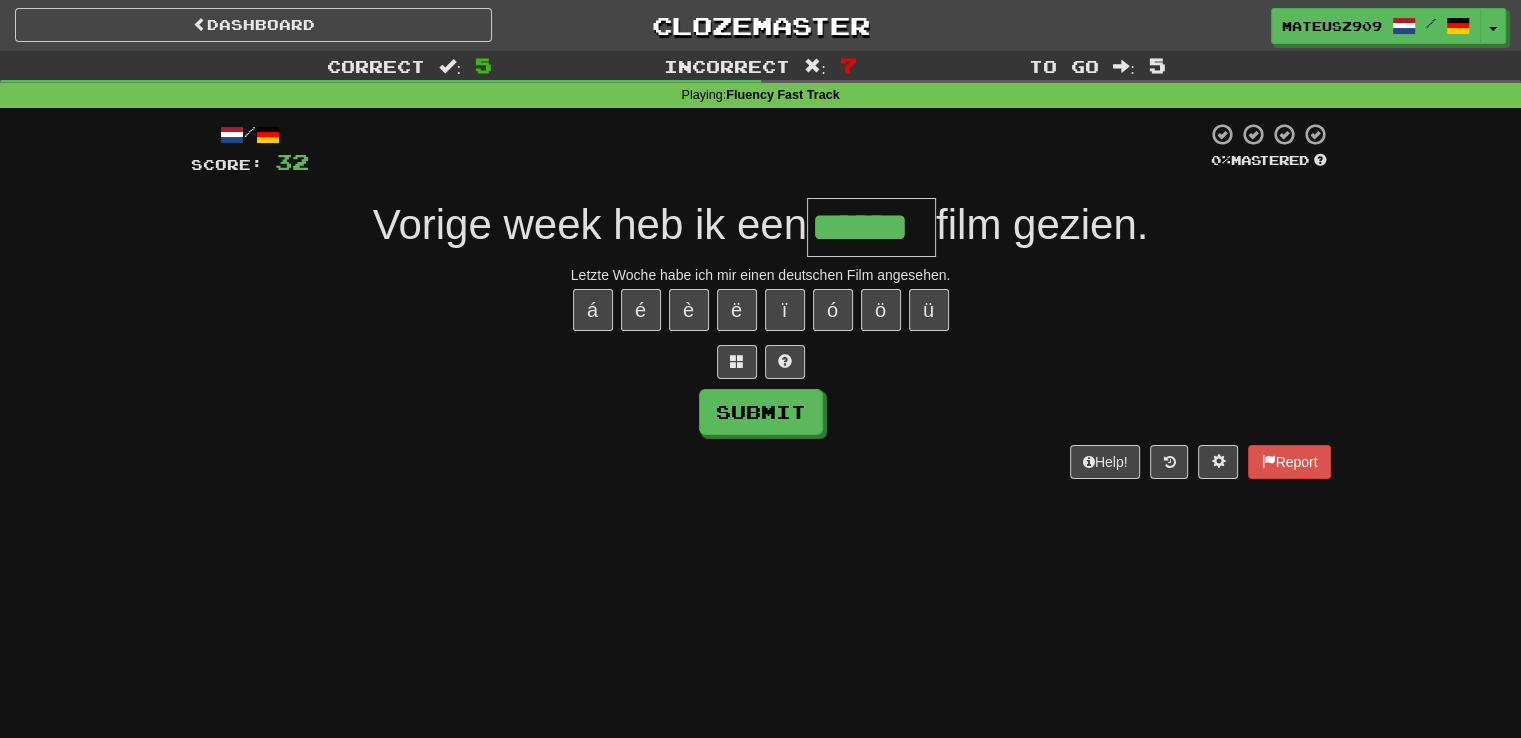 type on "******" 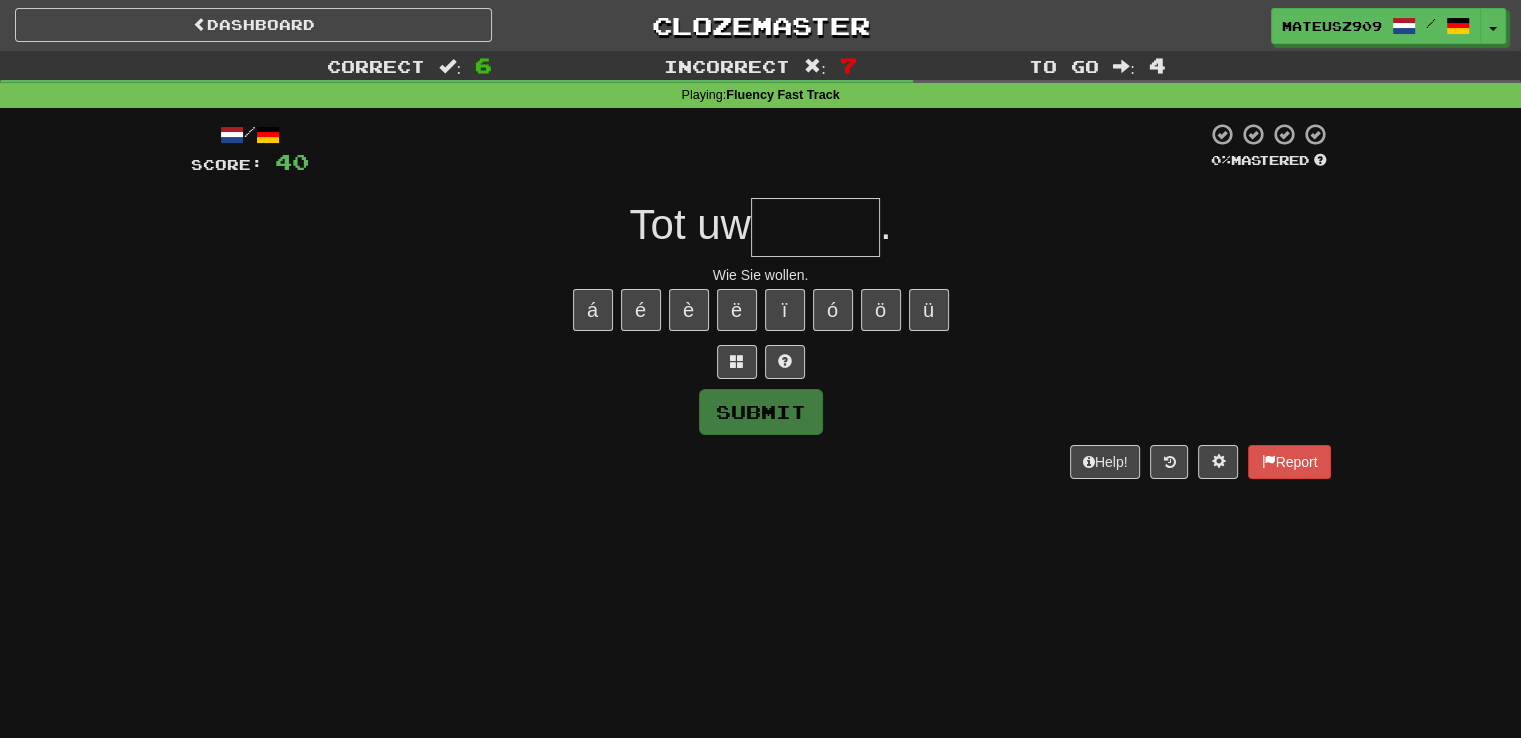 type on "******" 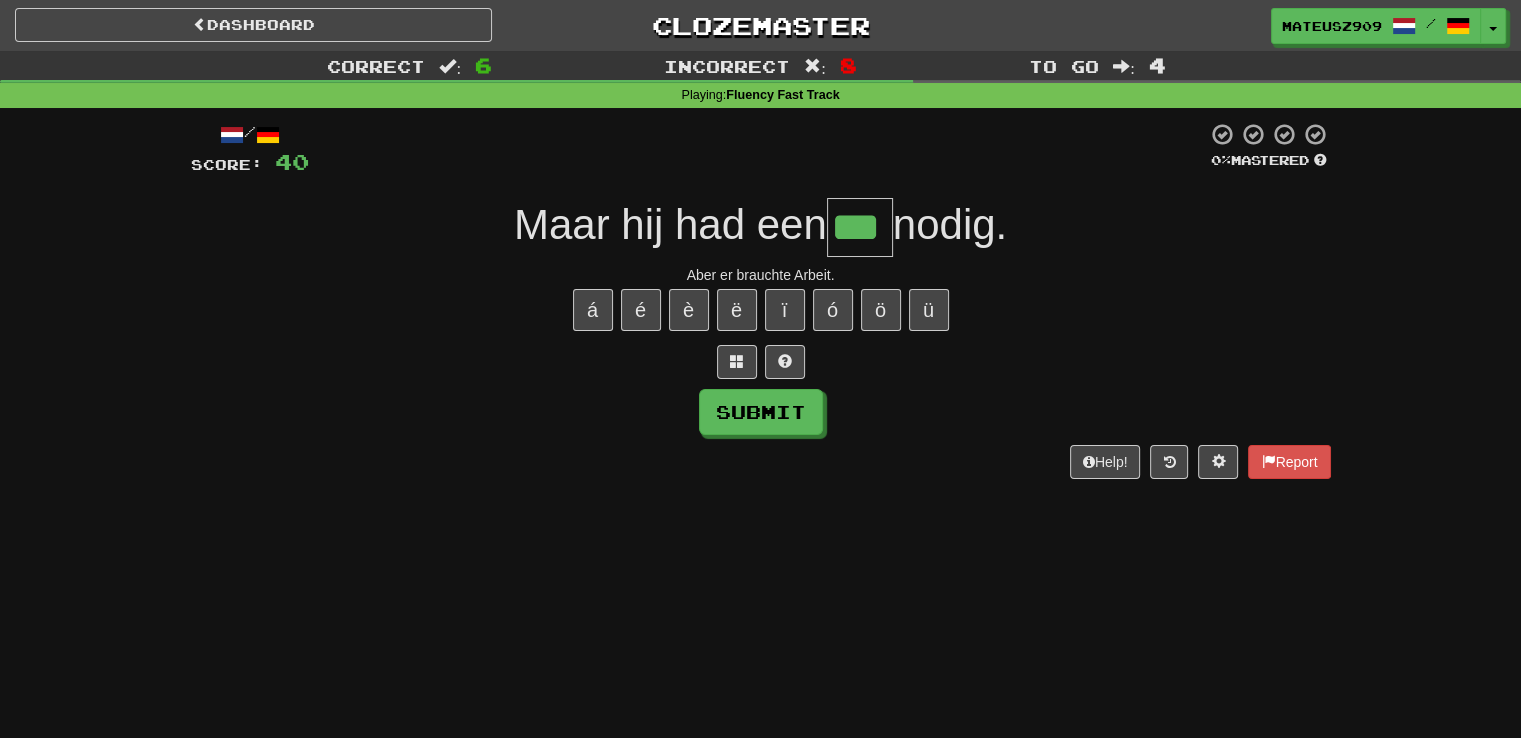 type on "***" 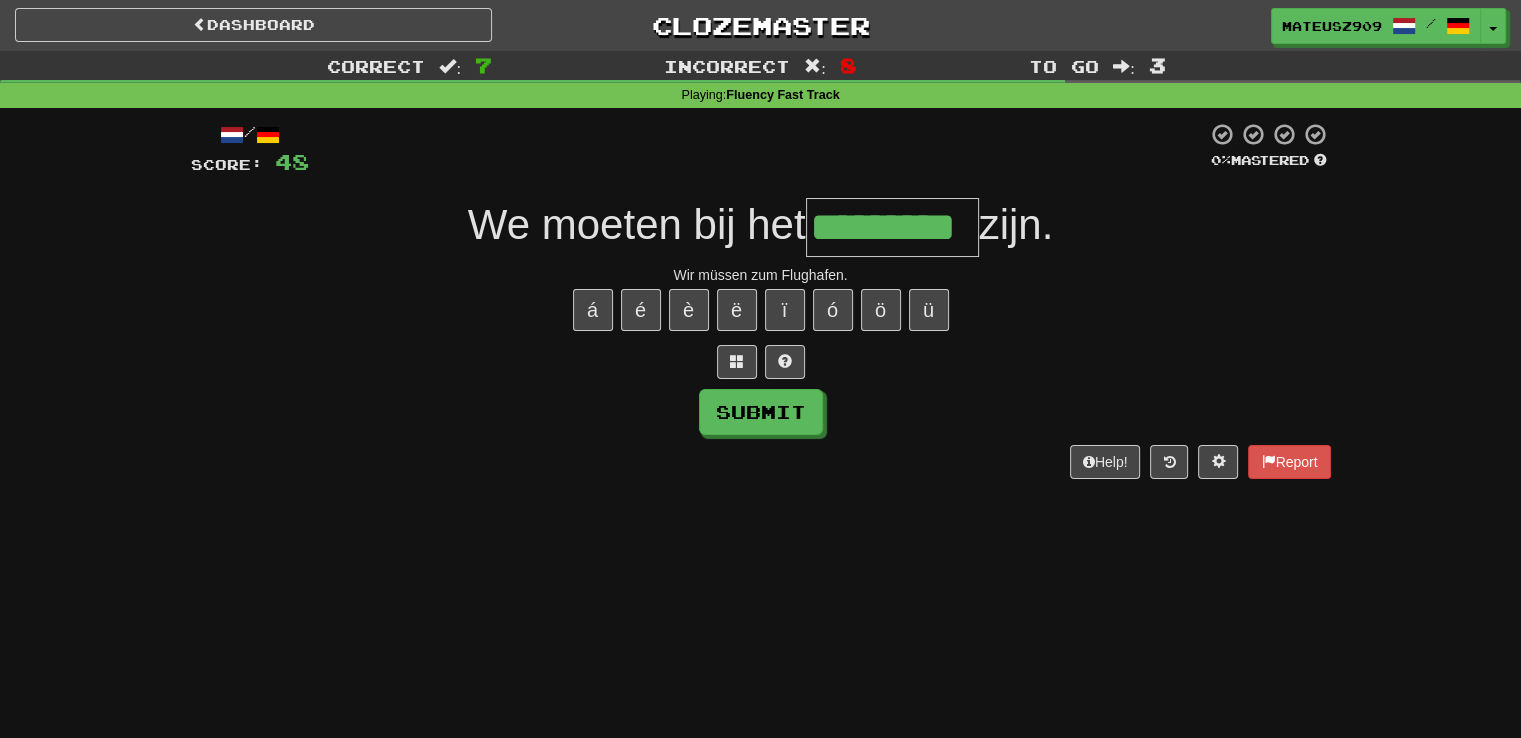 type on "*********" 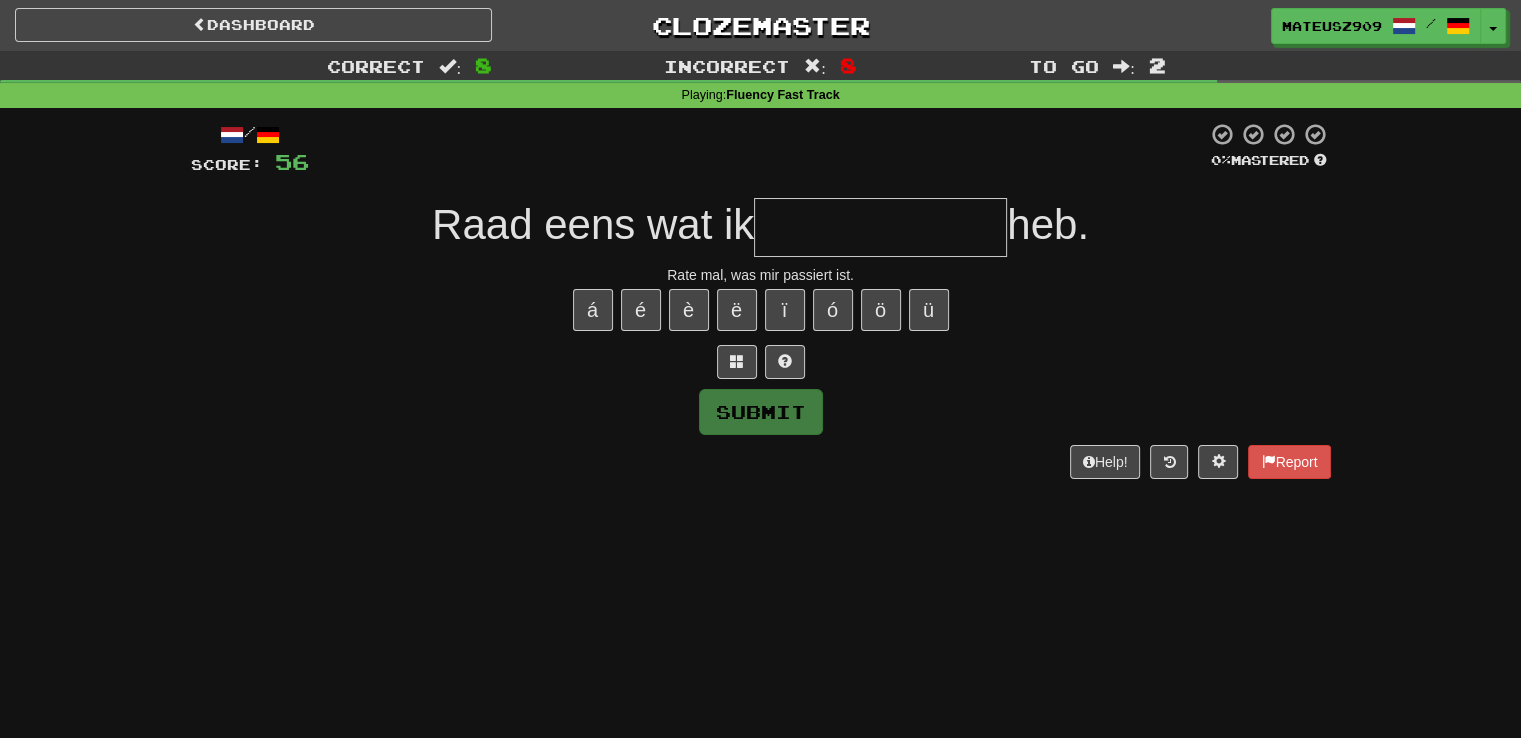 type on "**********" 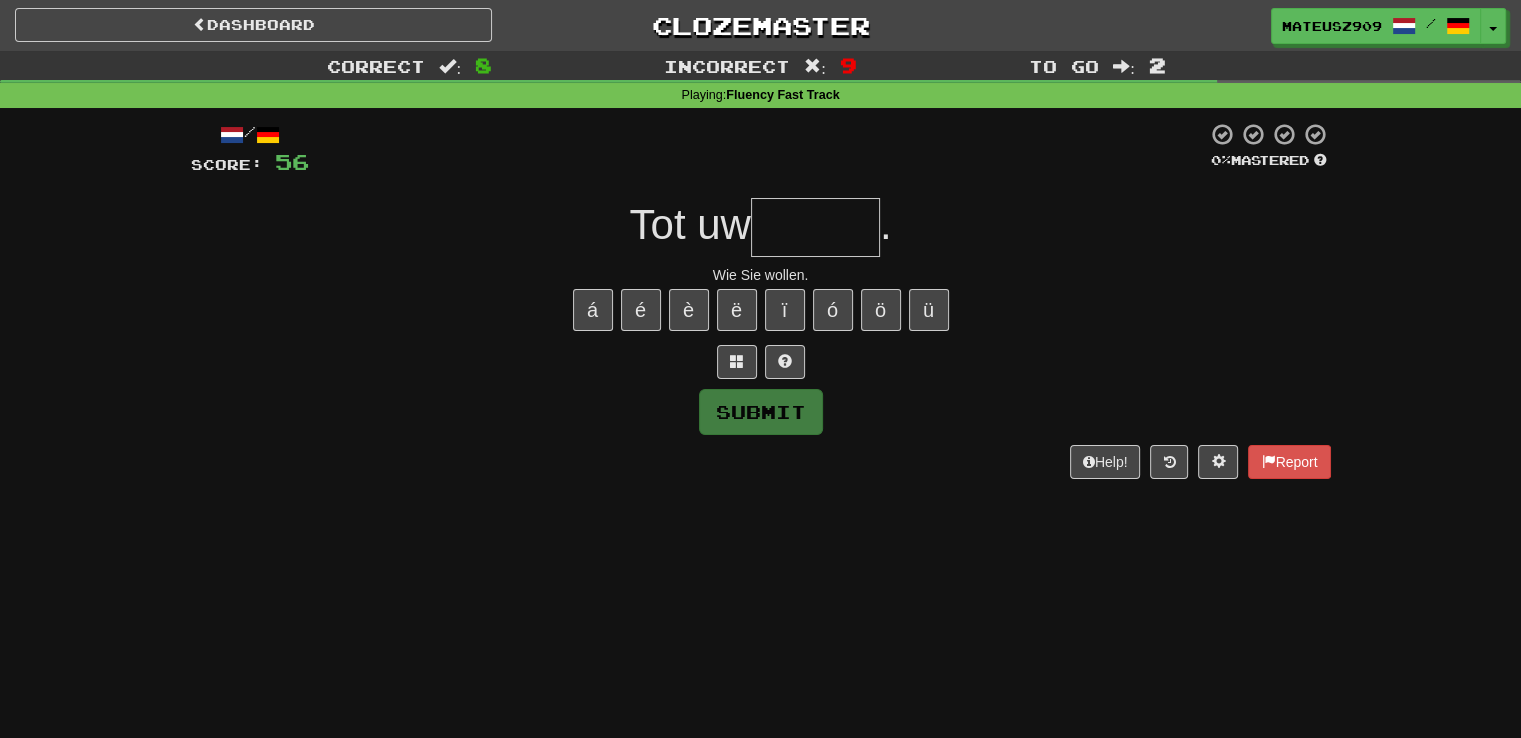 type on "******" 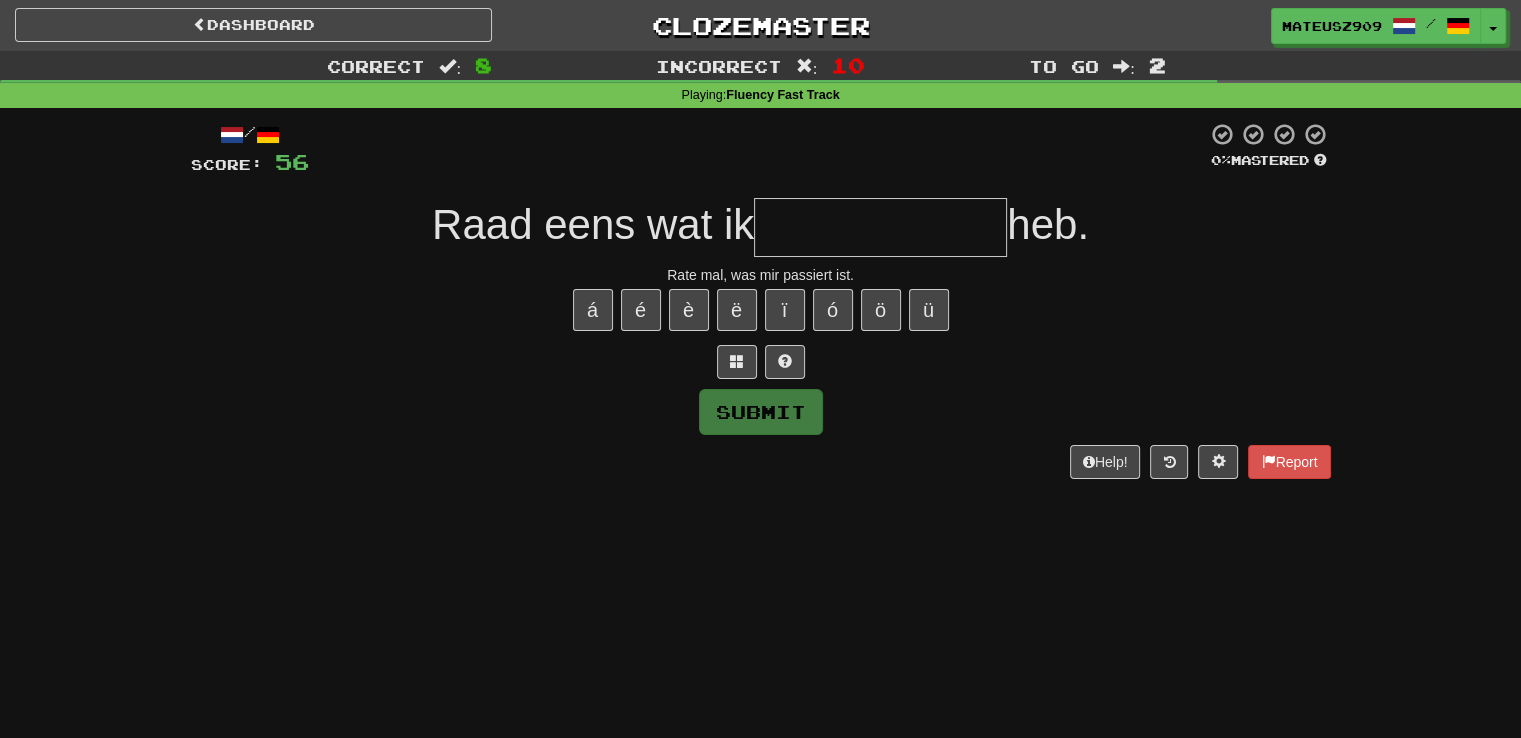 type on "*" 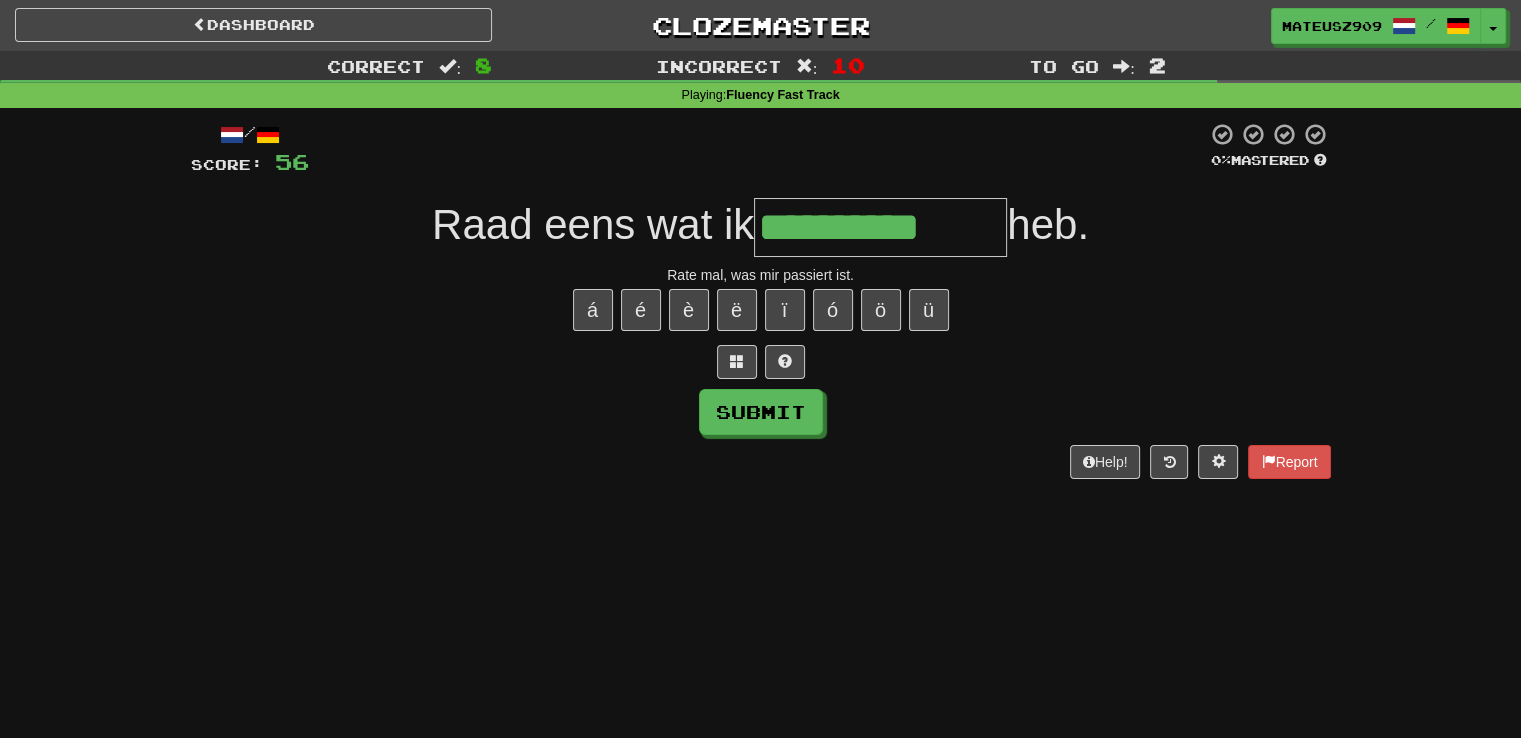 type on "**********" 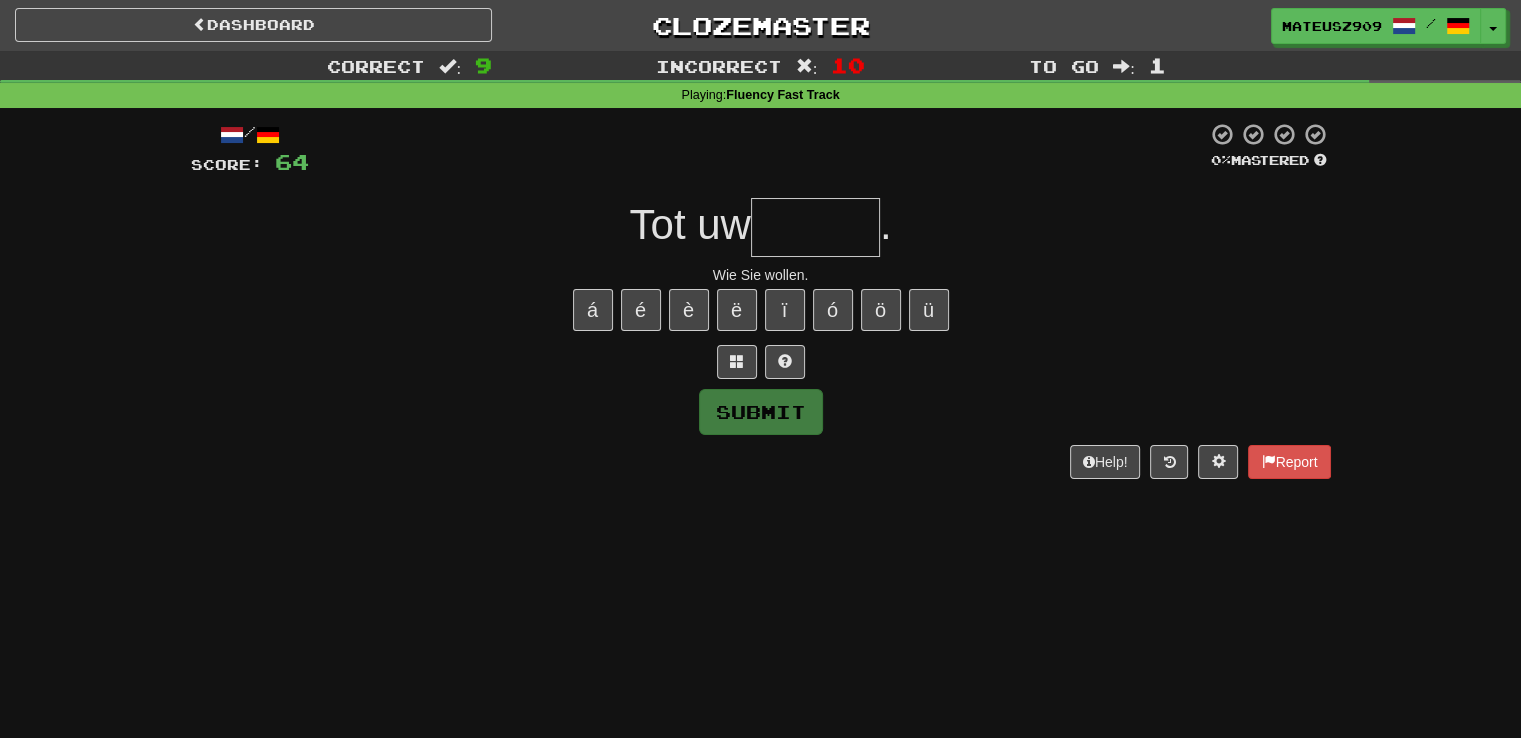 type on "******" 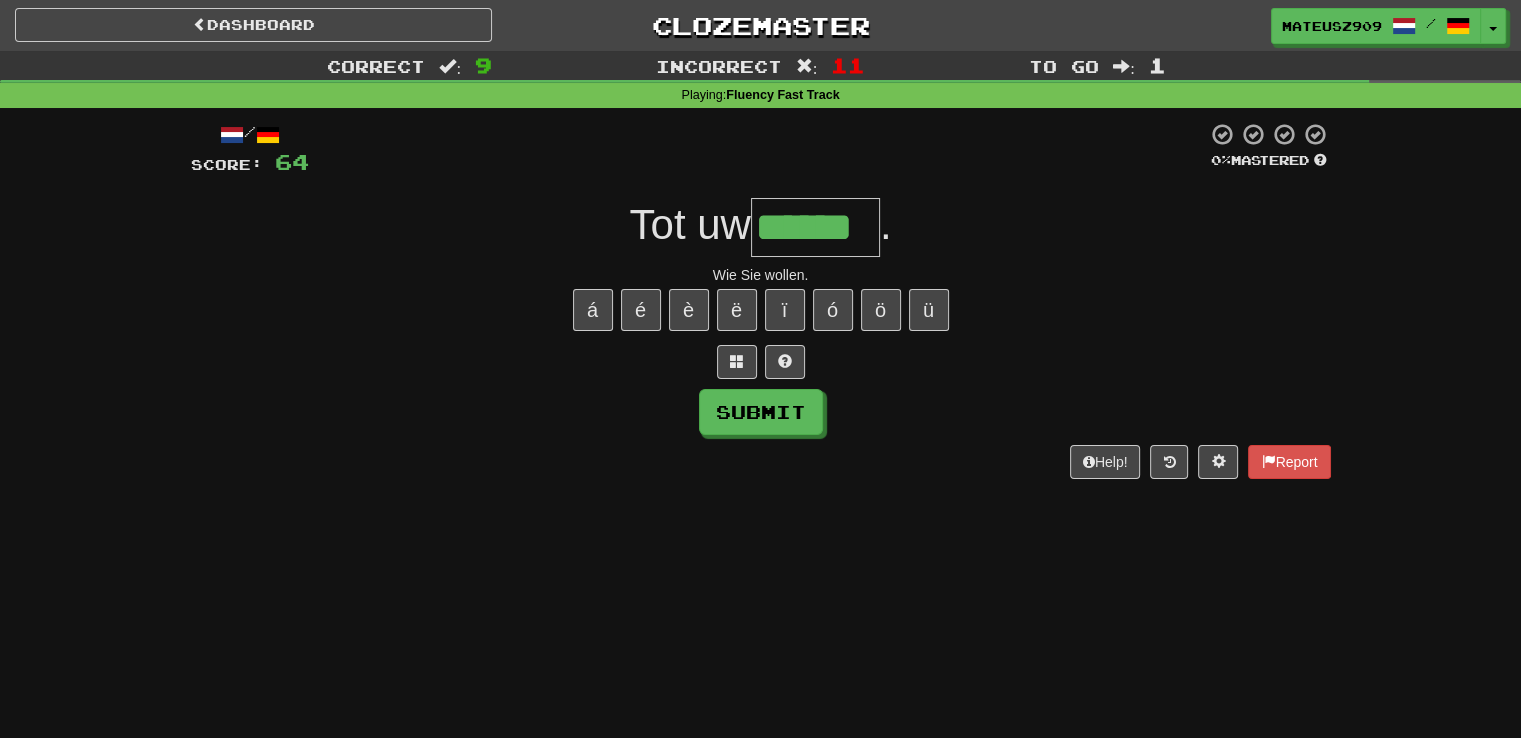 type on "******" 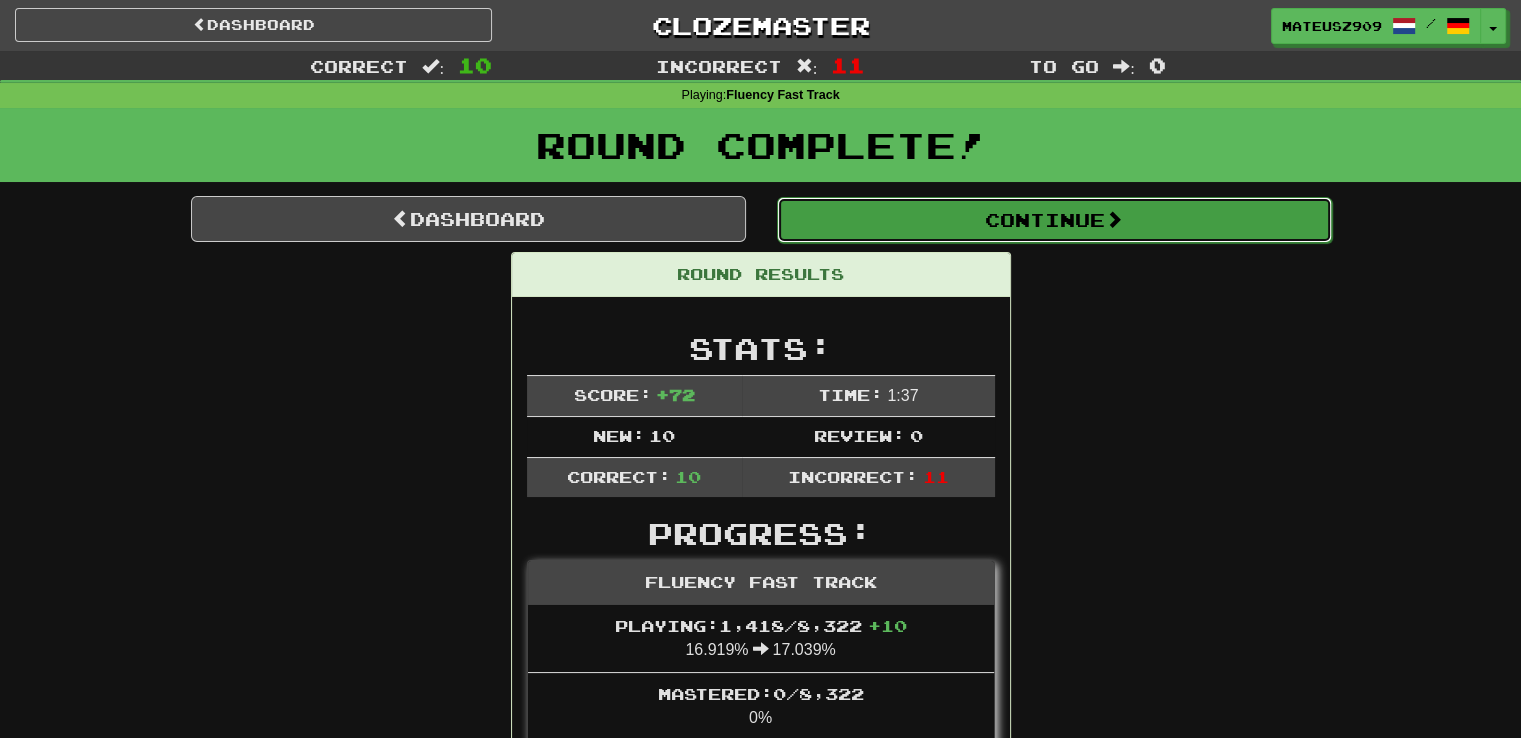 click on "Continue" at bounding box center [1054, 220] 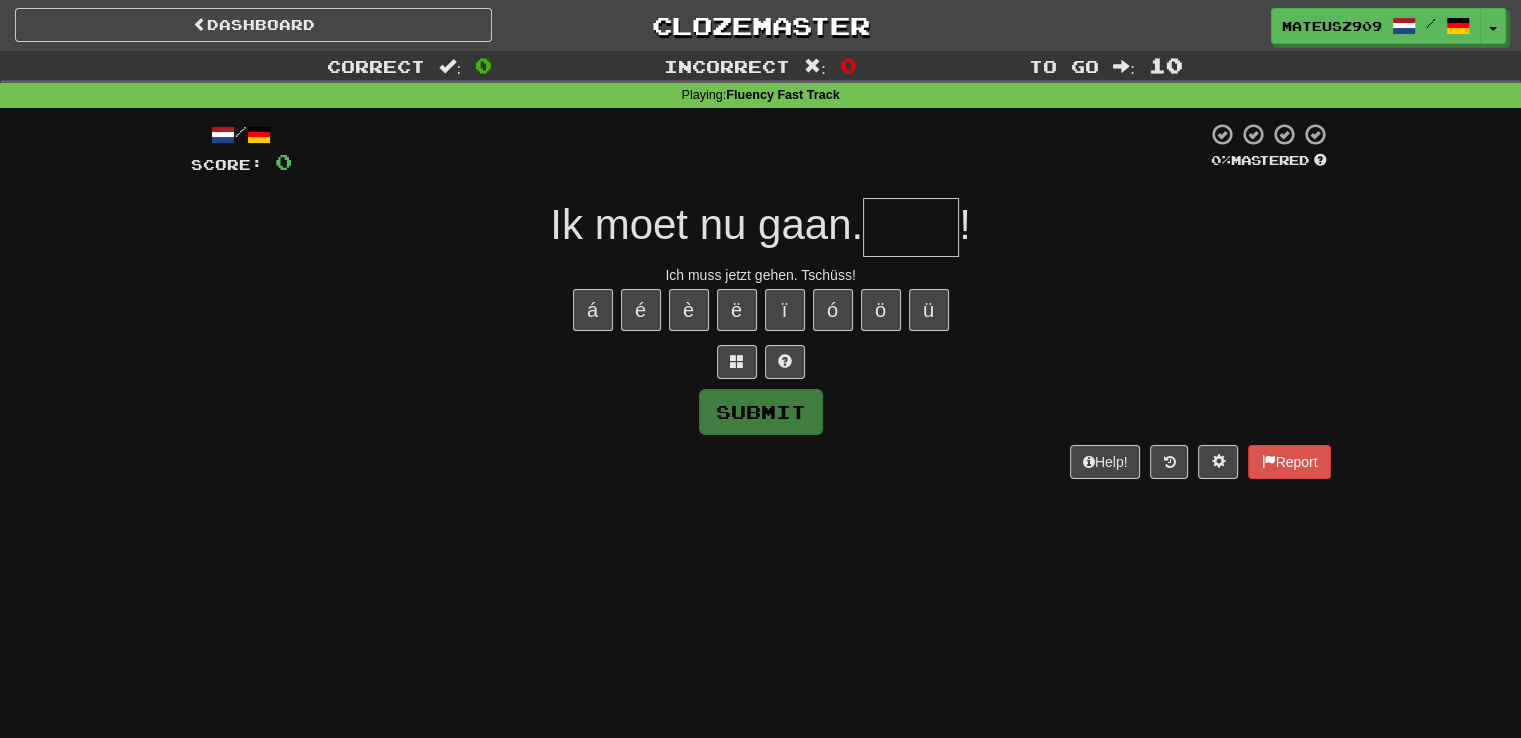 type on "*" 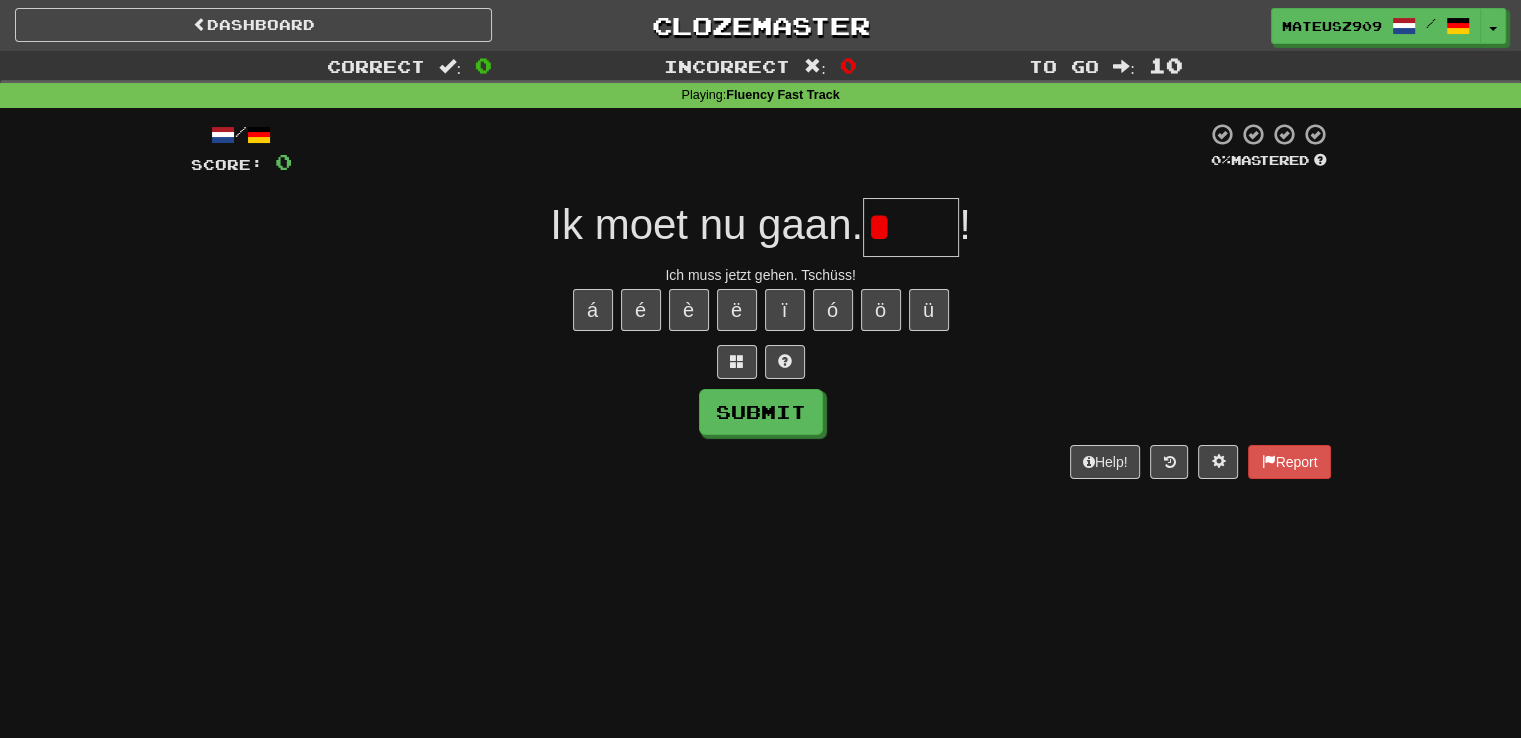 type on "****" 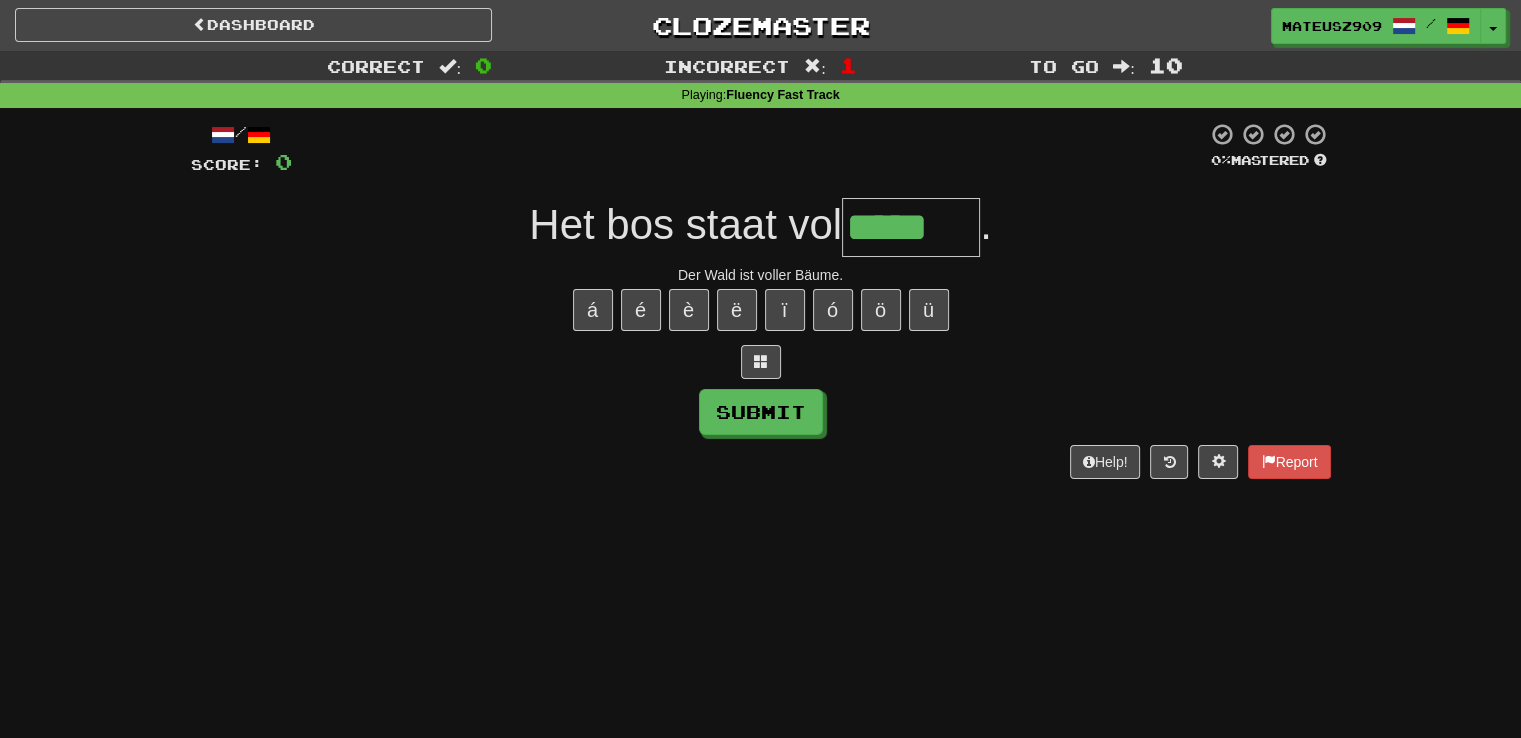 type on "*****" 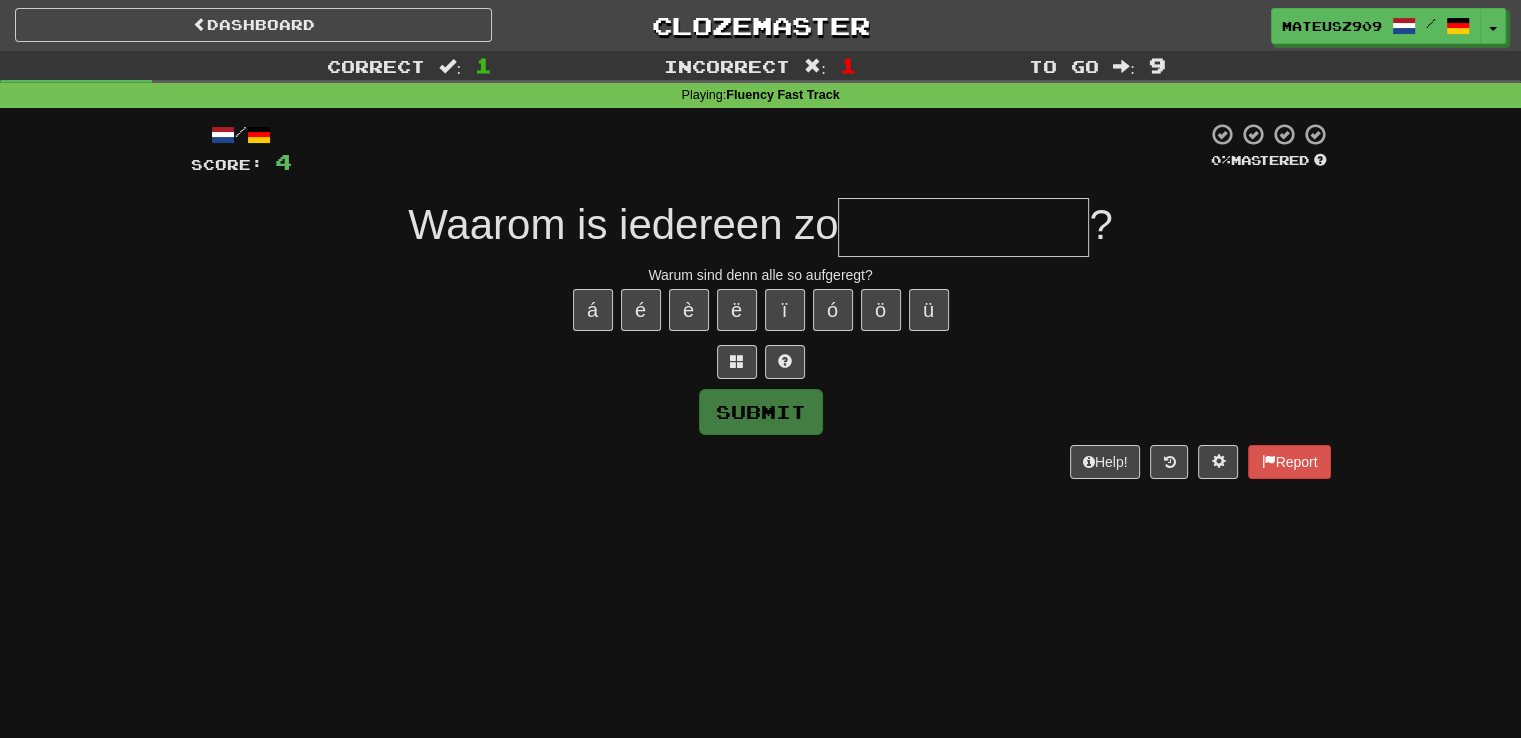type on "**********" 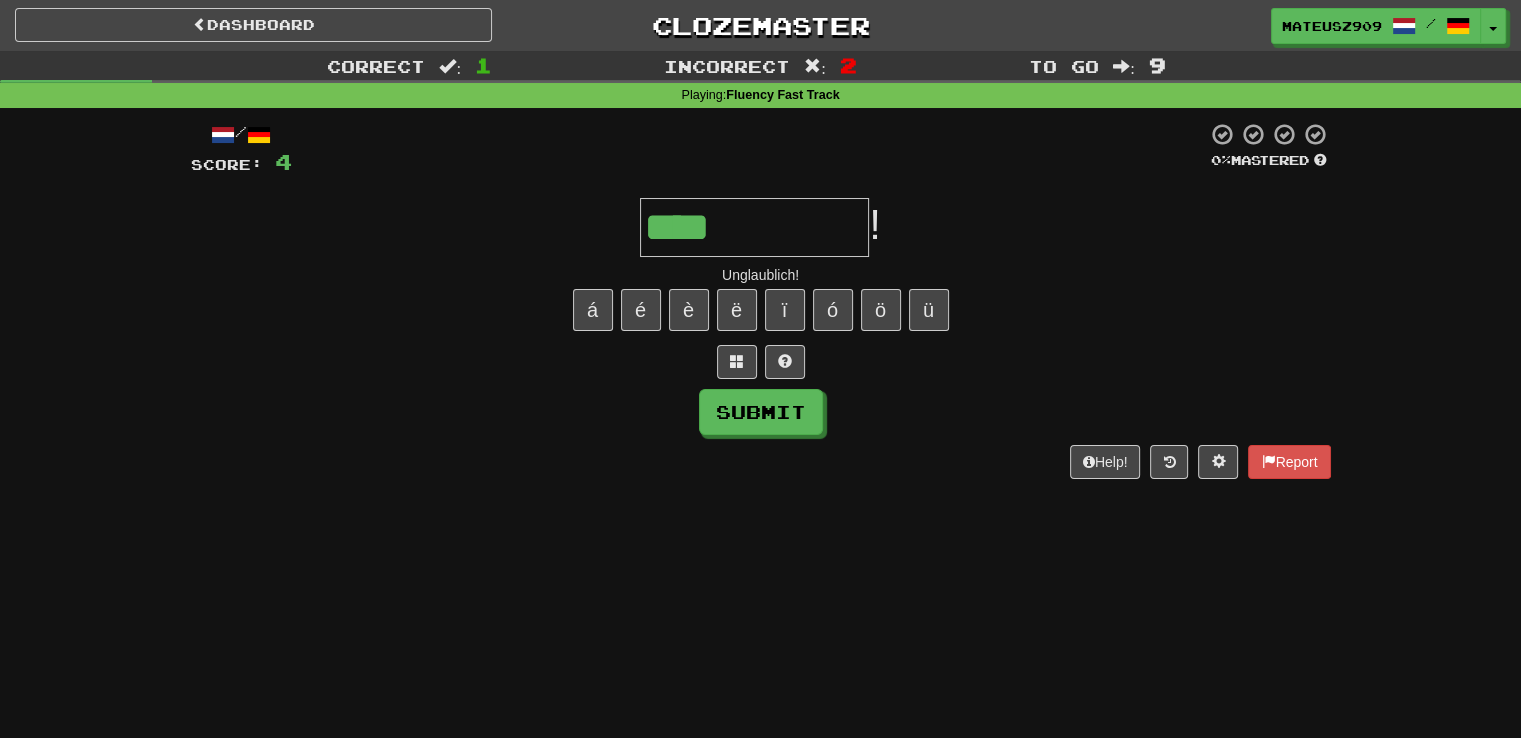 type on "**********" 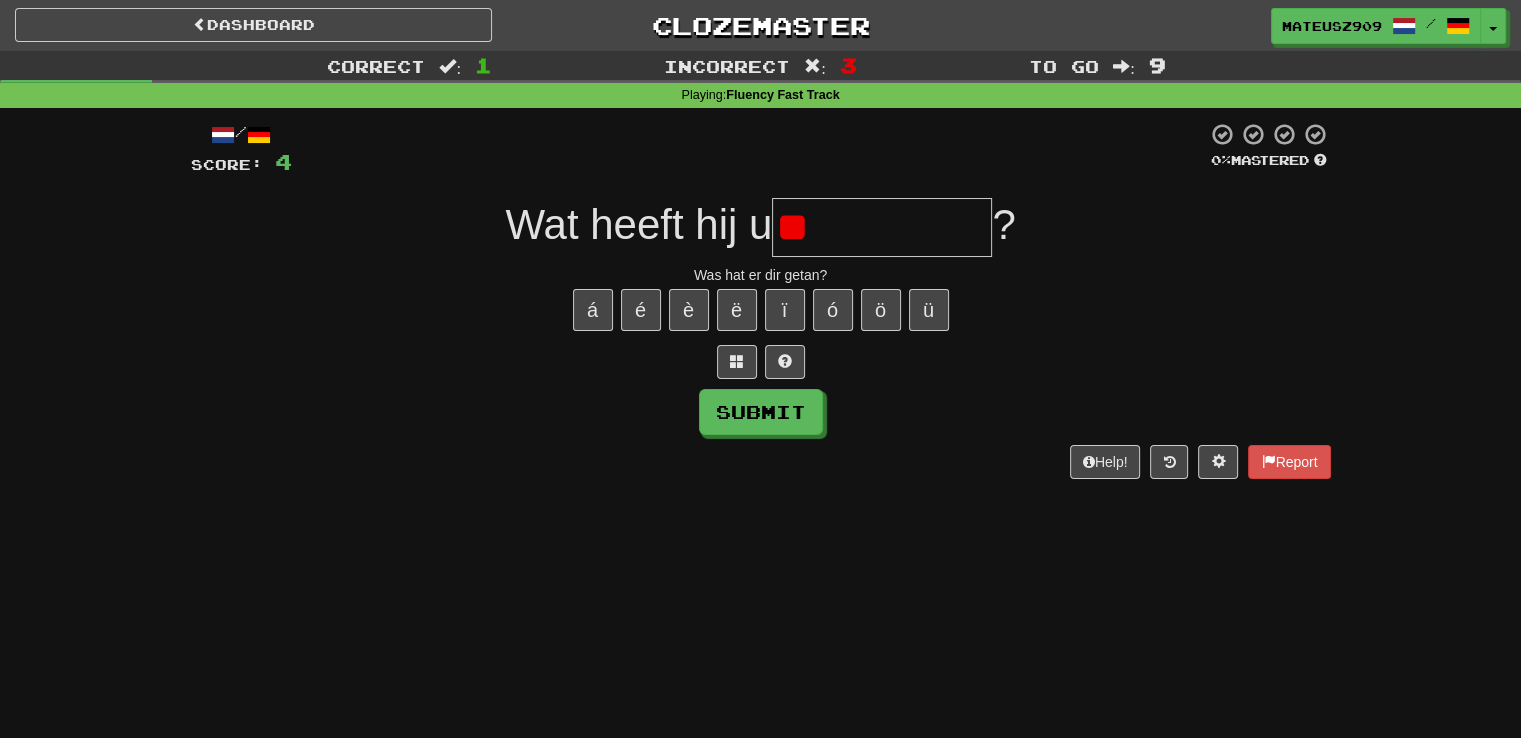 type on "*" 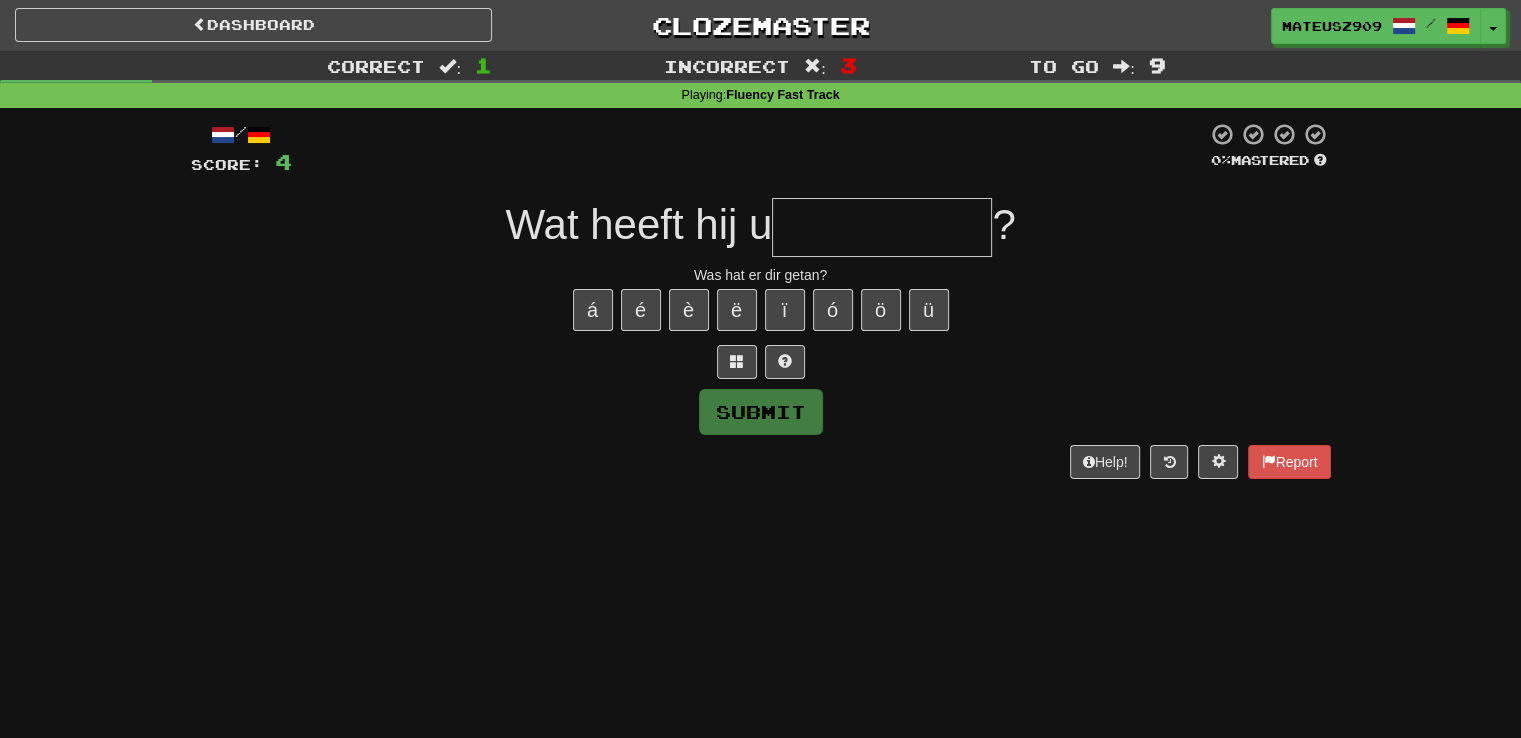 type on "*********" 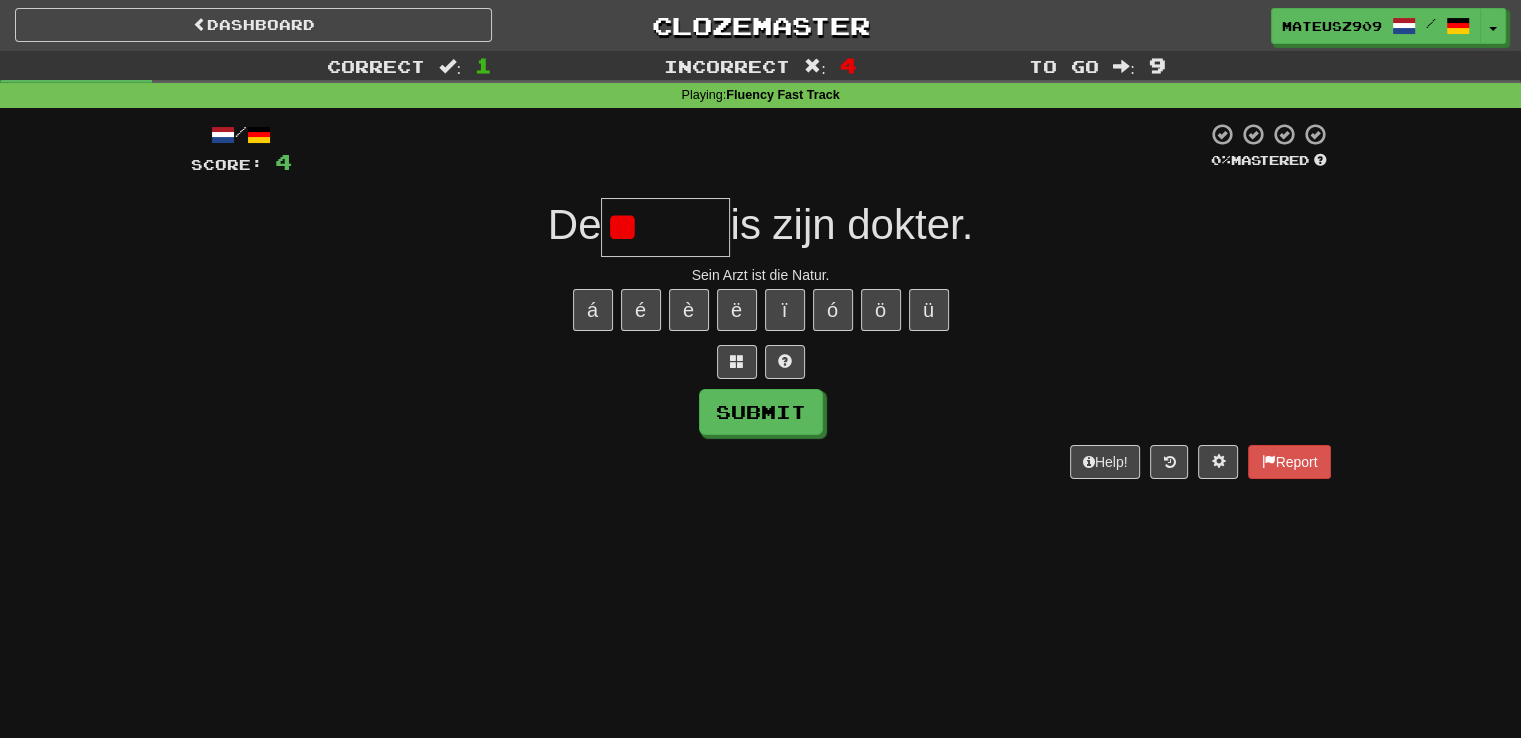 type on "*" 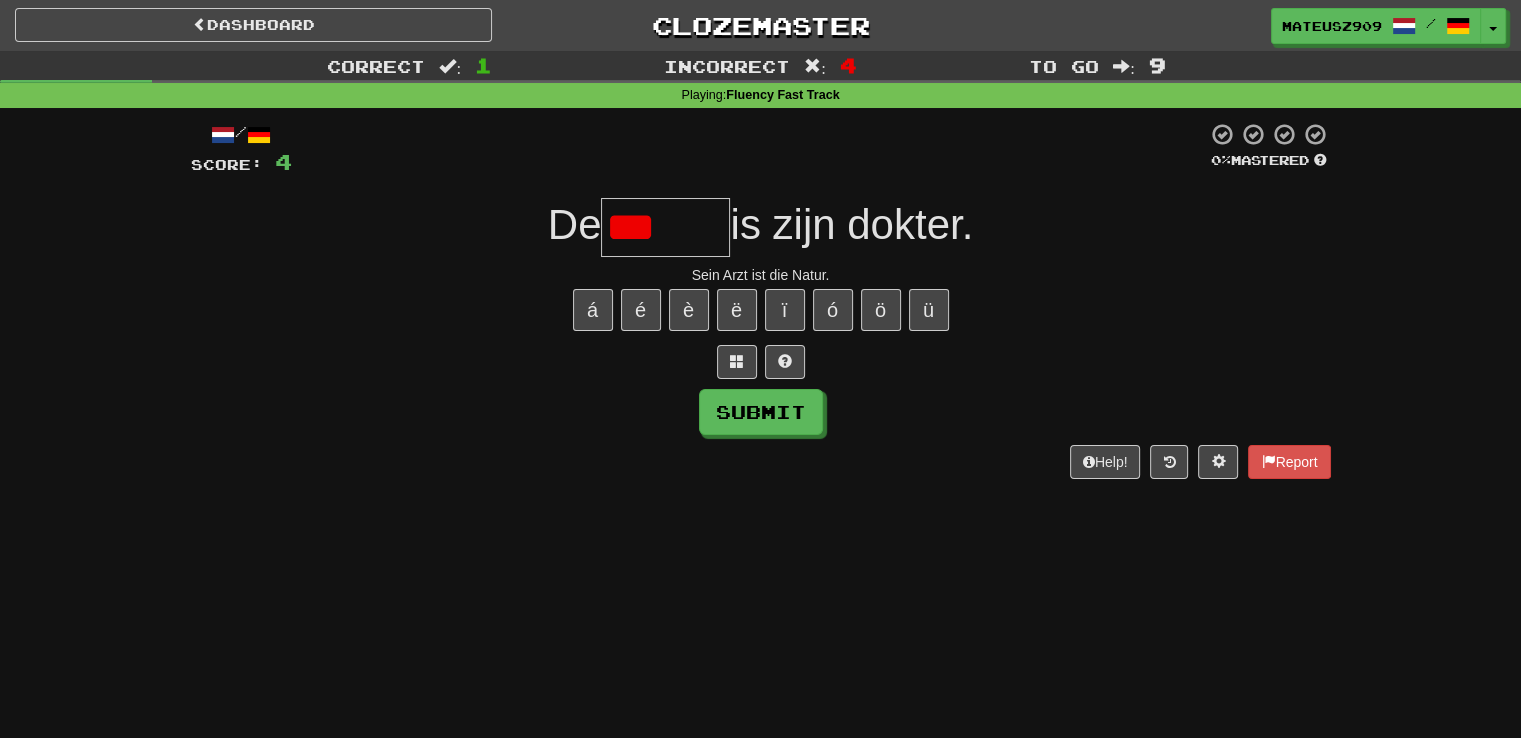 type on "******" 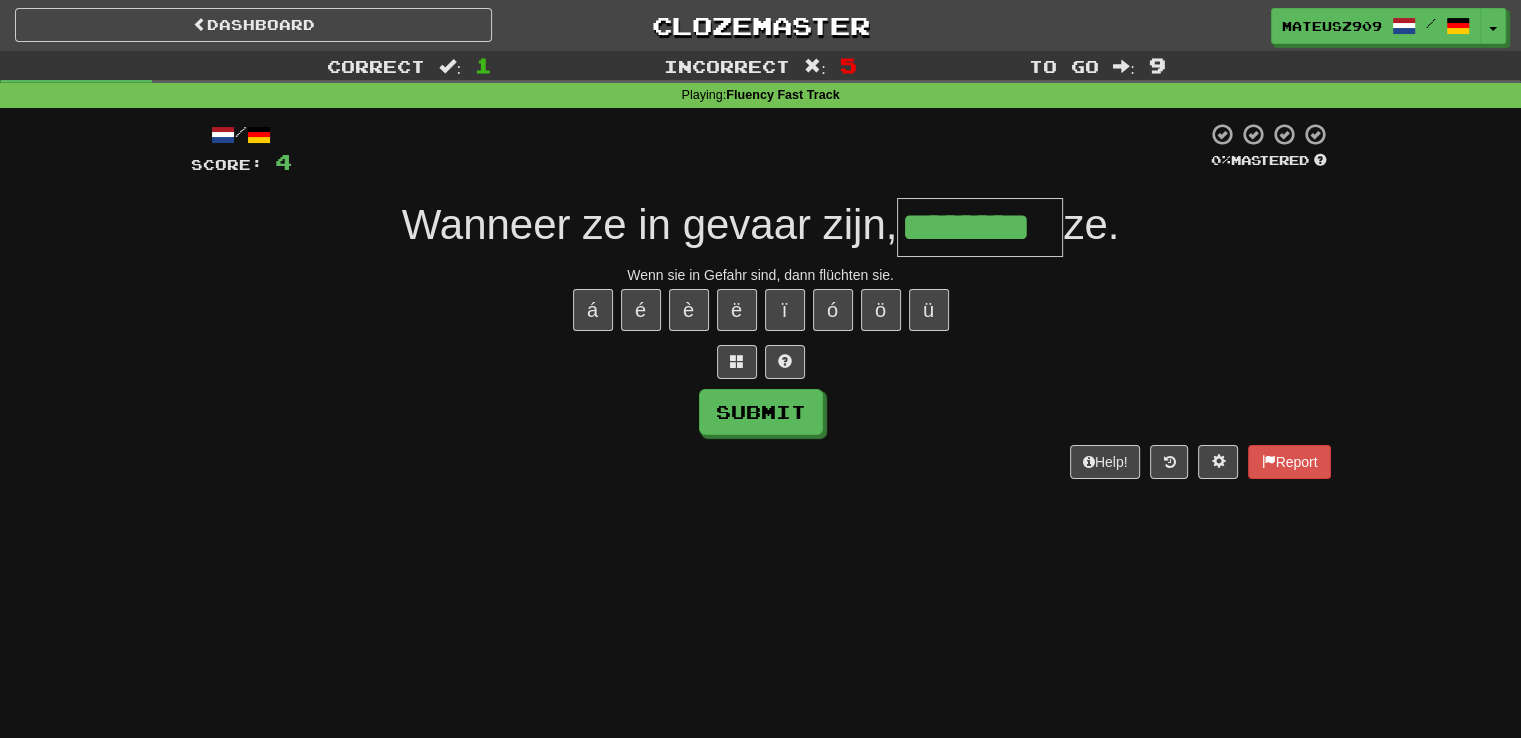 type on "********" 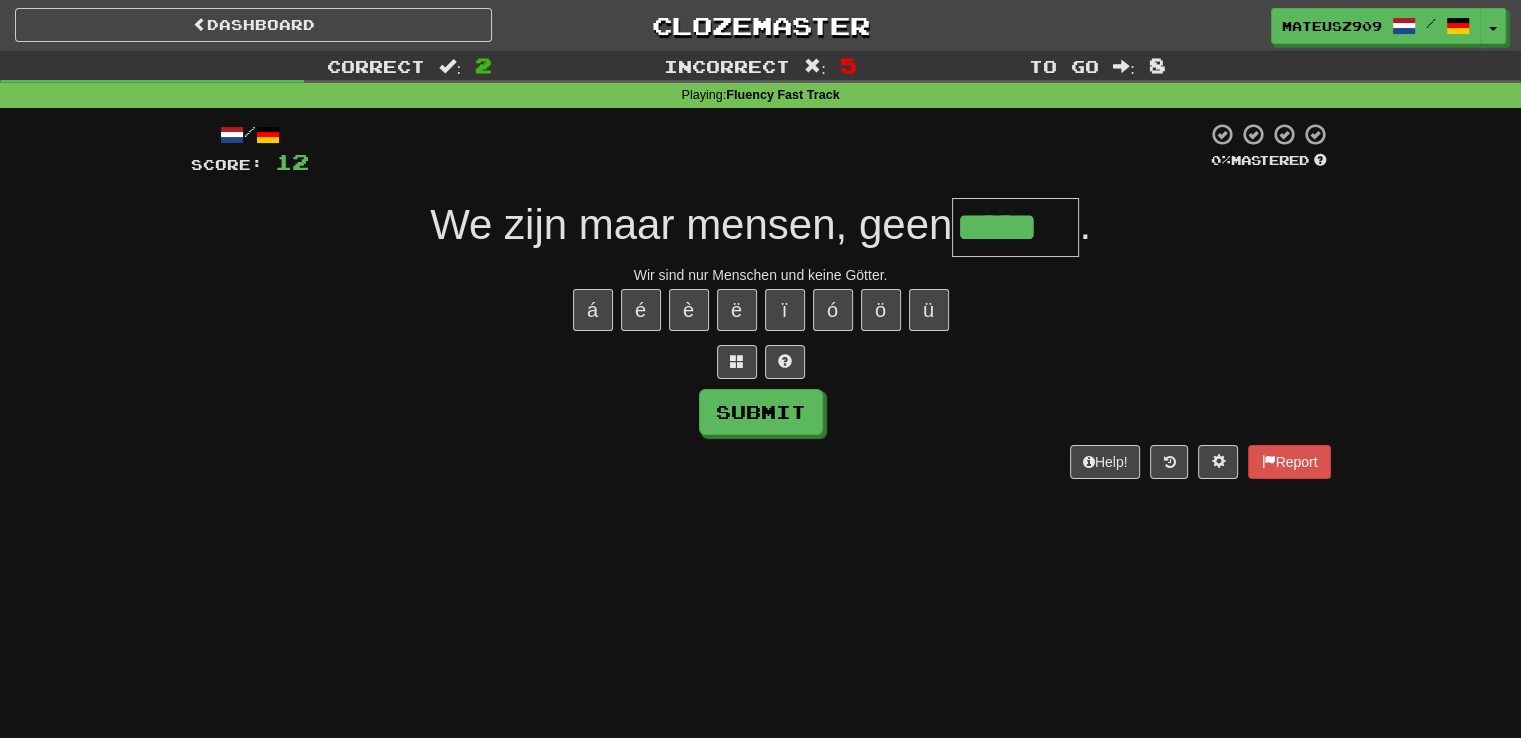 type on "*****" 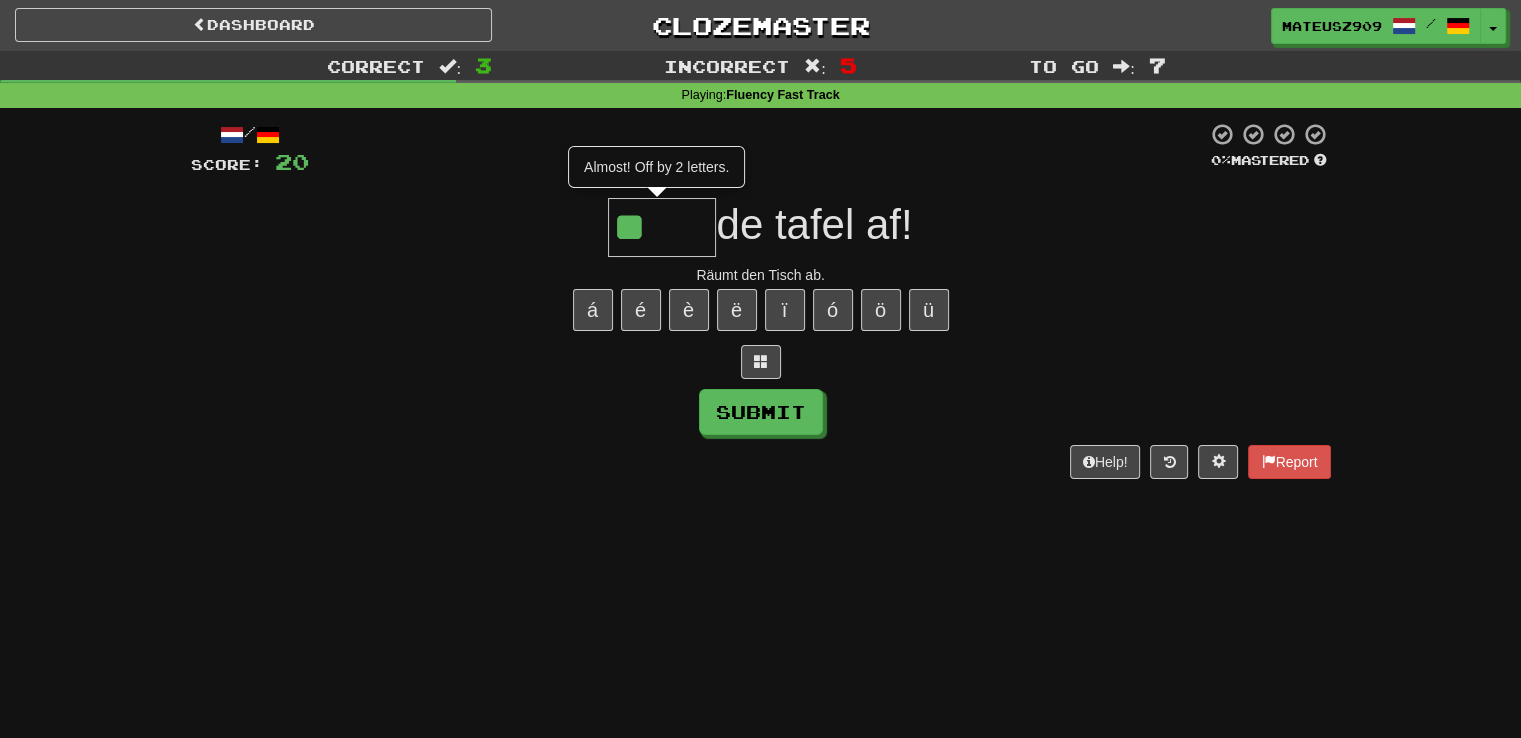 type on "****" 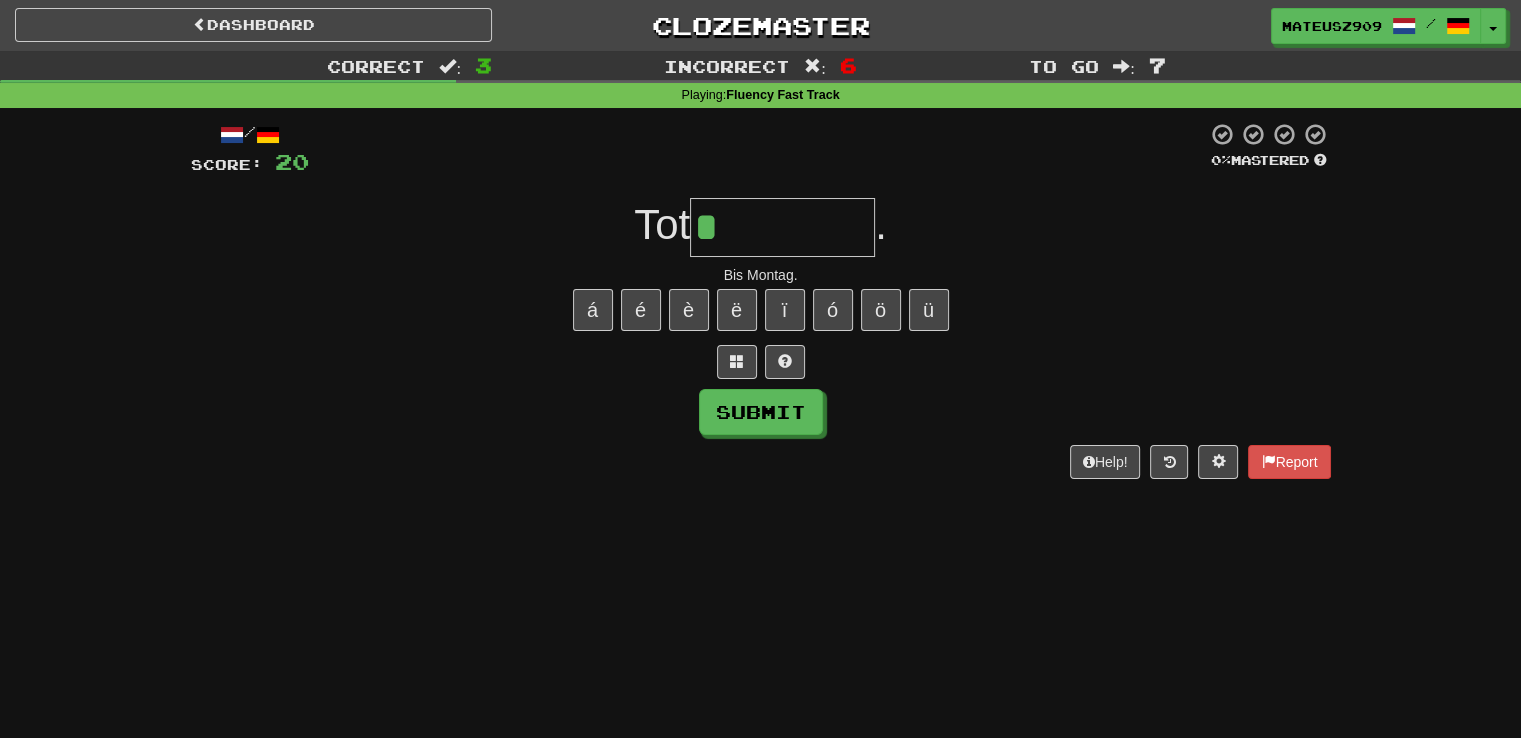 type on "*******" 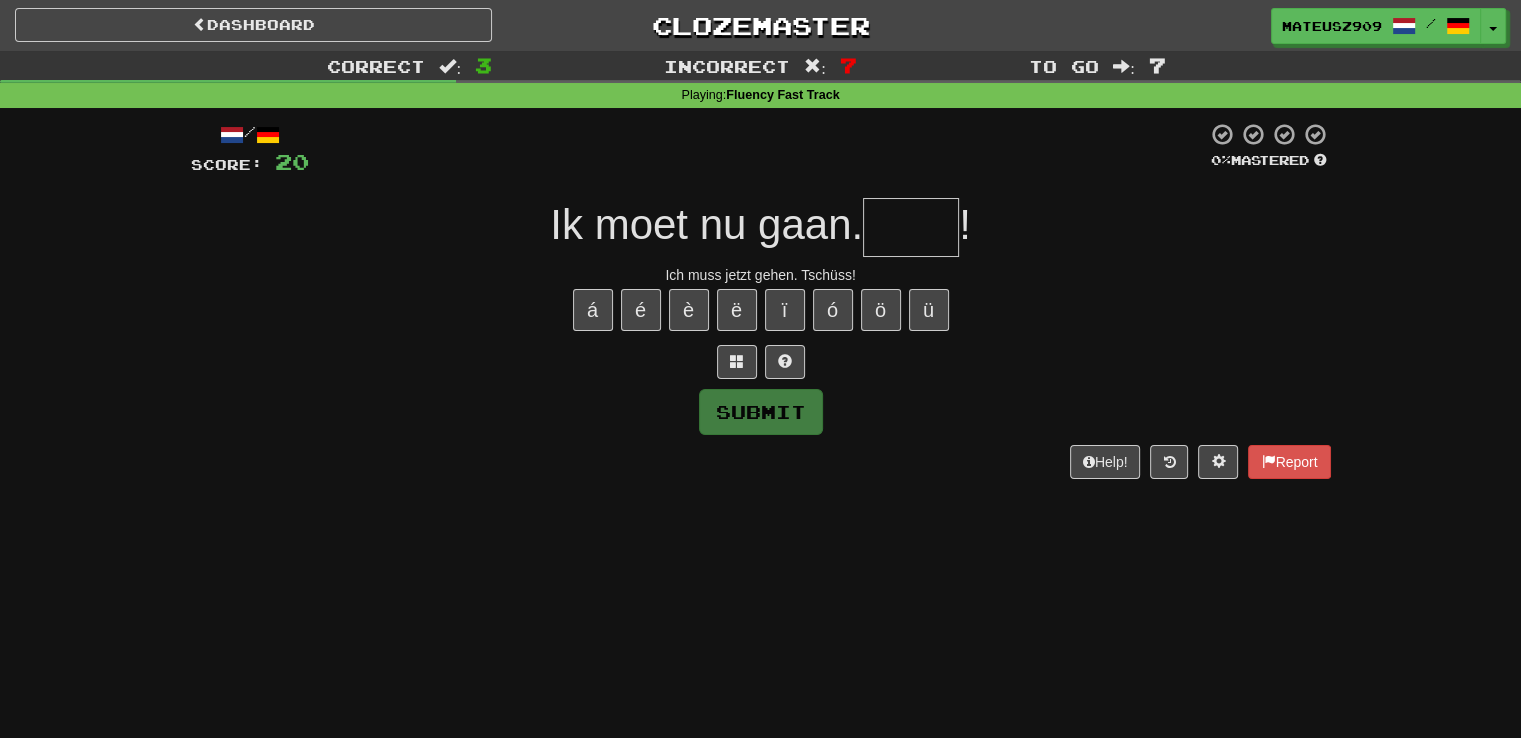 type on "****" 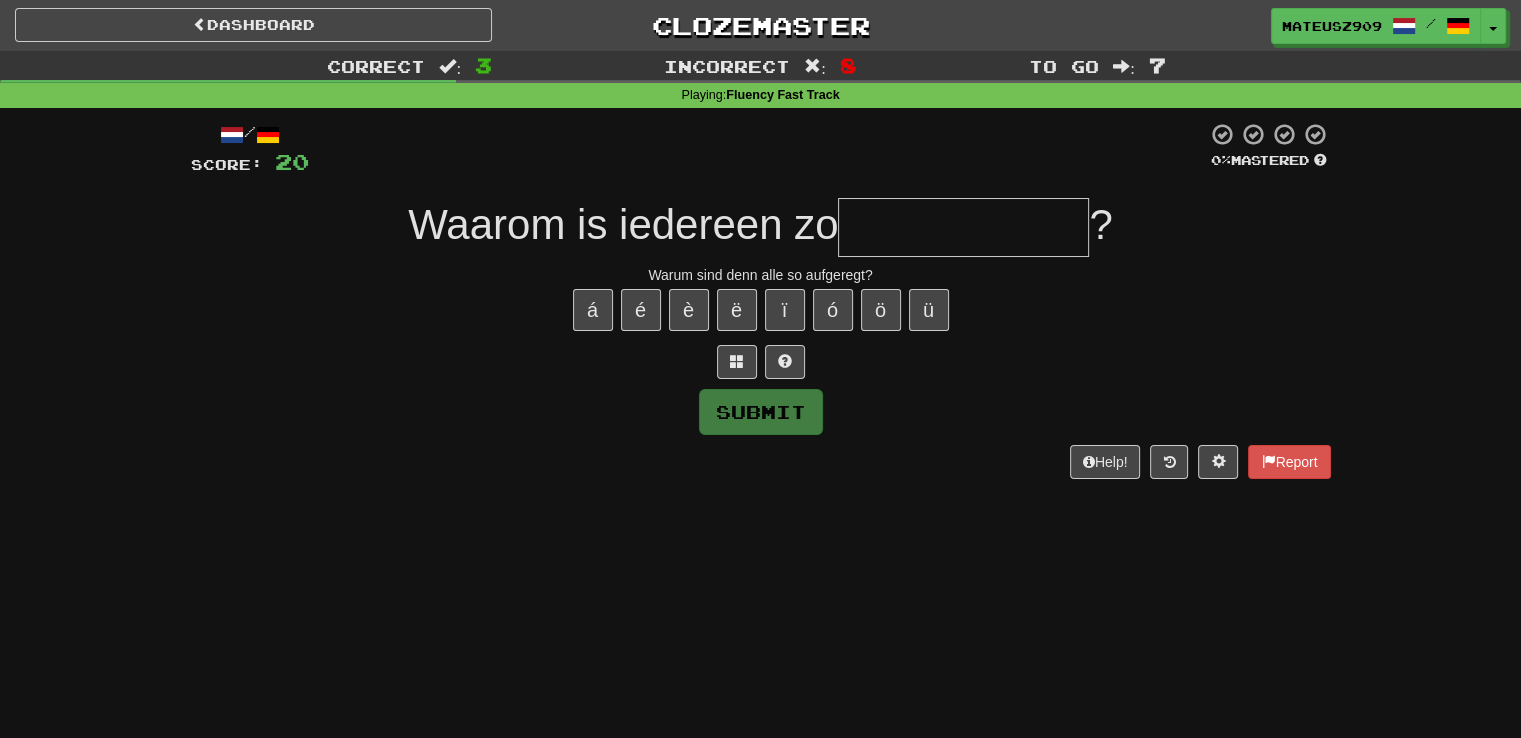 type on "**********" 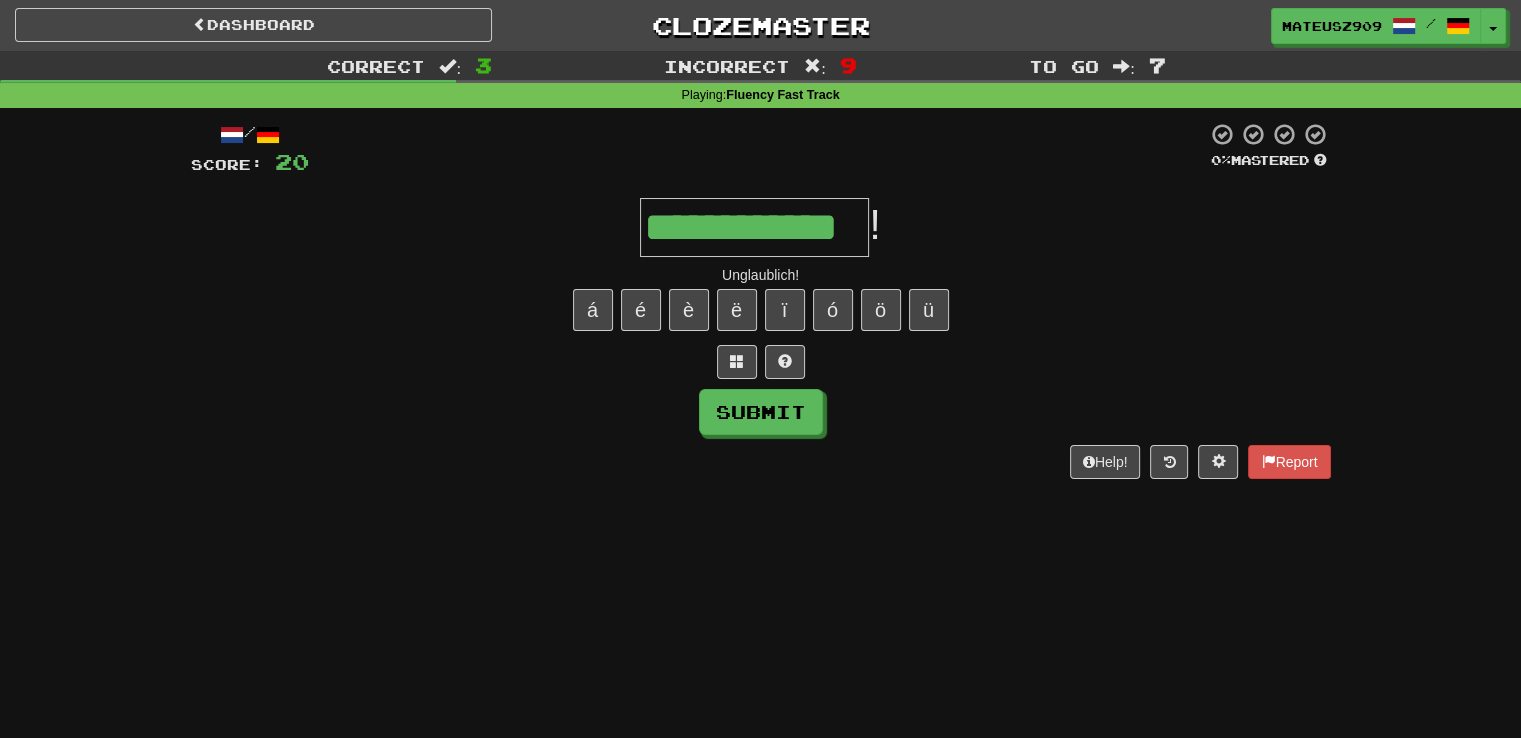 type on "**********" 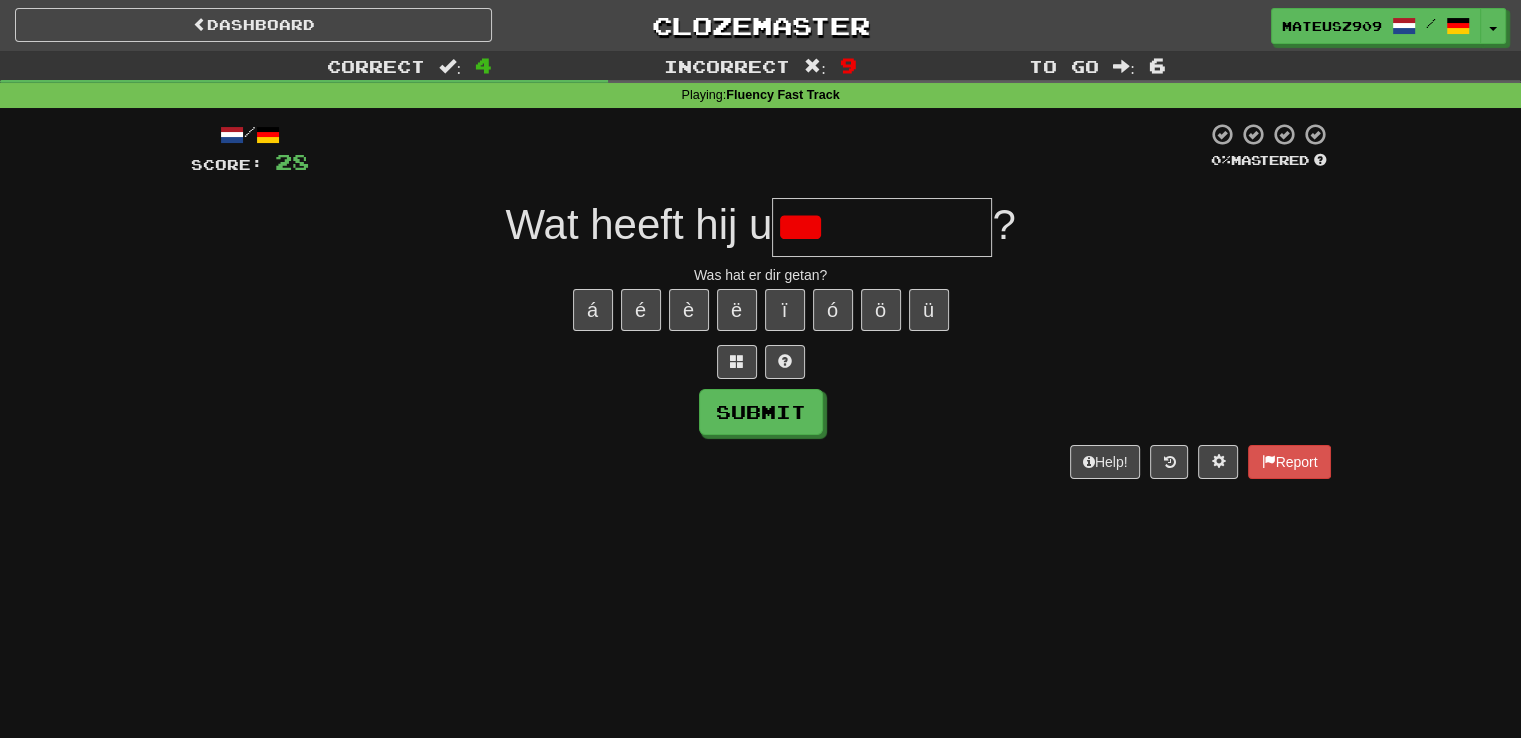 type on "*********" 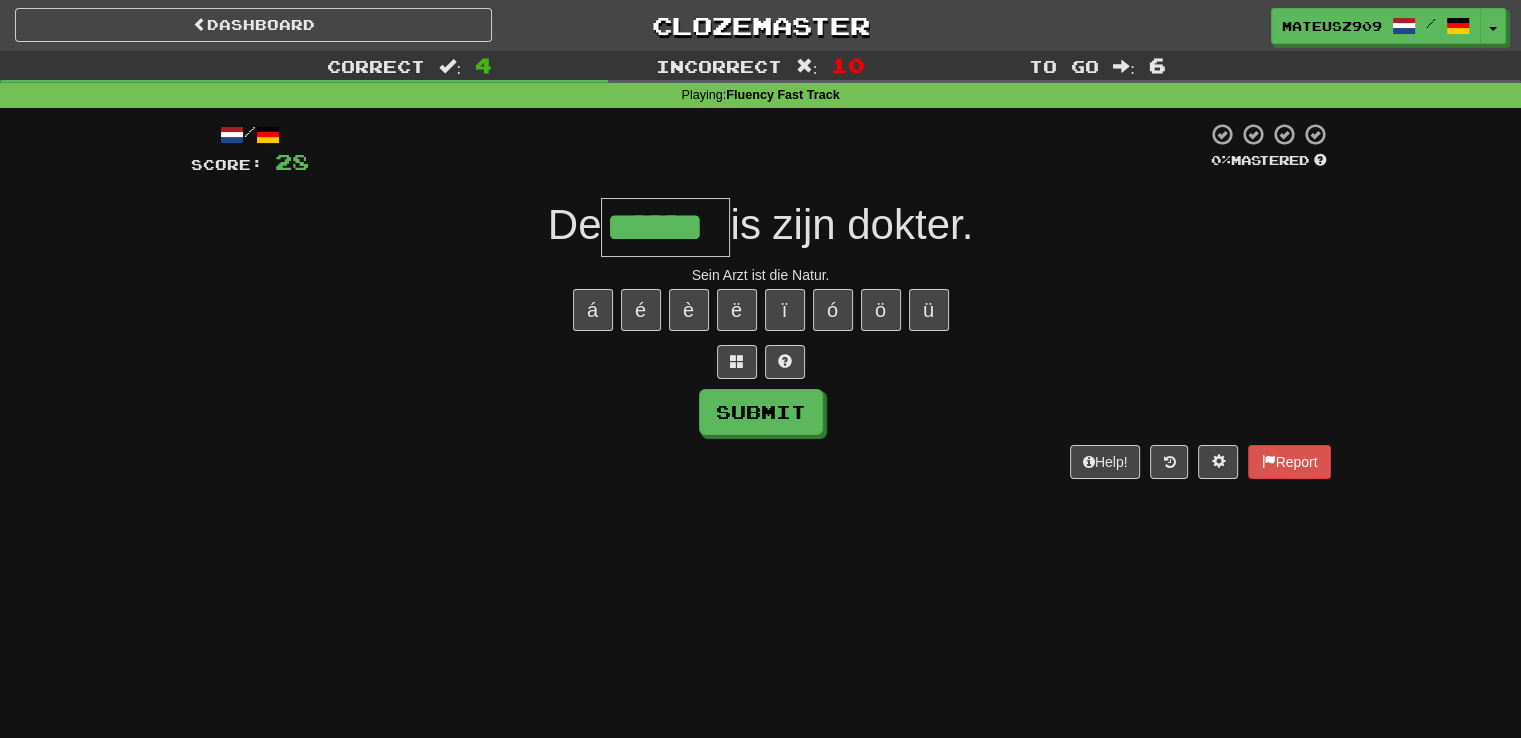 type on "******" 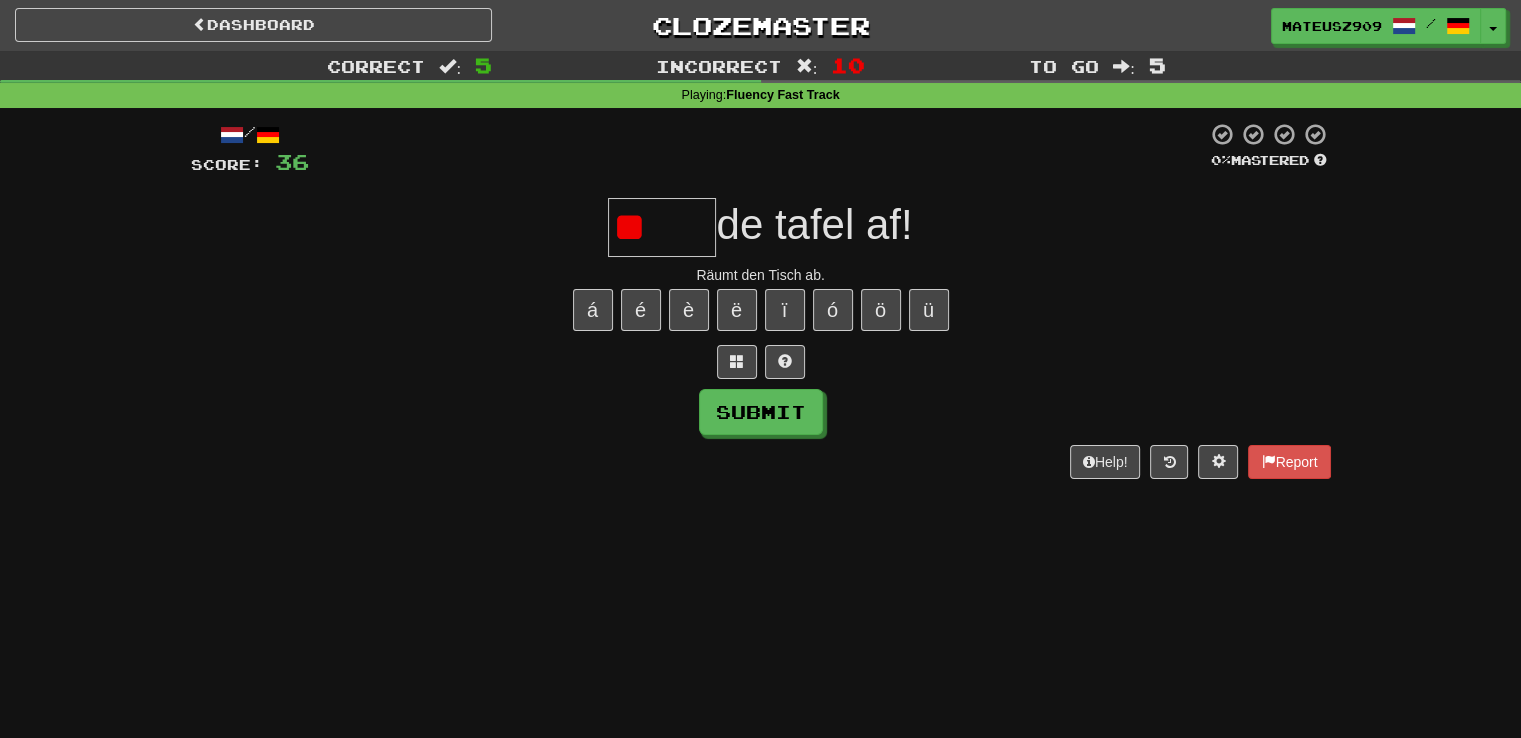 type on "*" 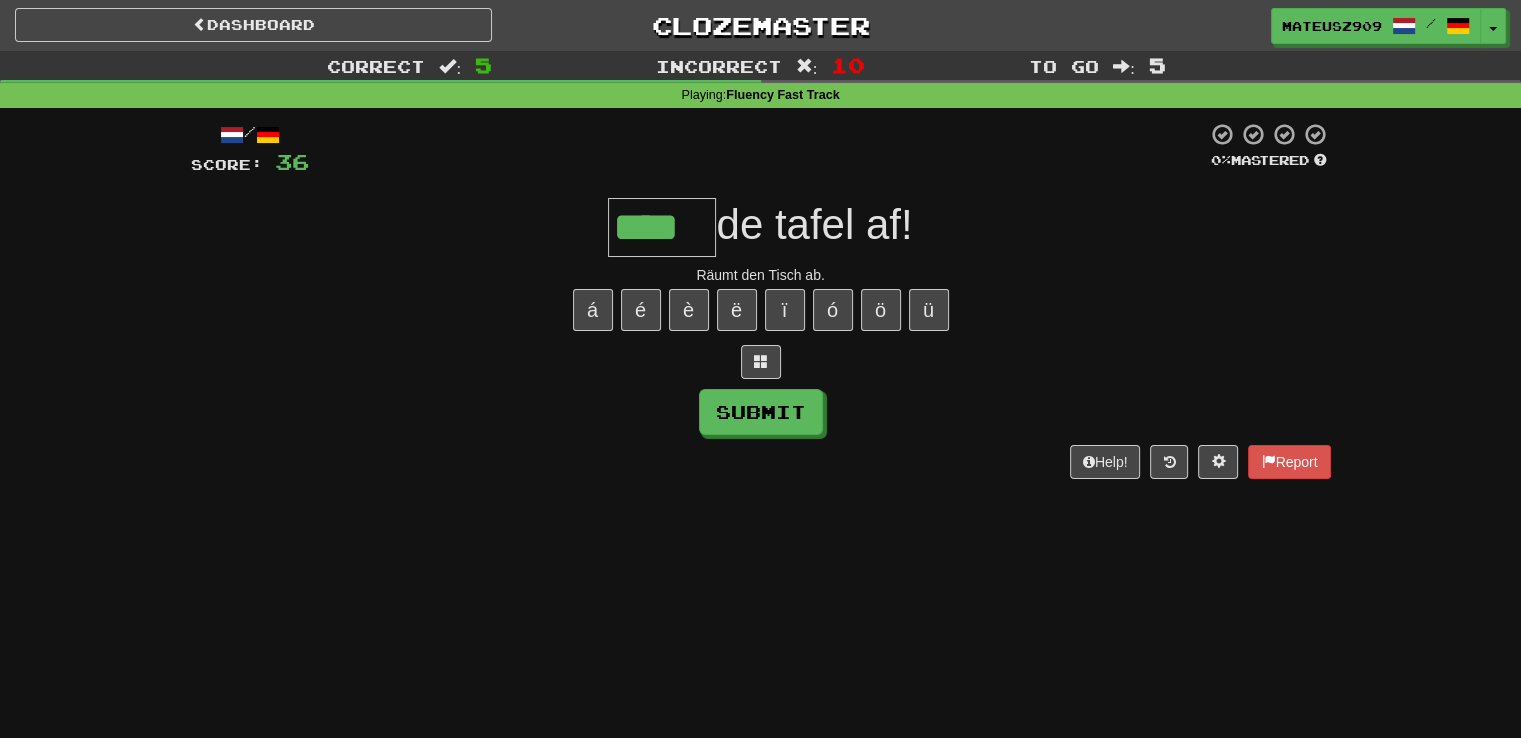 type on "****" 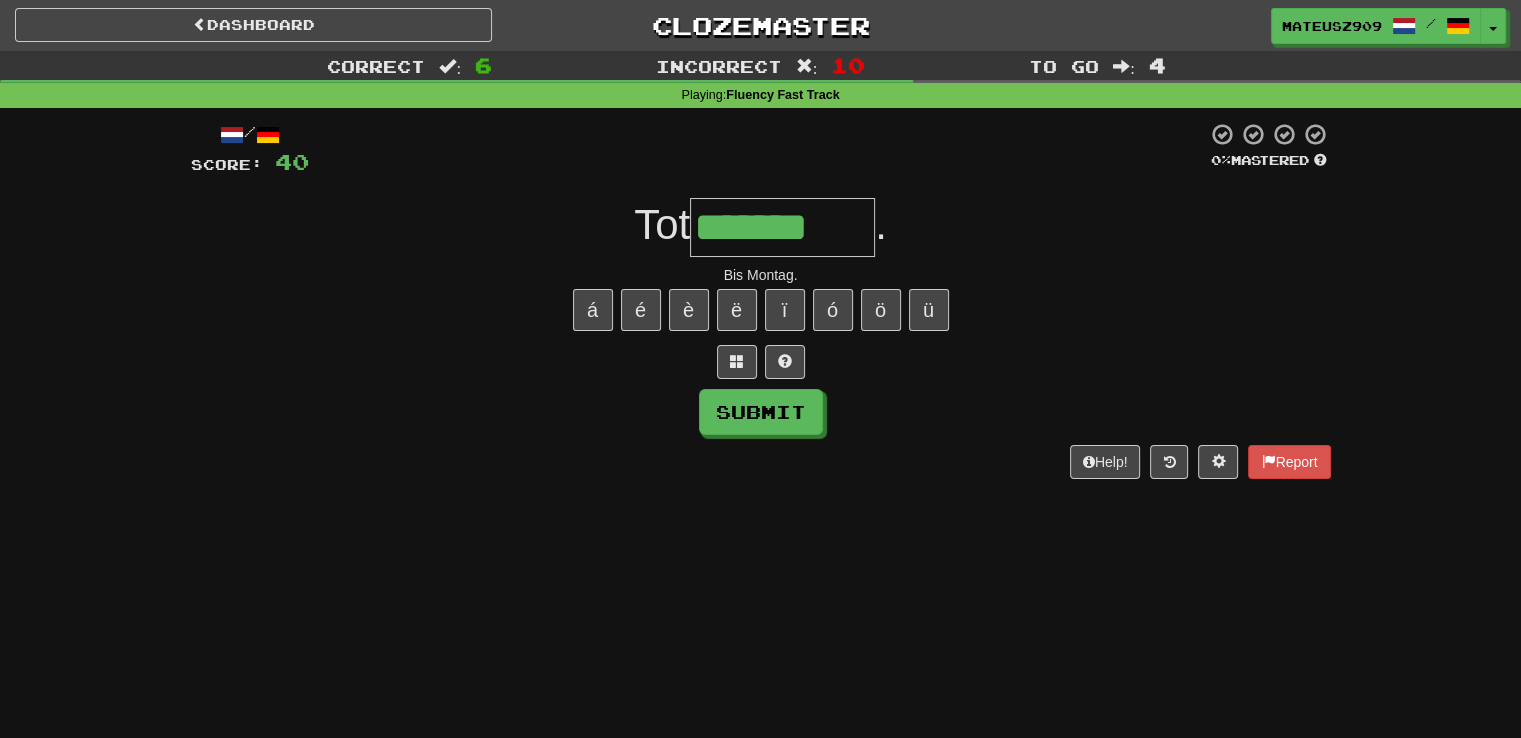 type on "*******" 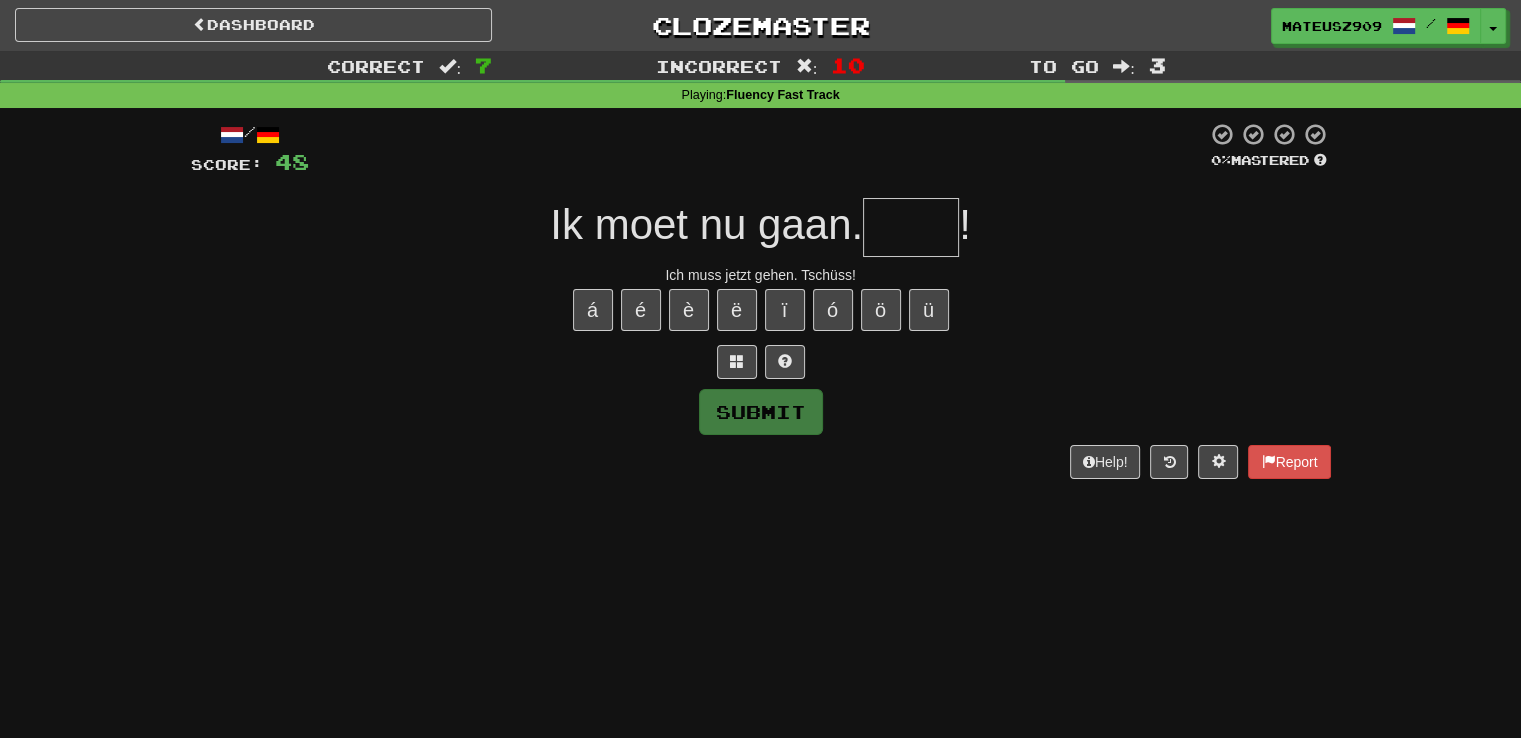 type on "****" 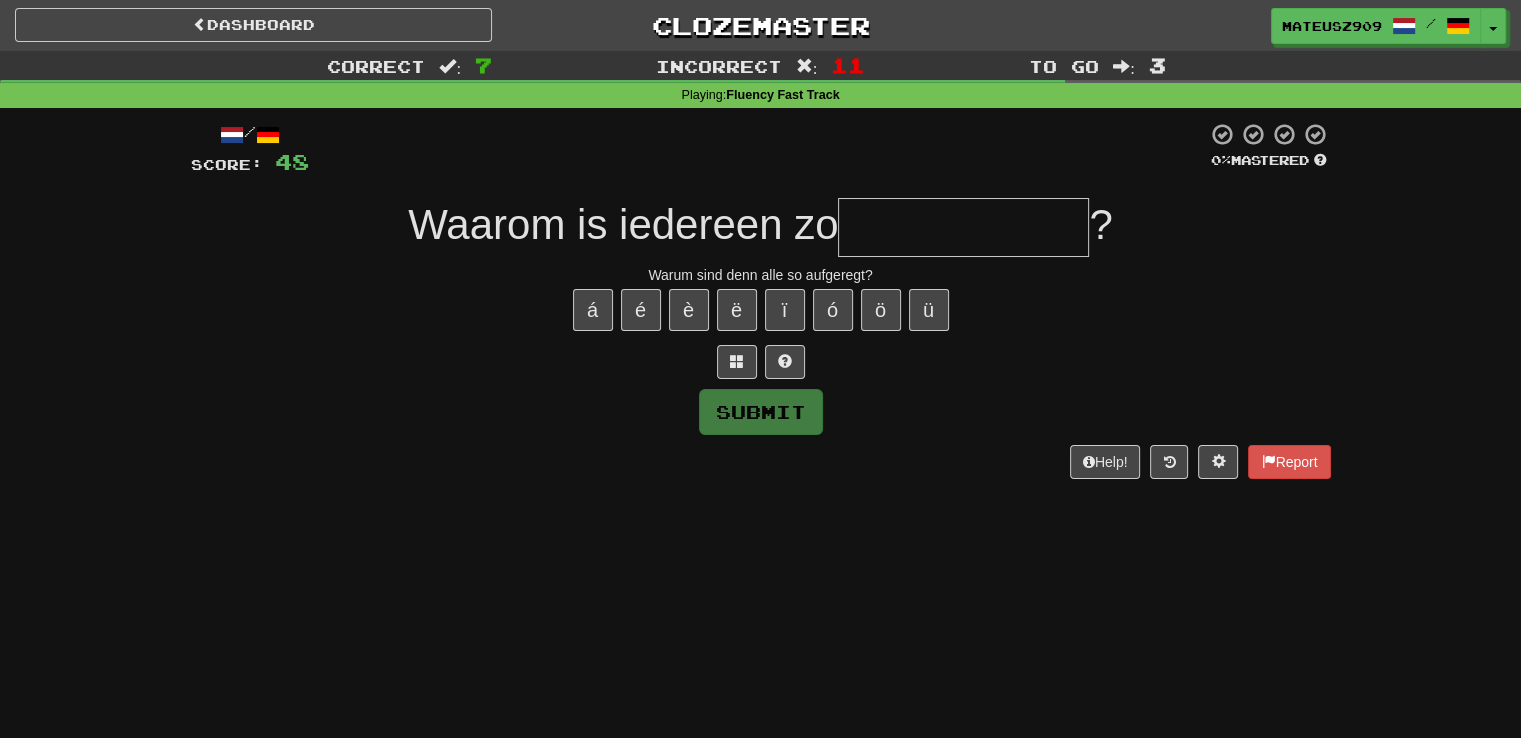 type on "*" 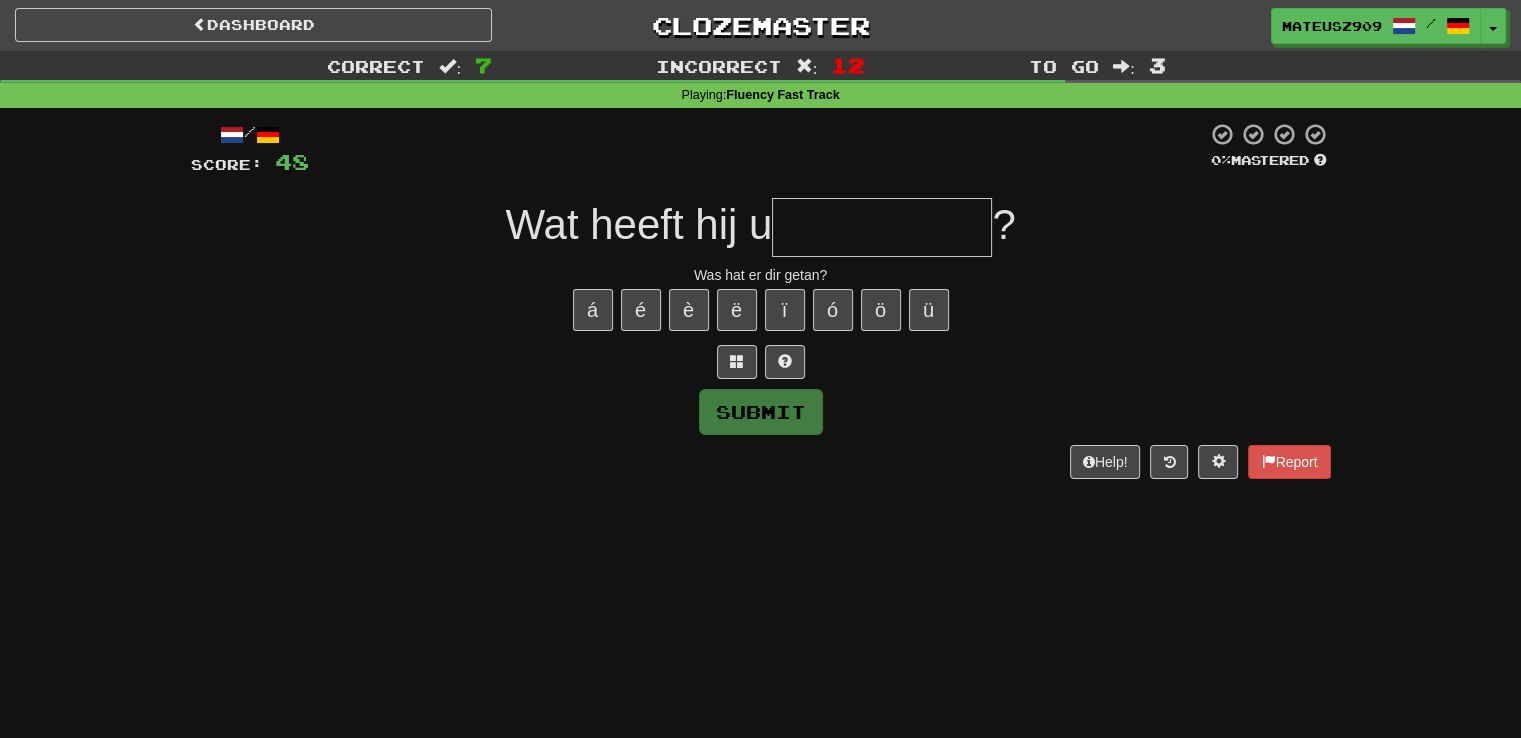 type on "*" 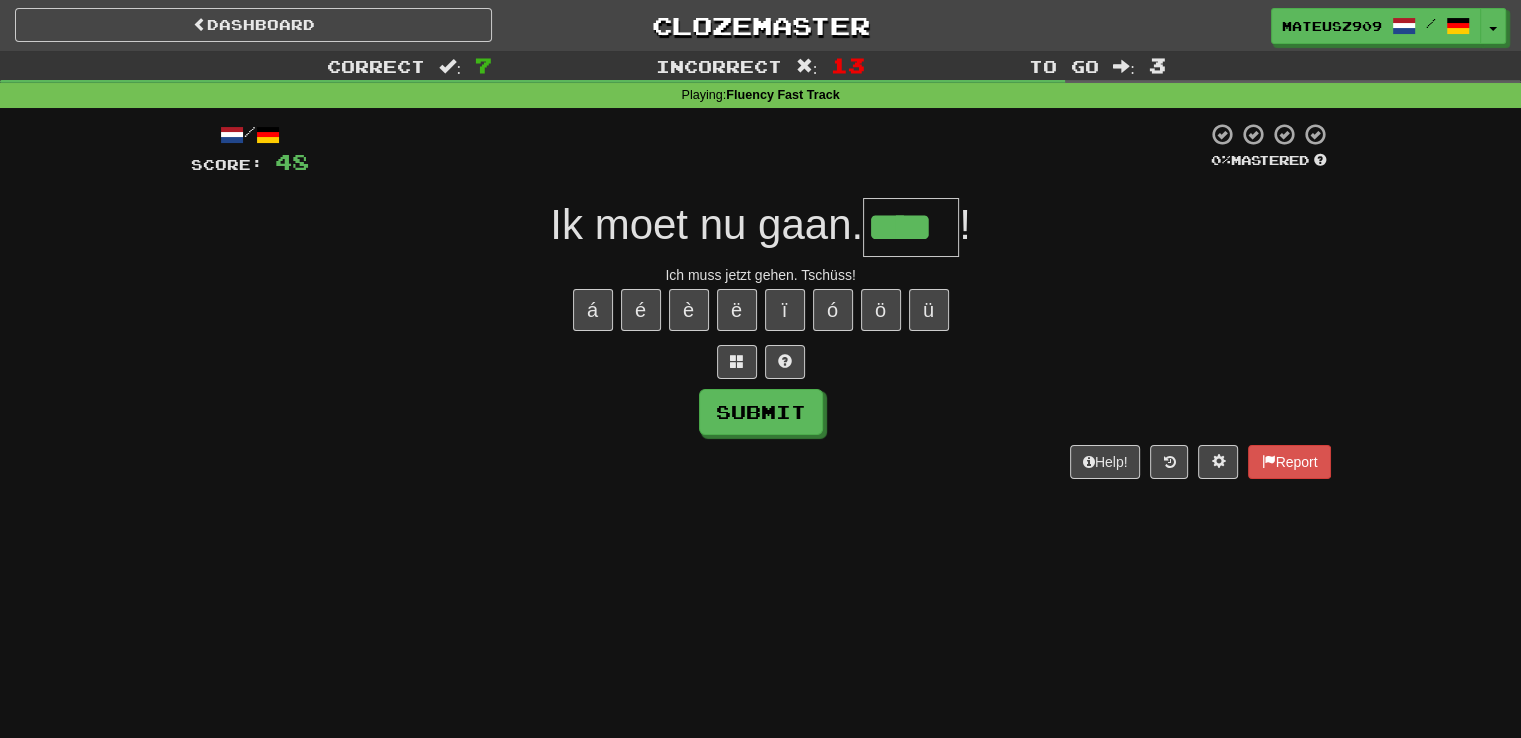 type on "****" 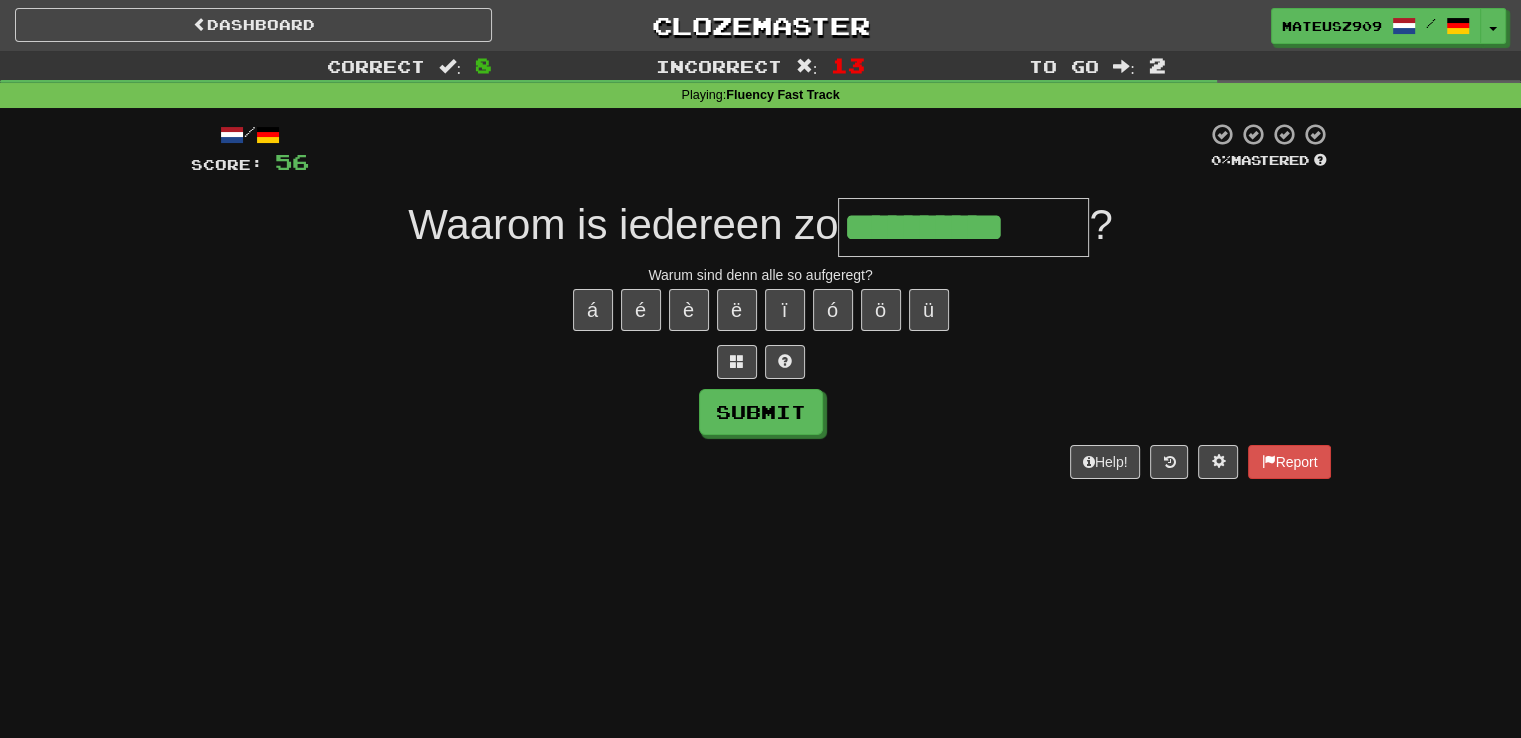 type on "**********" 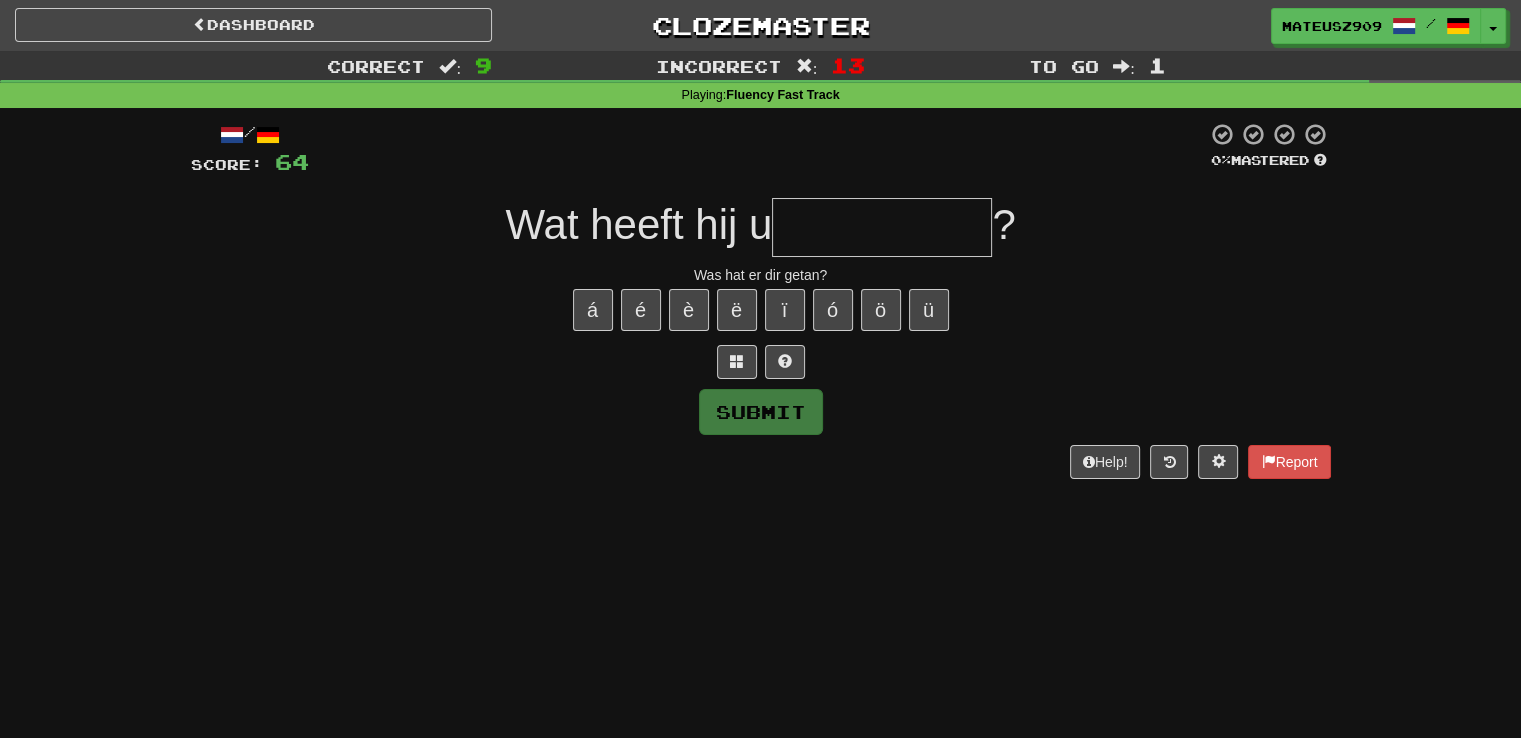 type on "*********" 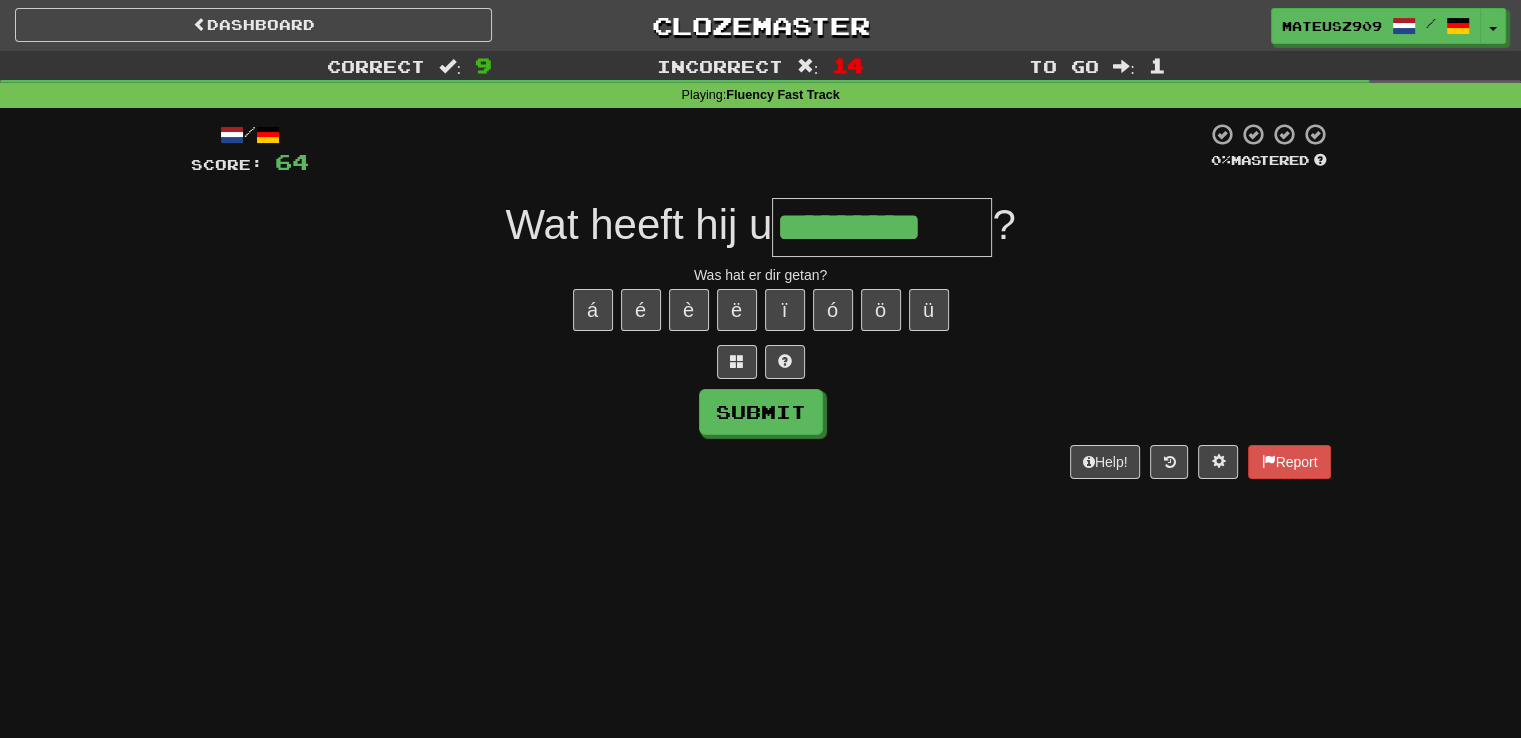type on "*********" 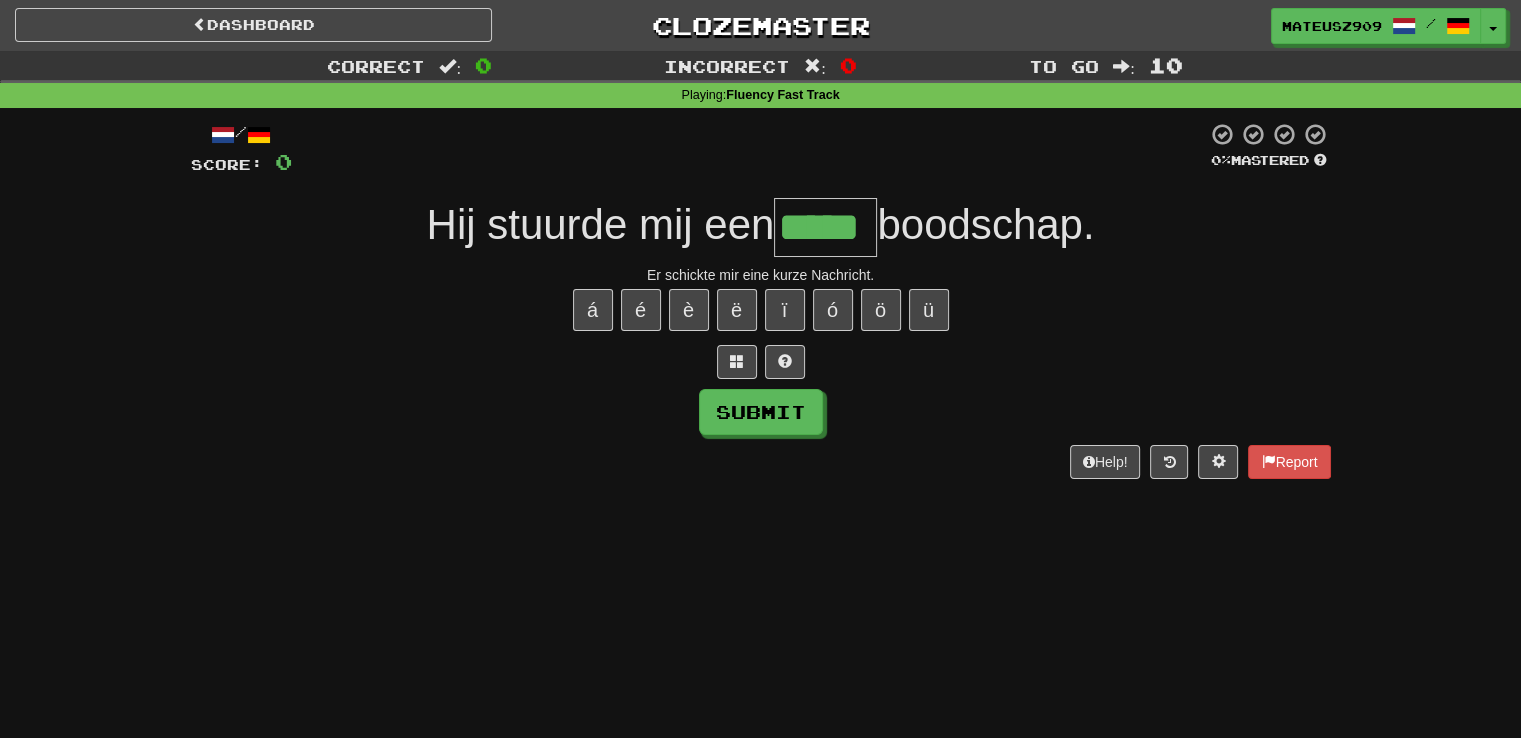 type on "*****" 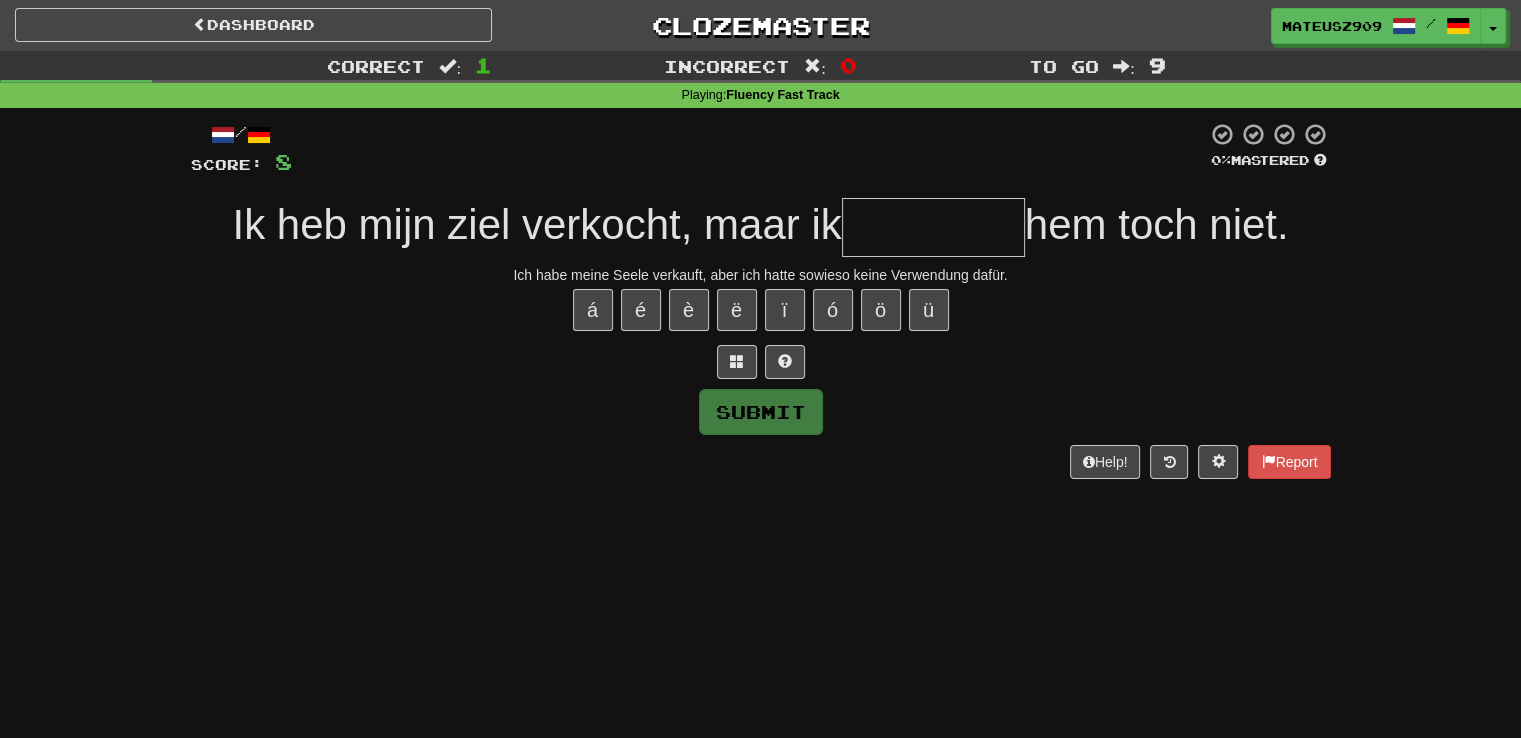 type on "*" 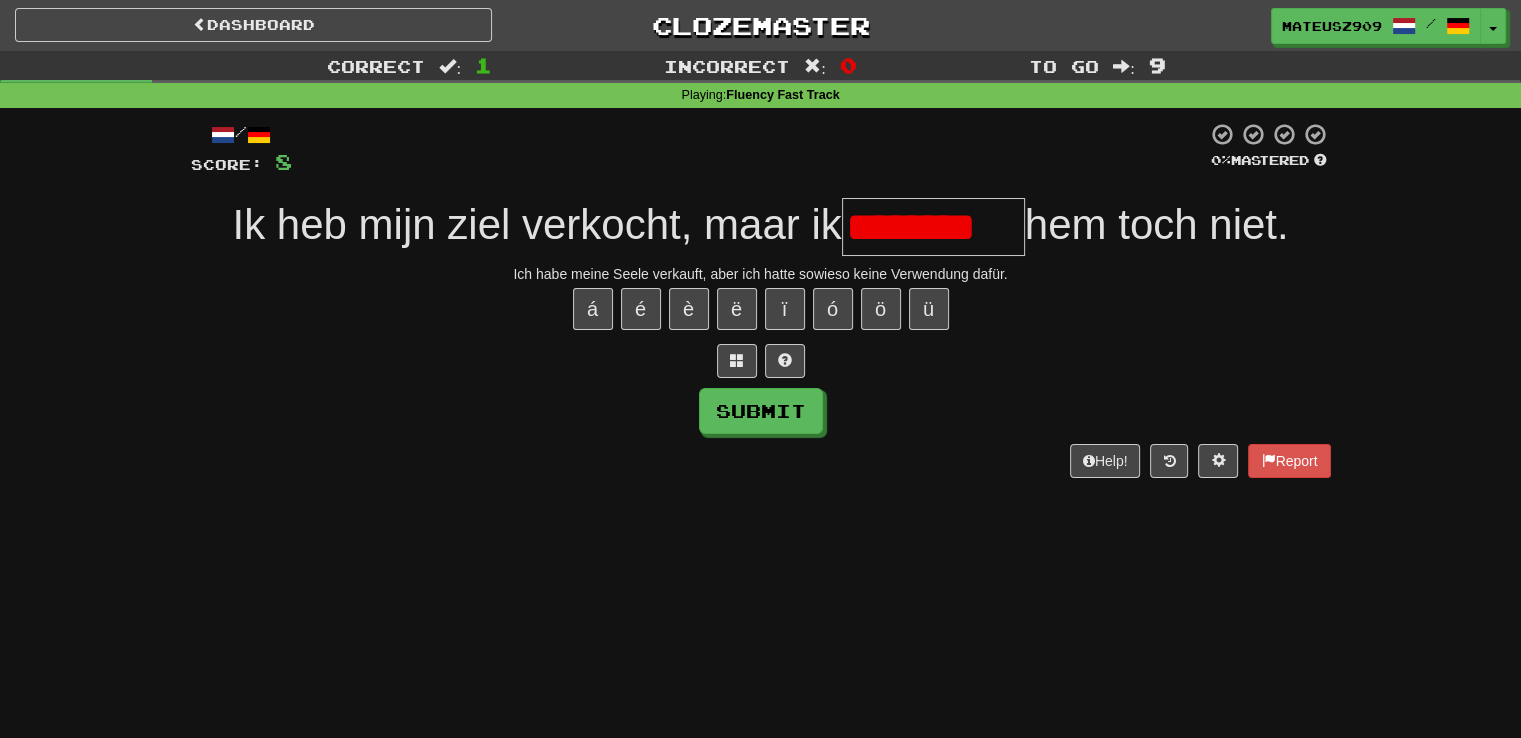 scroll, scrollTop: 0, scrollLeft: 0, axis: both 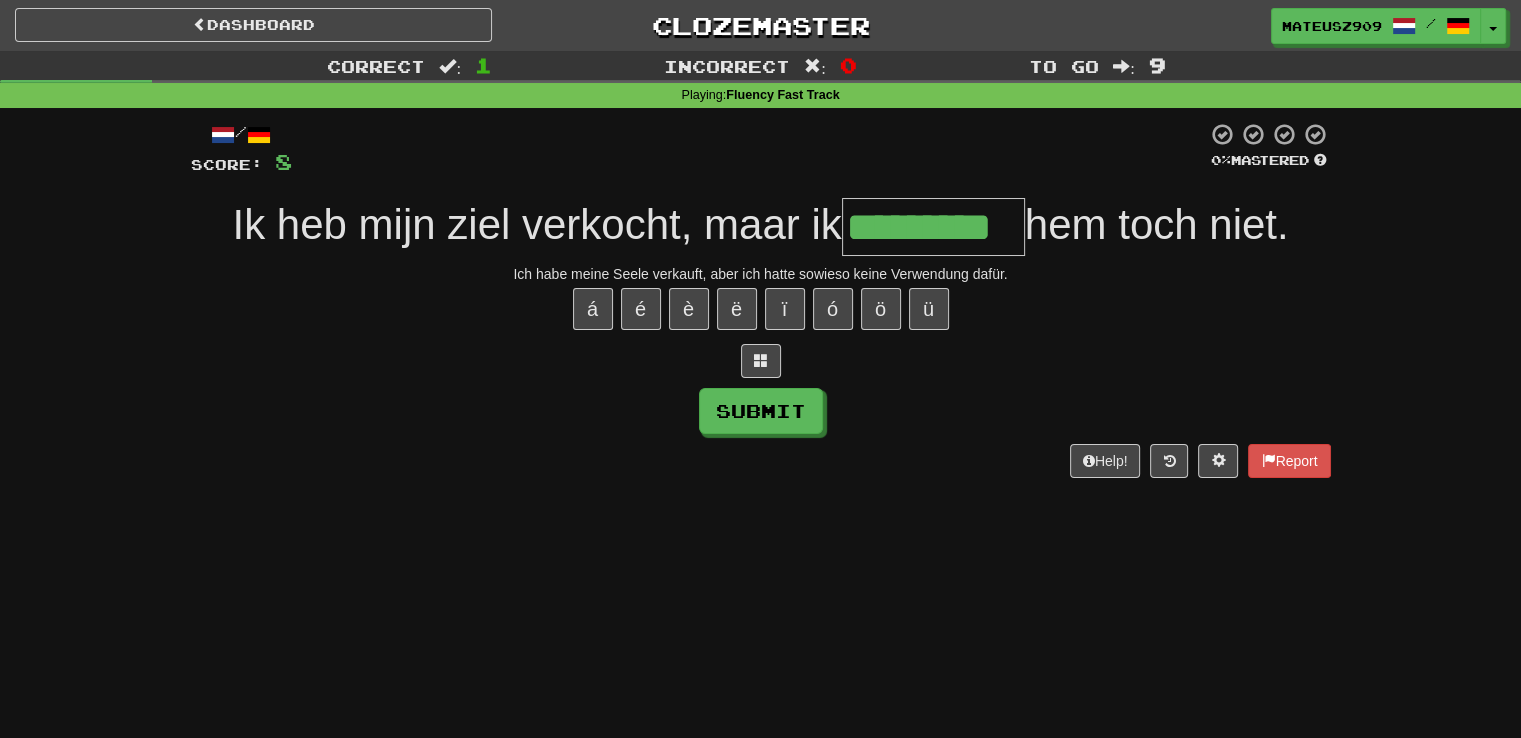 type on "*********" 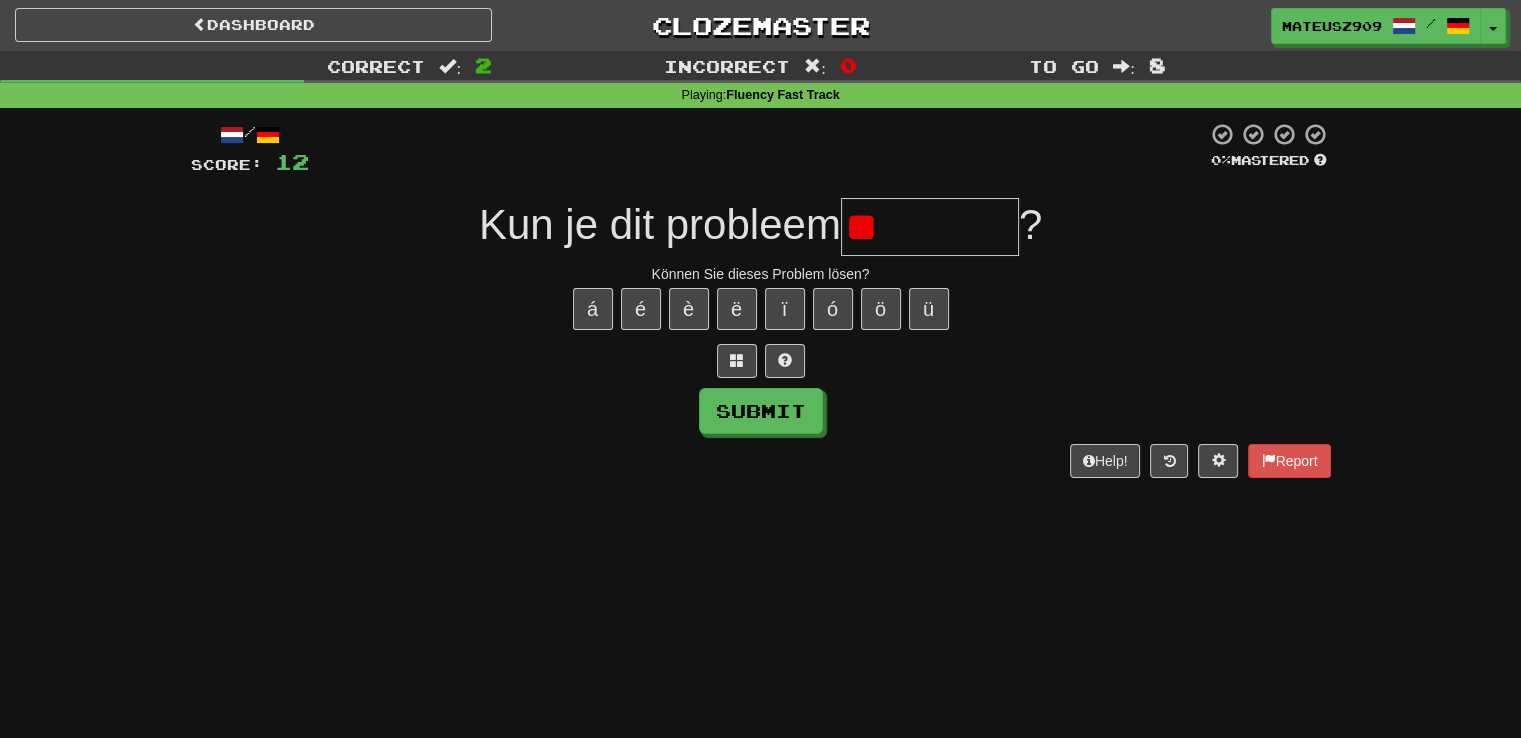 type on "********" 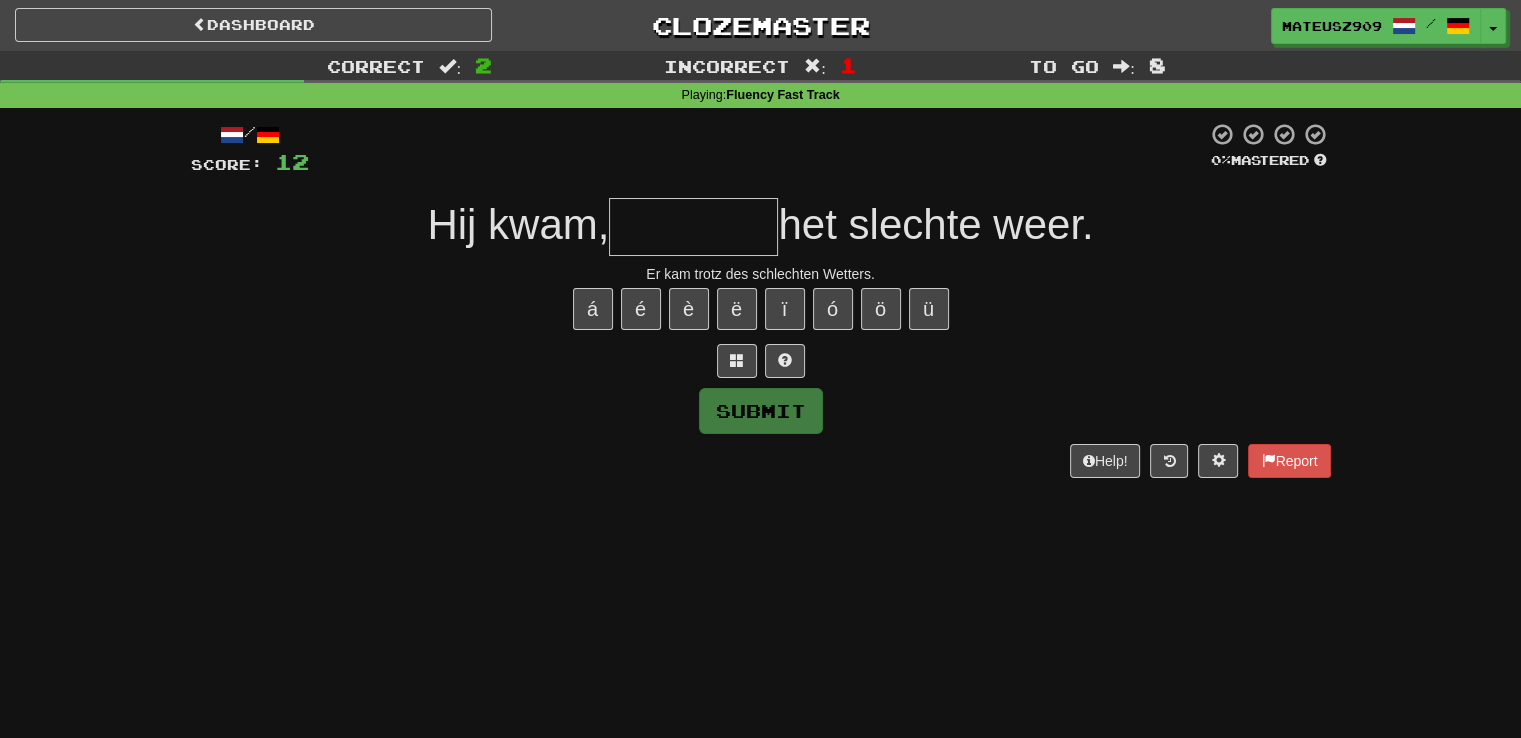 type on "*******" 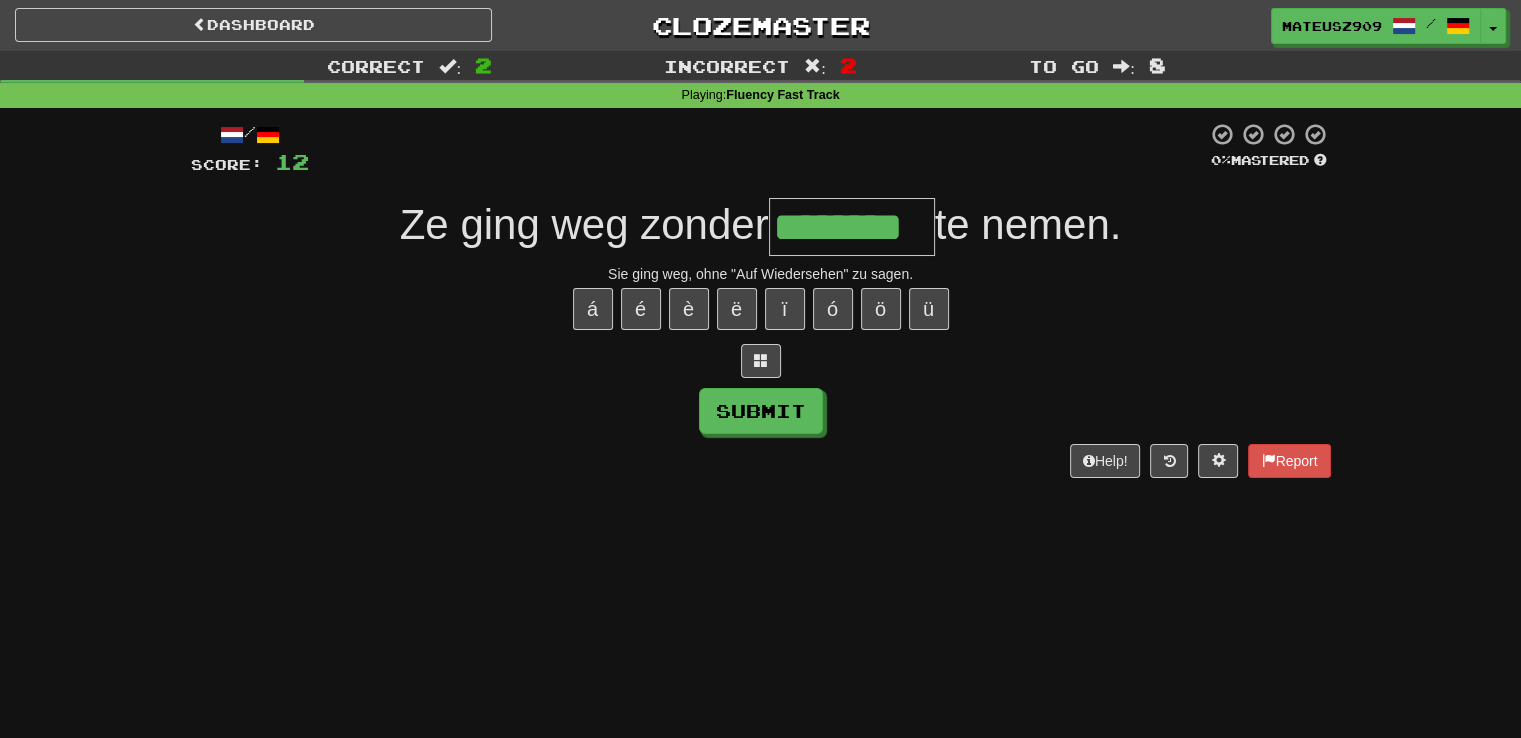 type on "********" 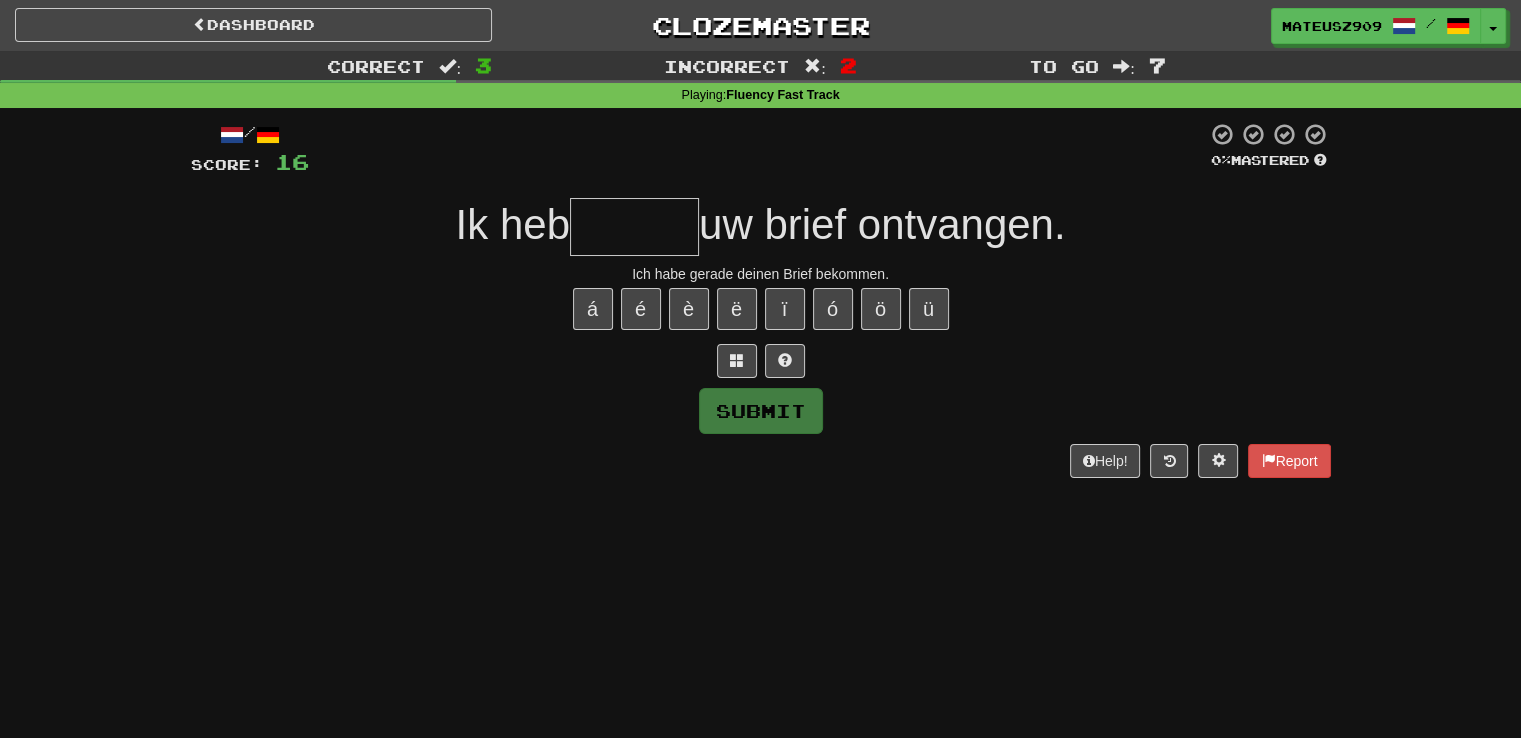 type on "*" 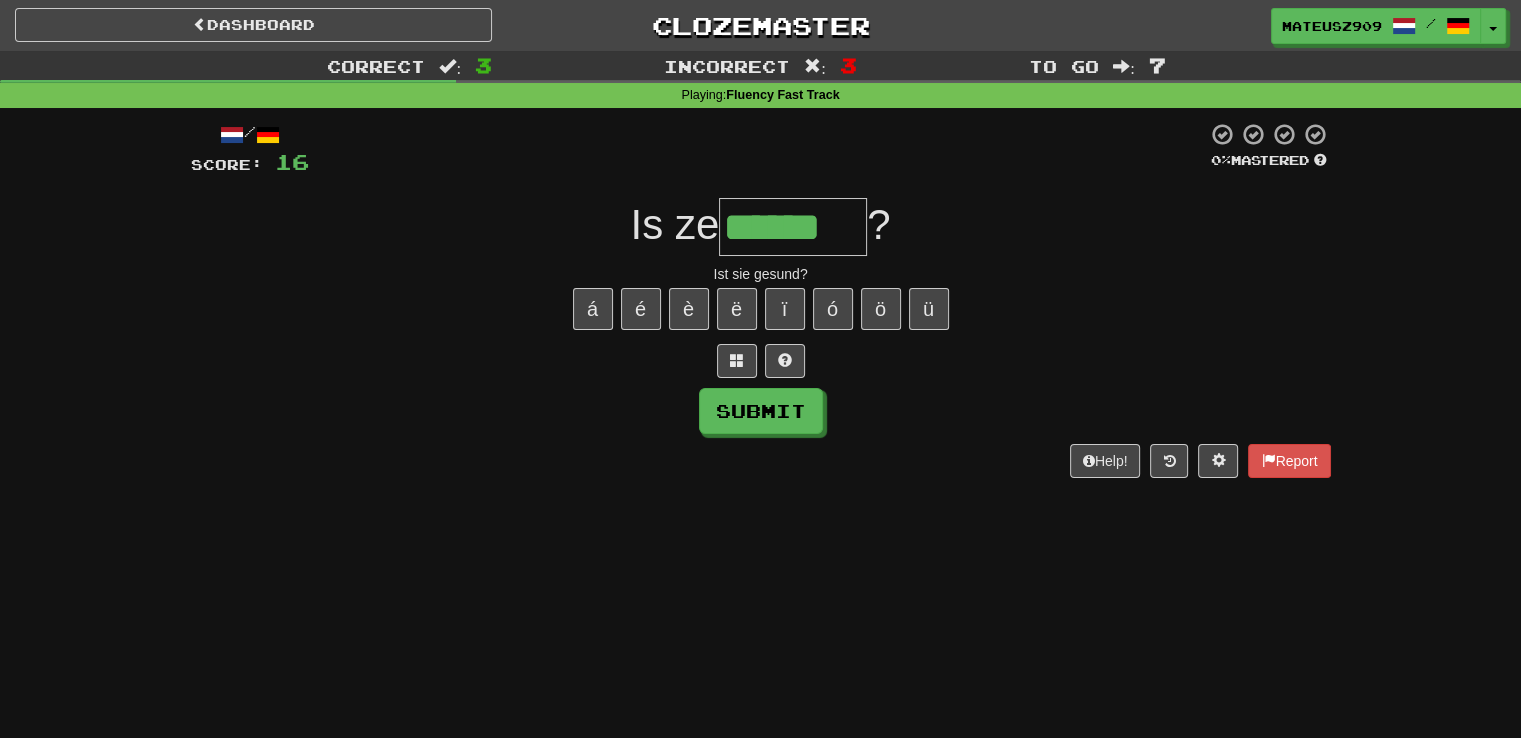 type on "******" 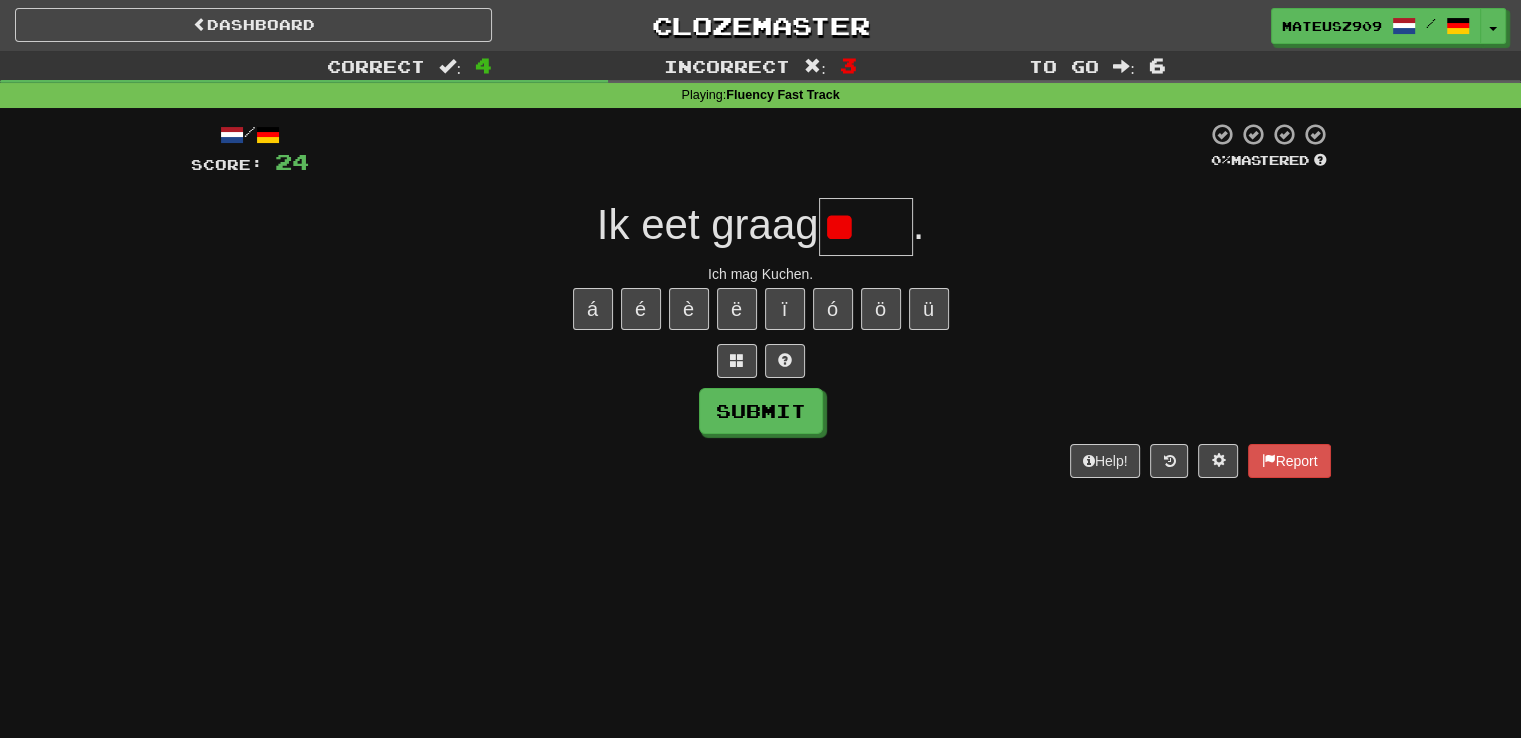 type on "*****" 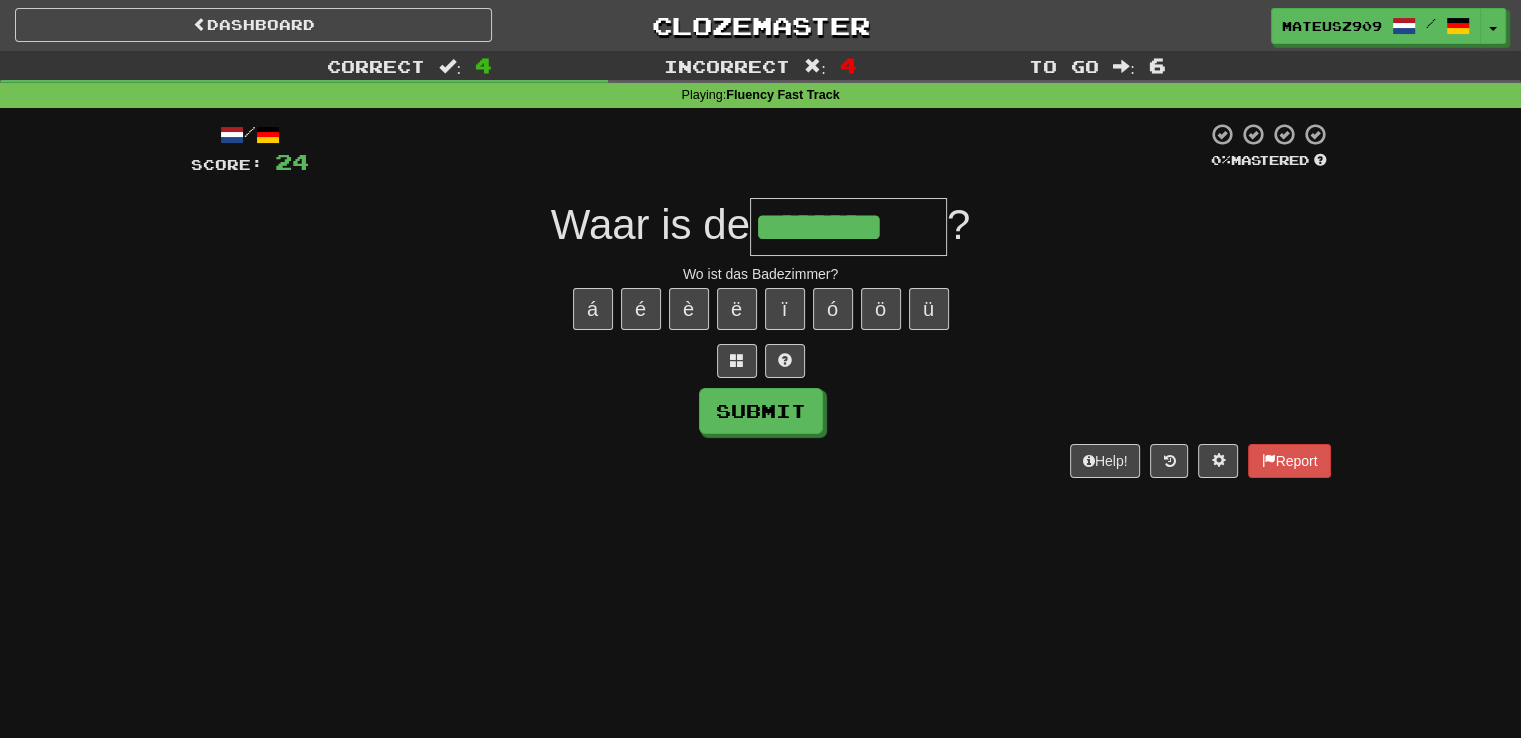 type on "********" 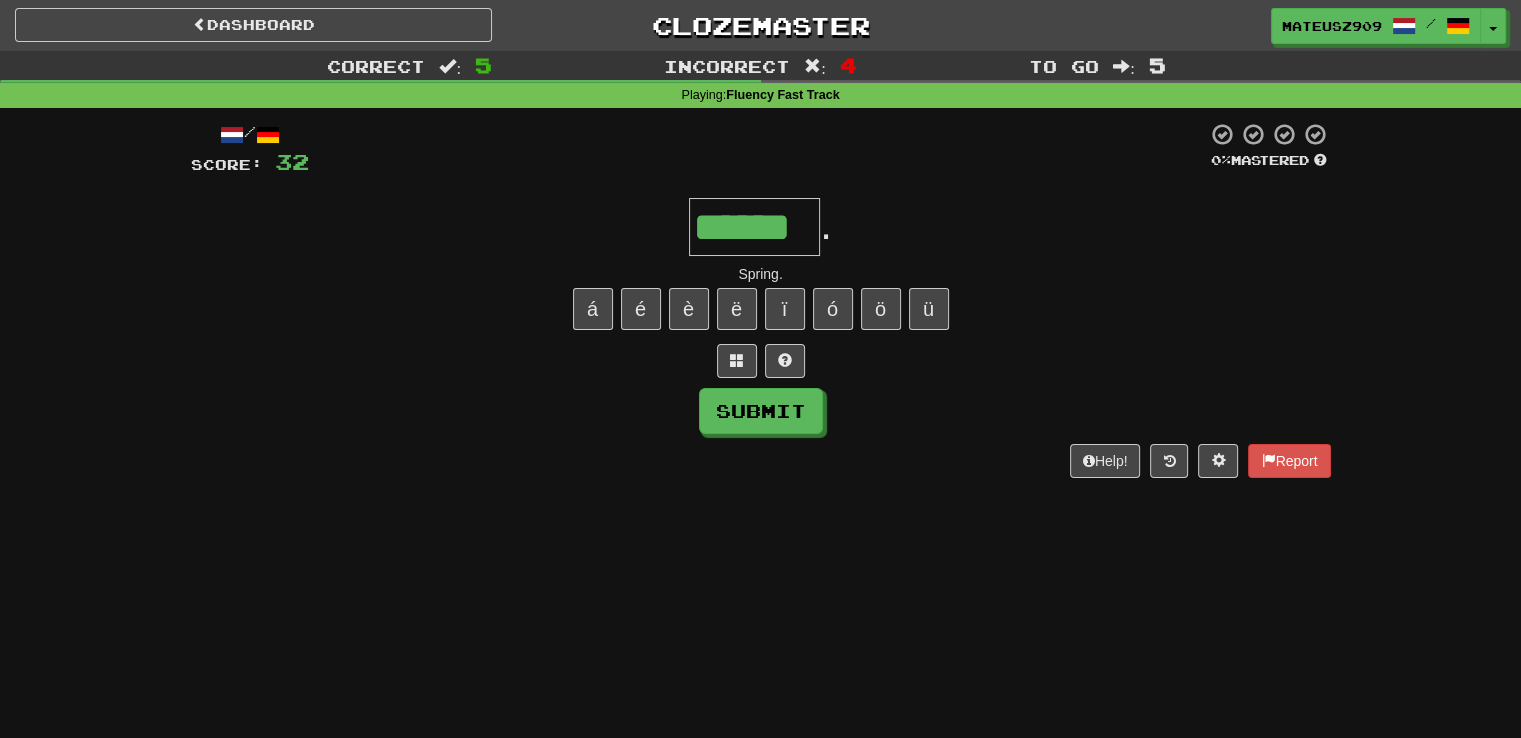 type on "******" 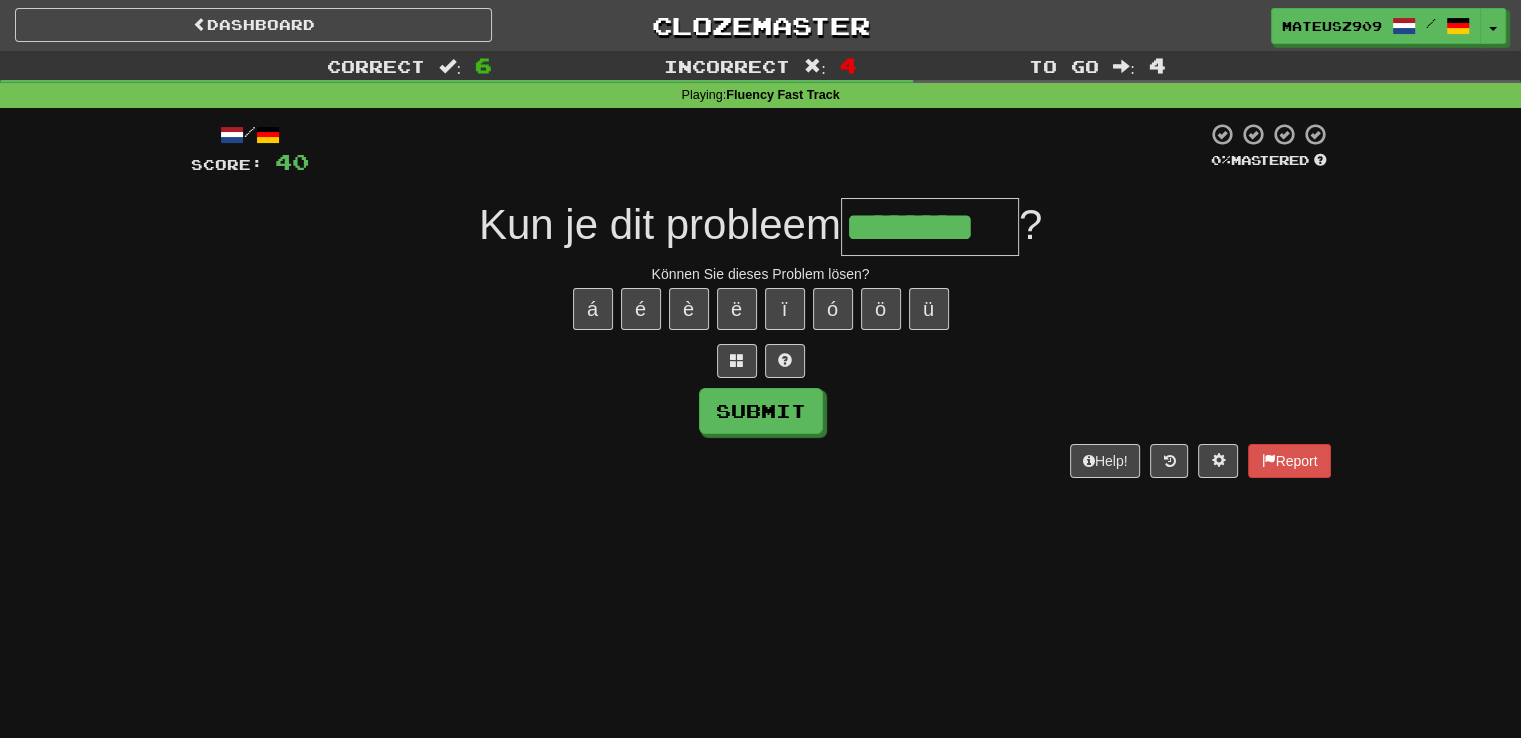 type on "********" 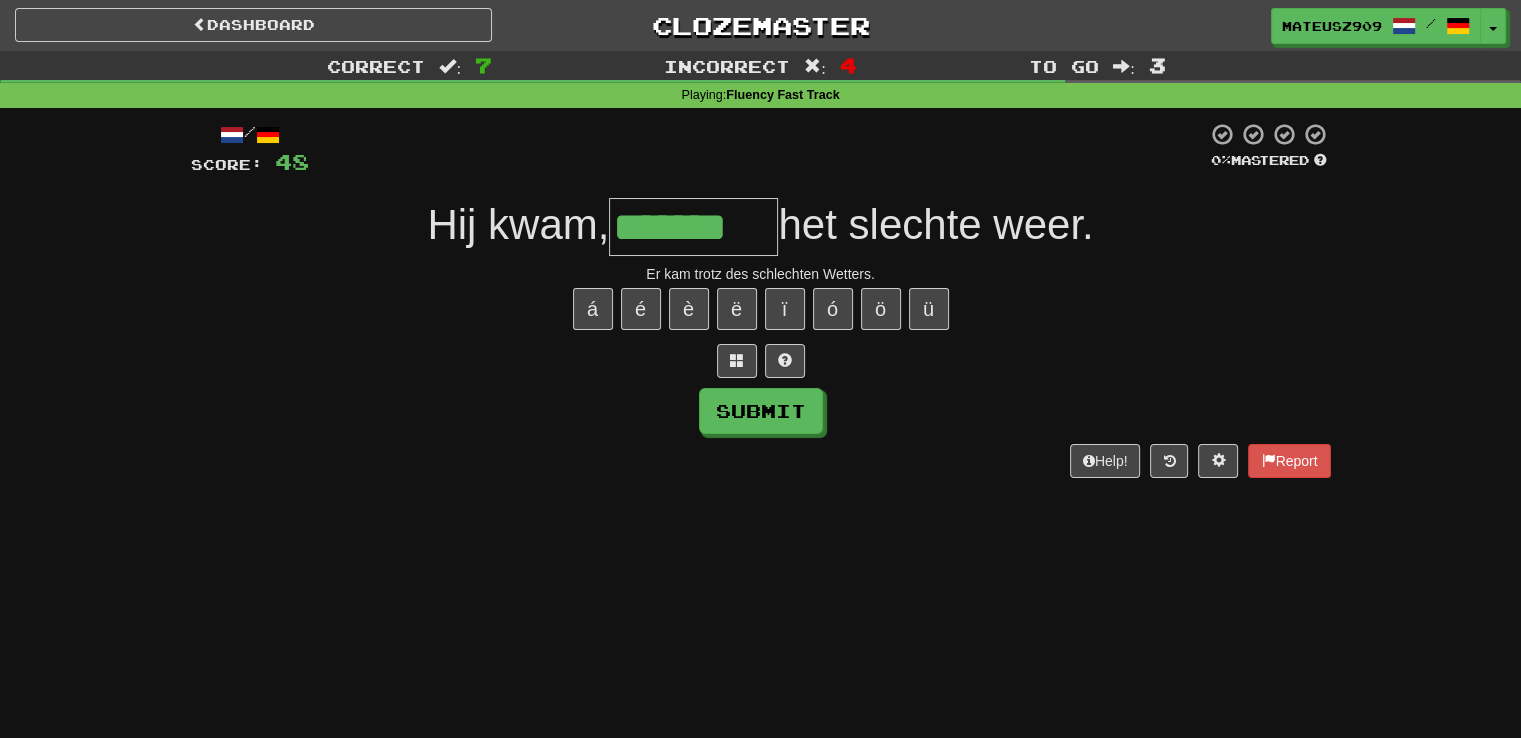type on "*******" 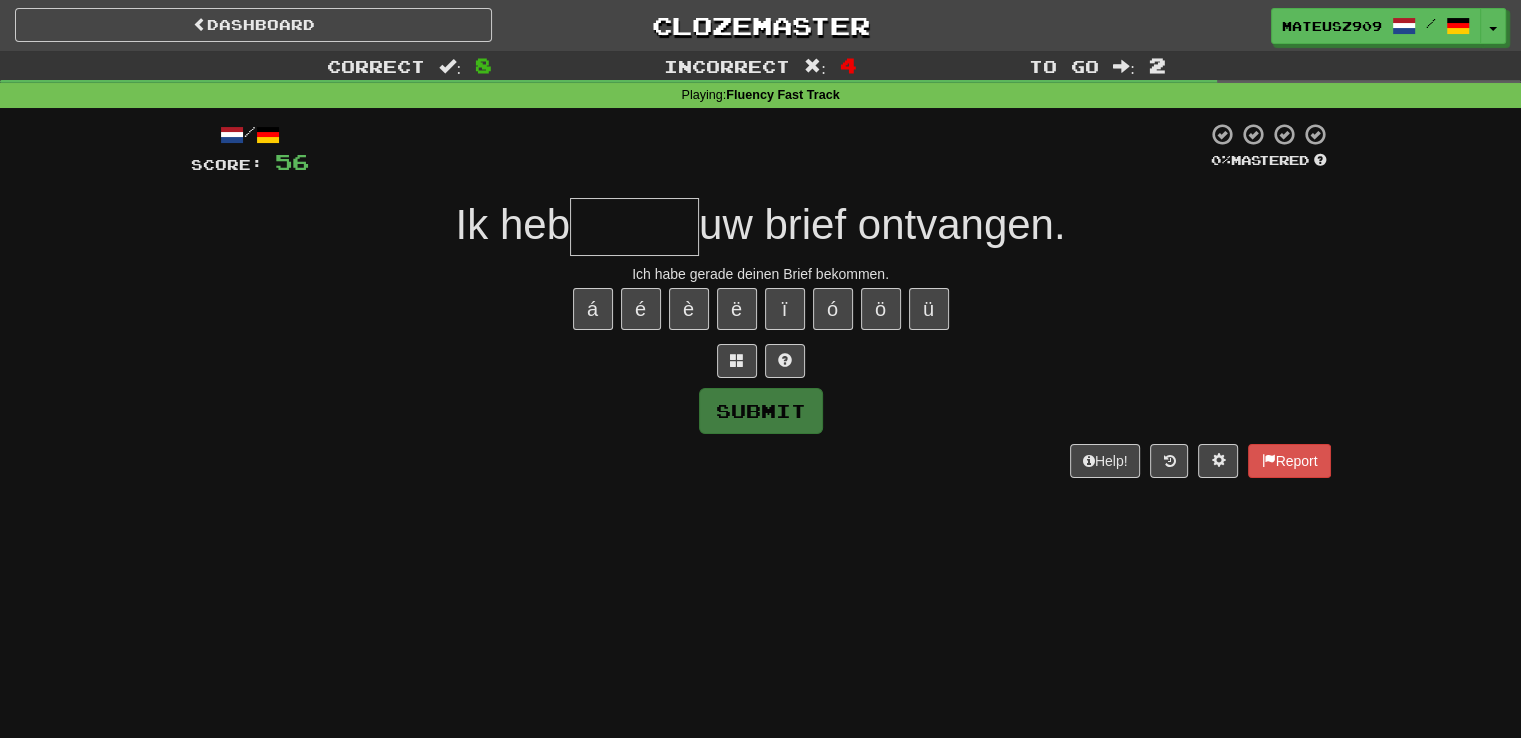 type on "*" 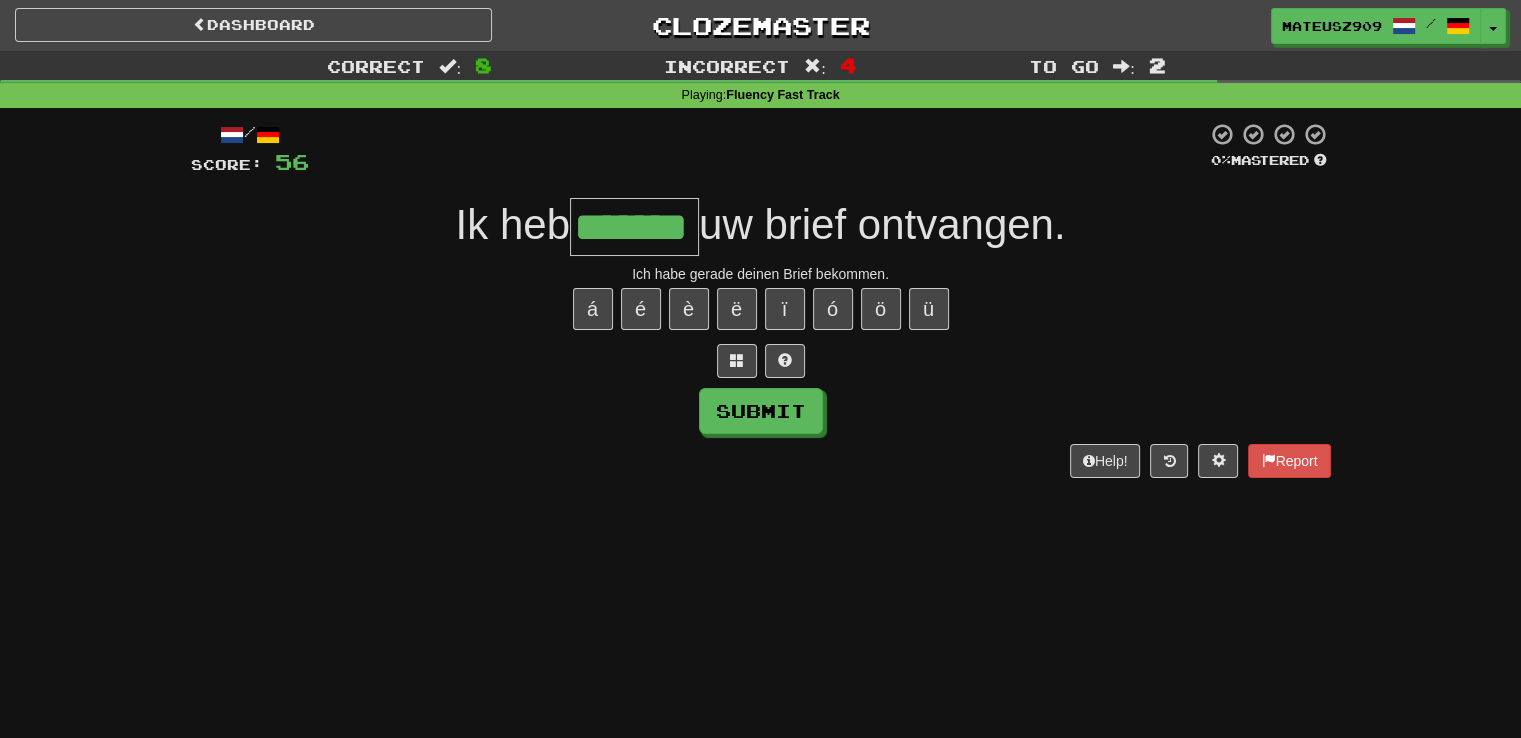 type on "*******" 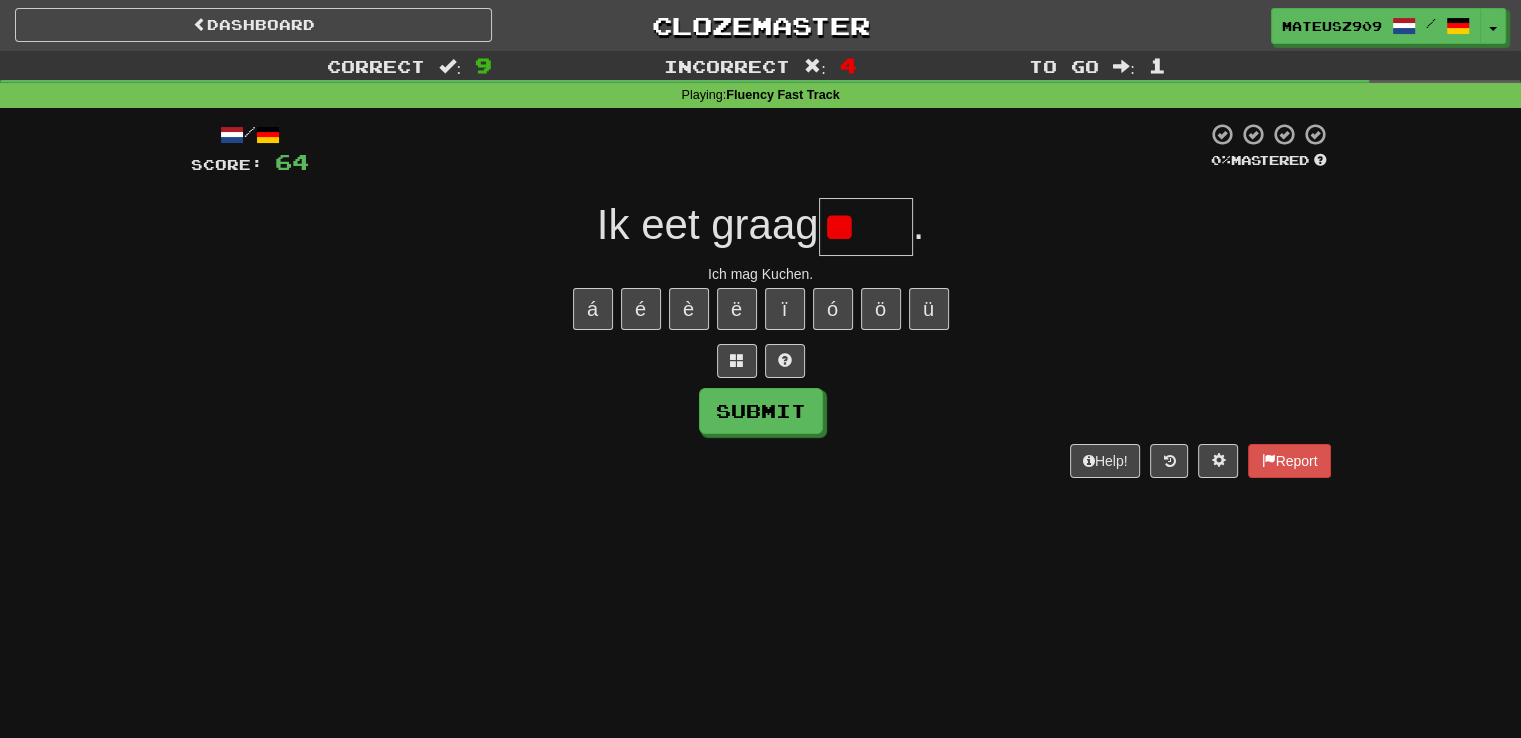 type on "*" 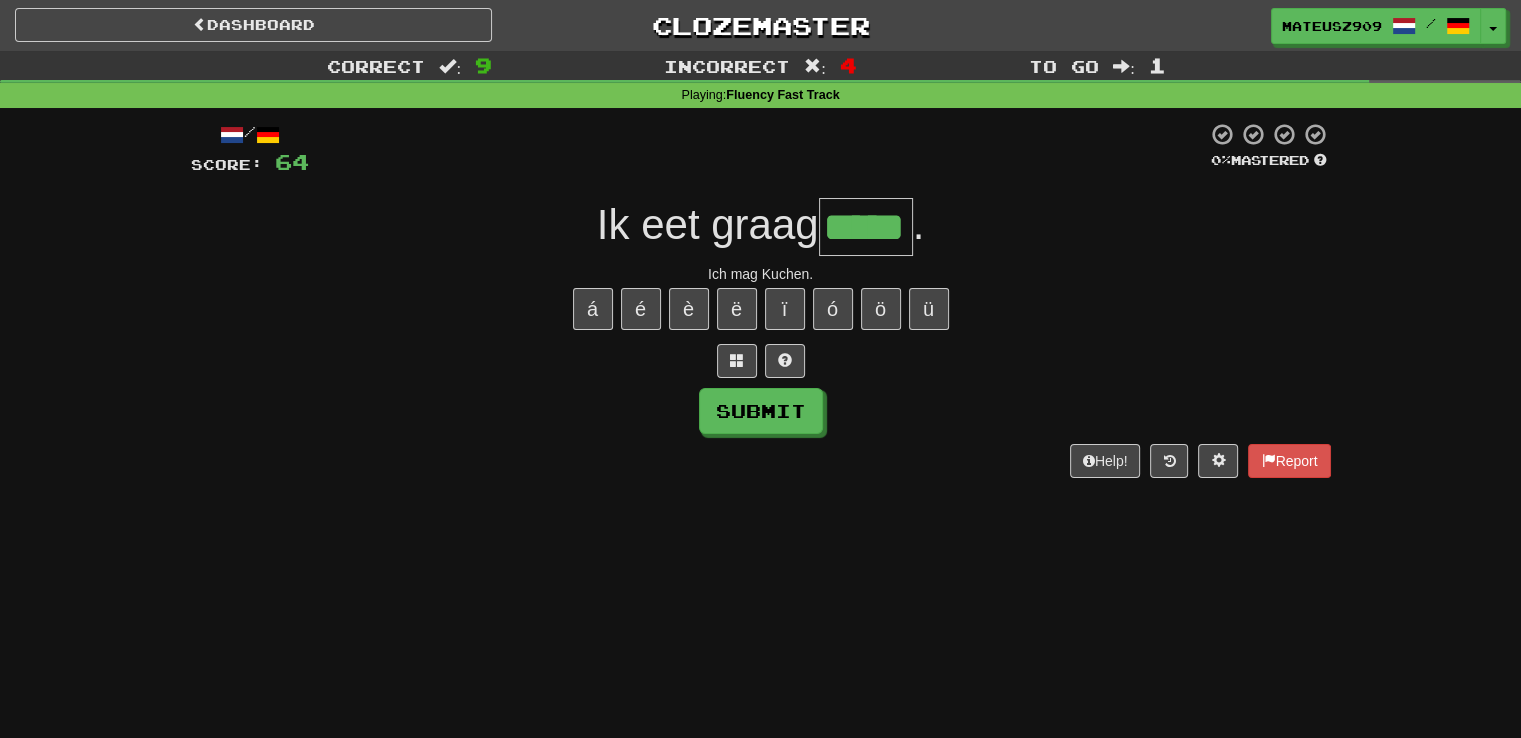 type on "*****" 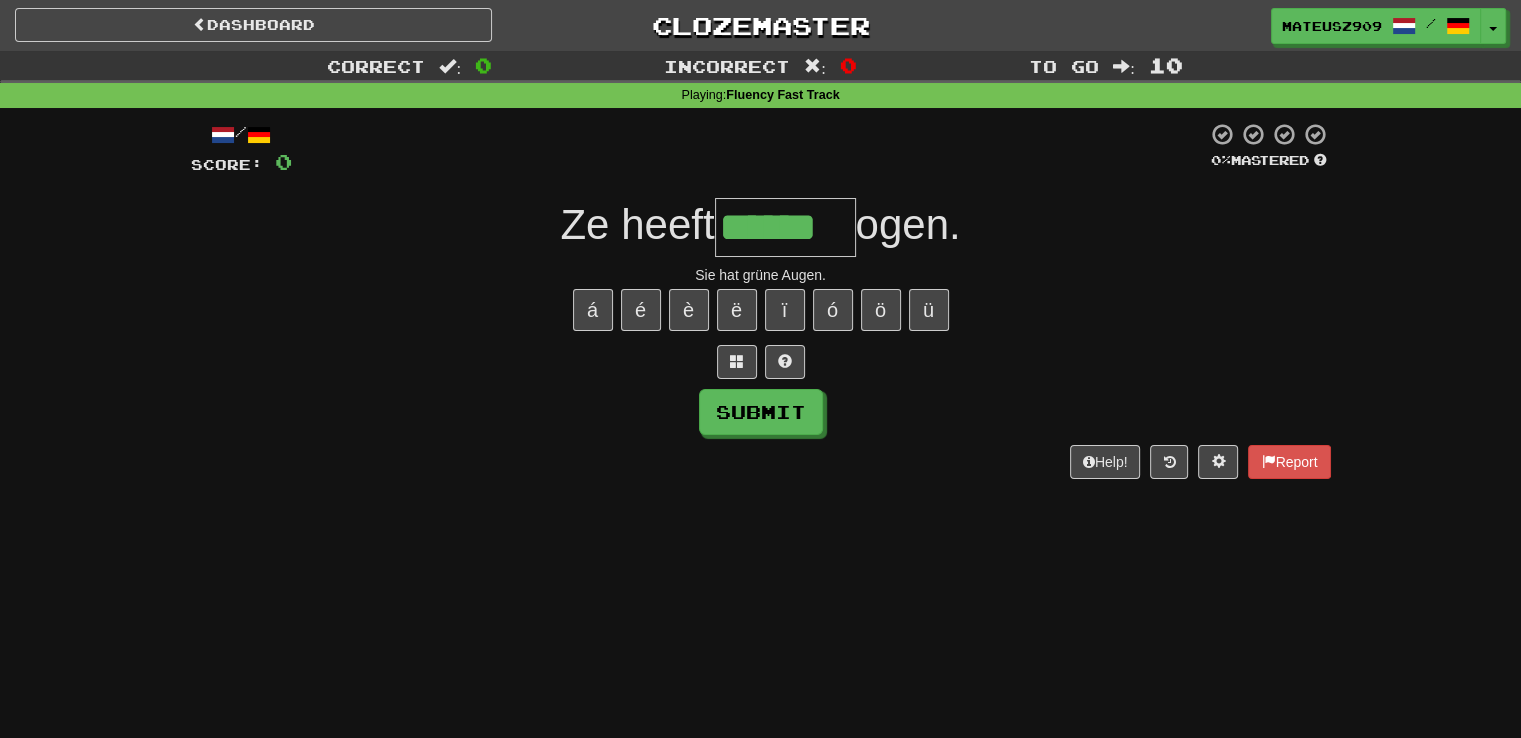 type on "******" 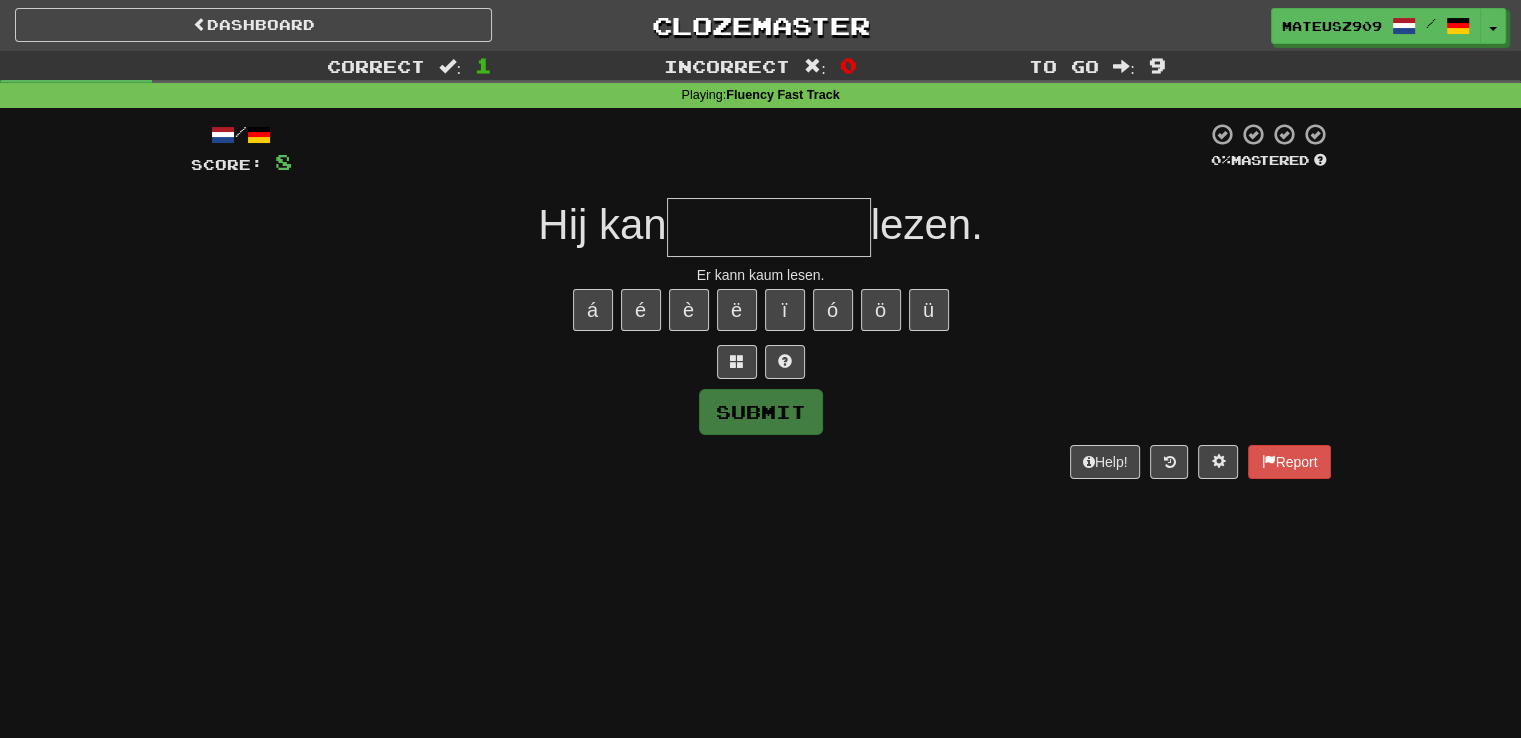 type on "**********" 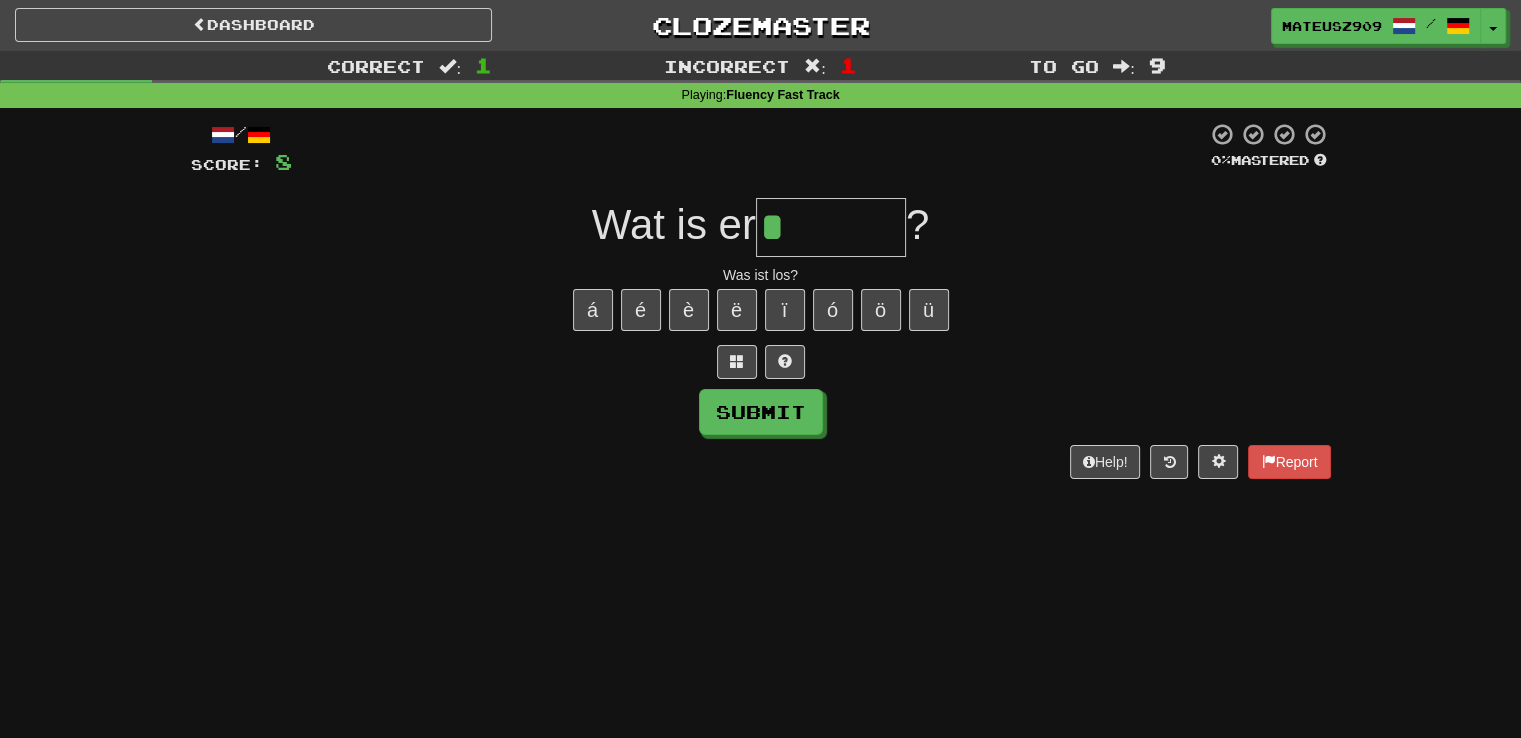 type on "******" 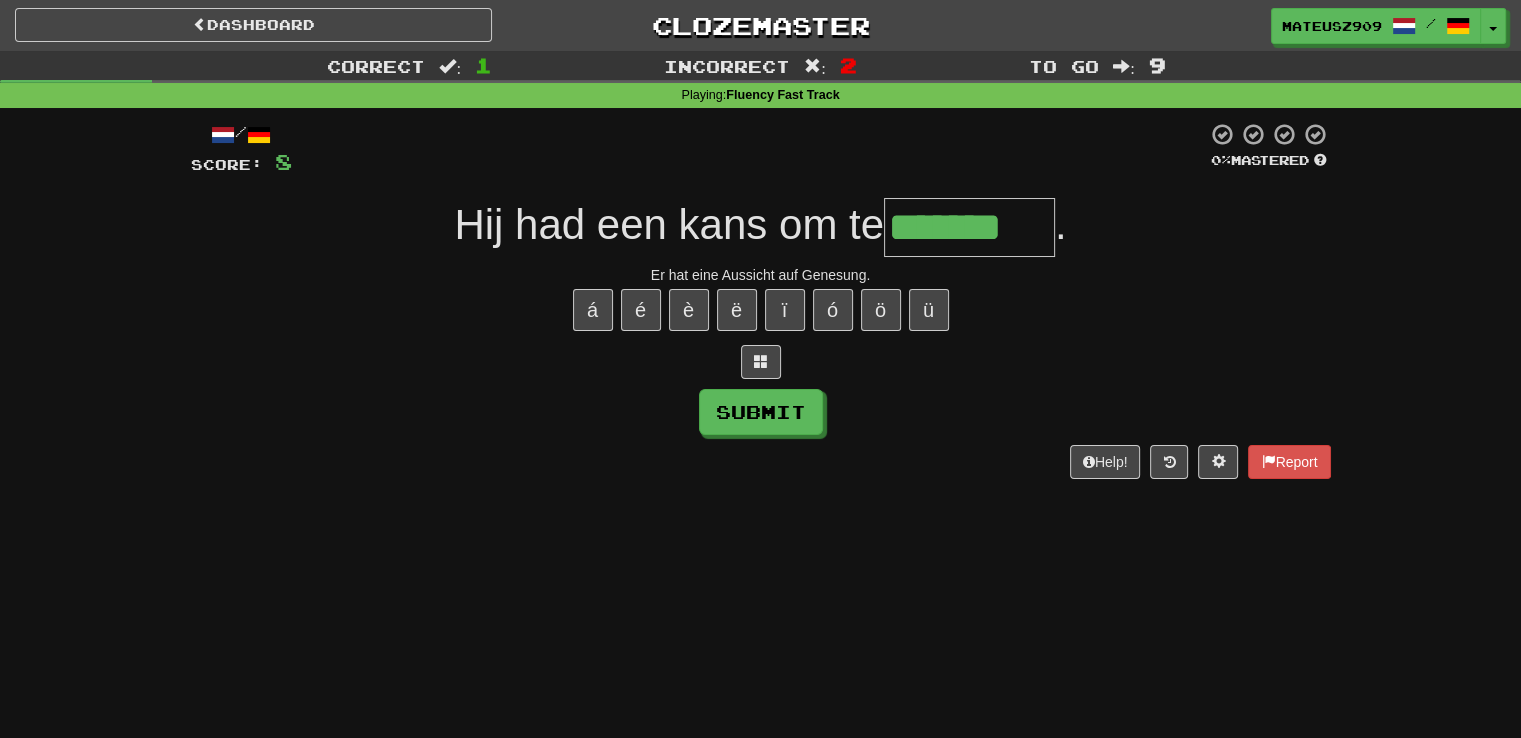 type on "*******" 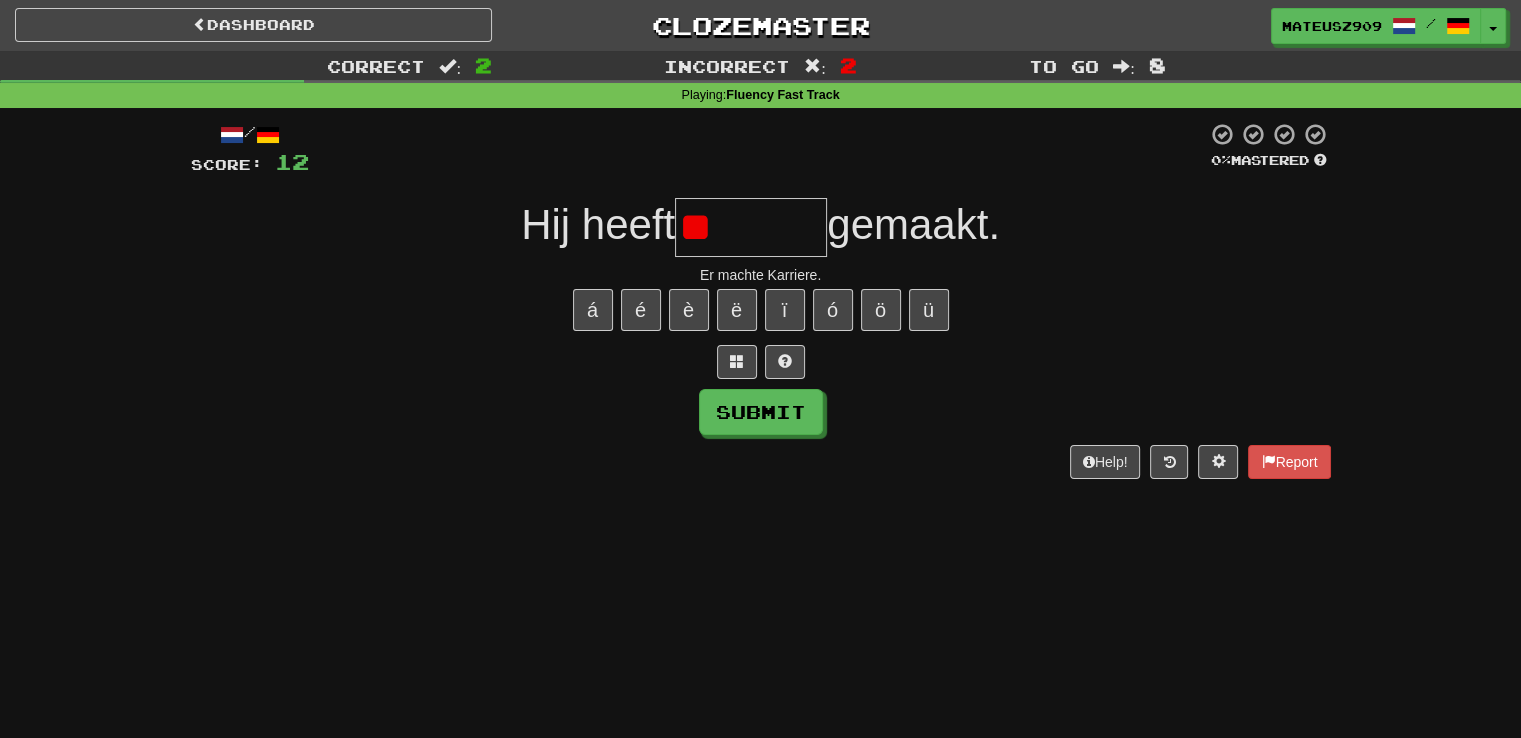 type on "*" 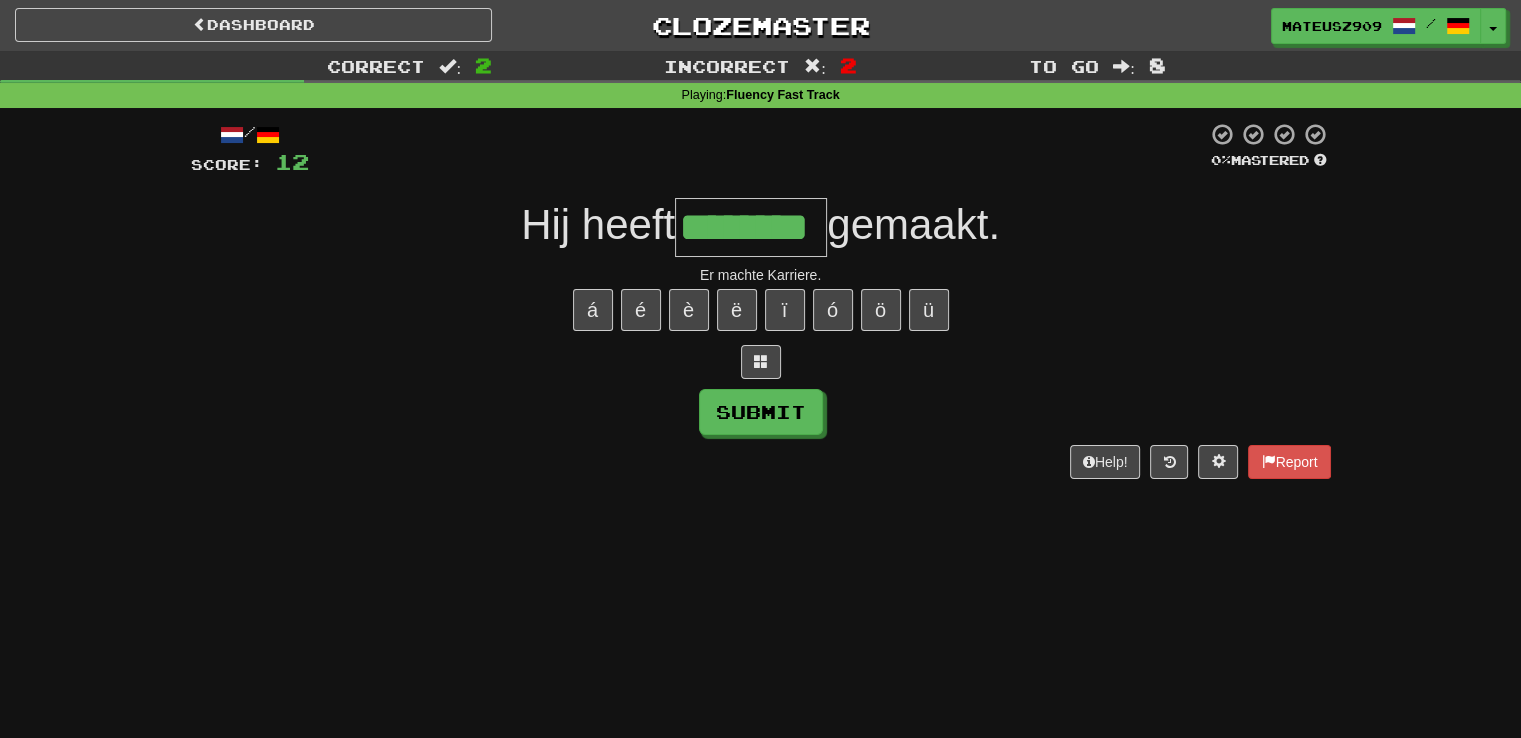 type on "********" 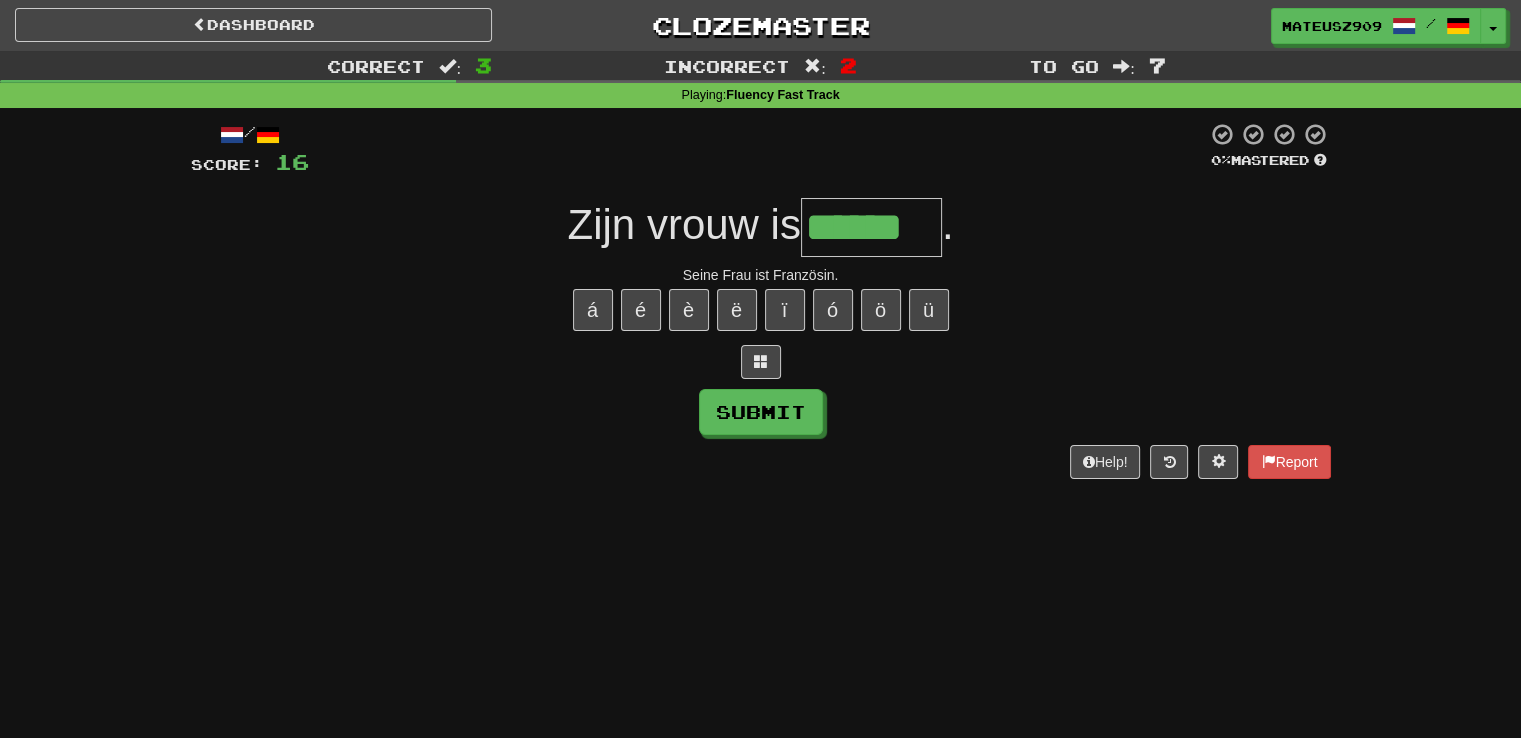 type on "******" 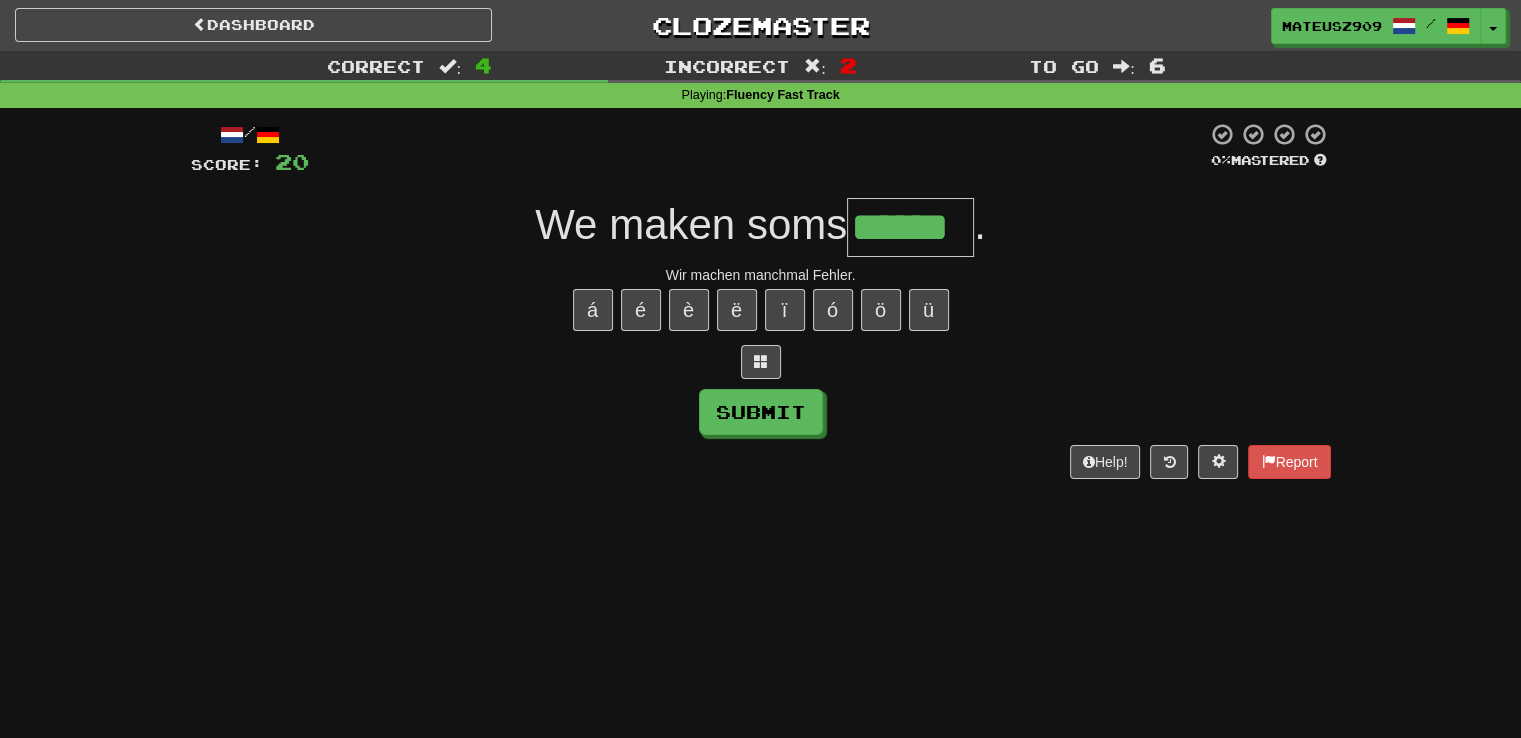 type on "******" 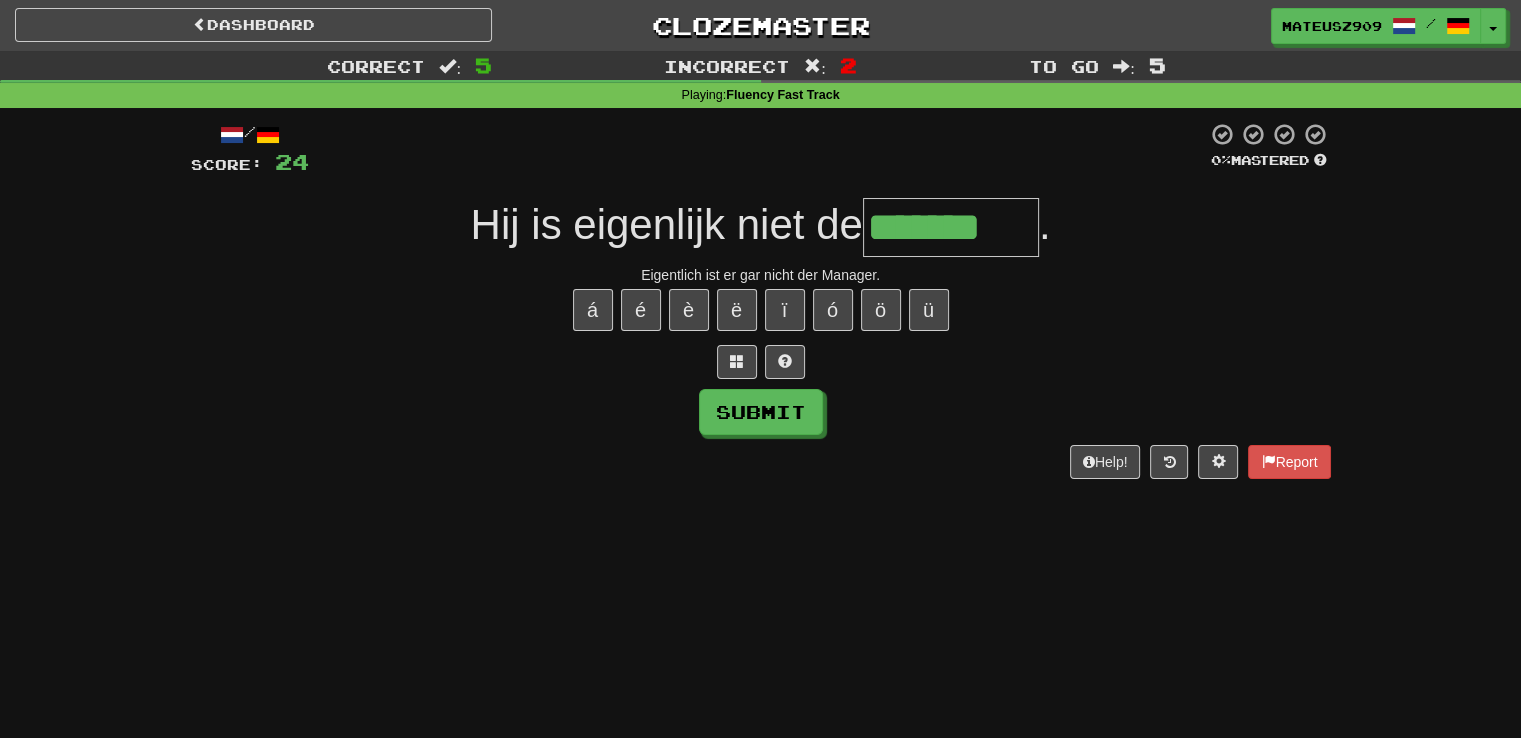 type on "*******" 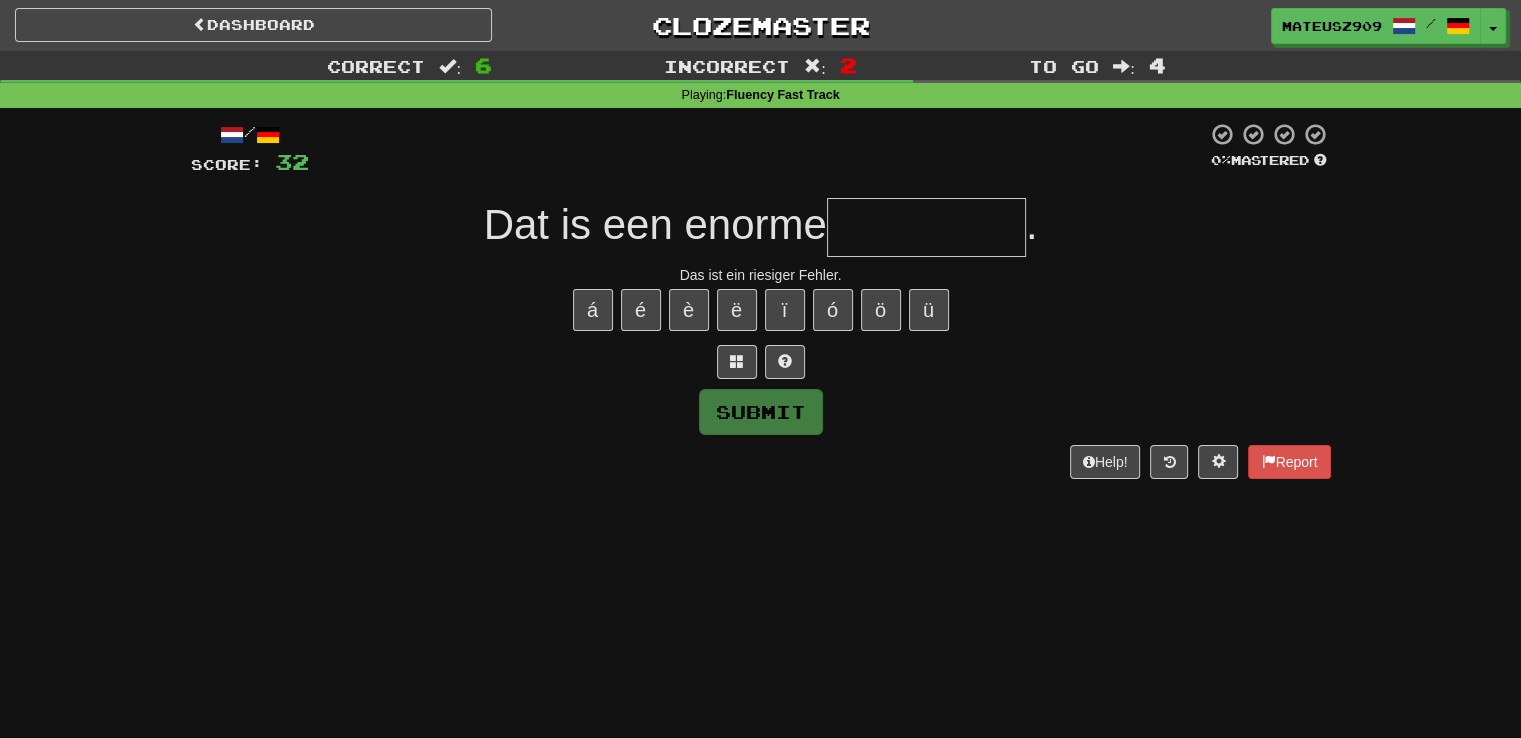 type on "**********" 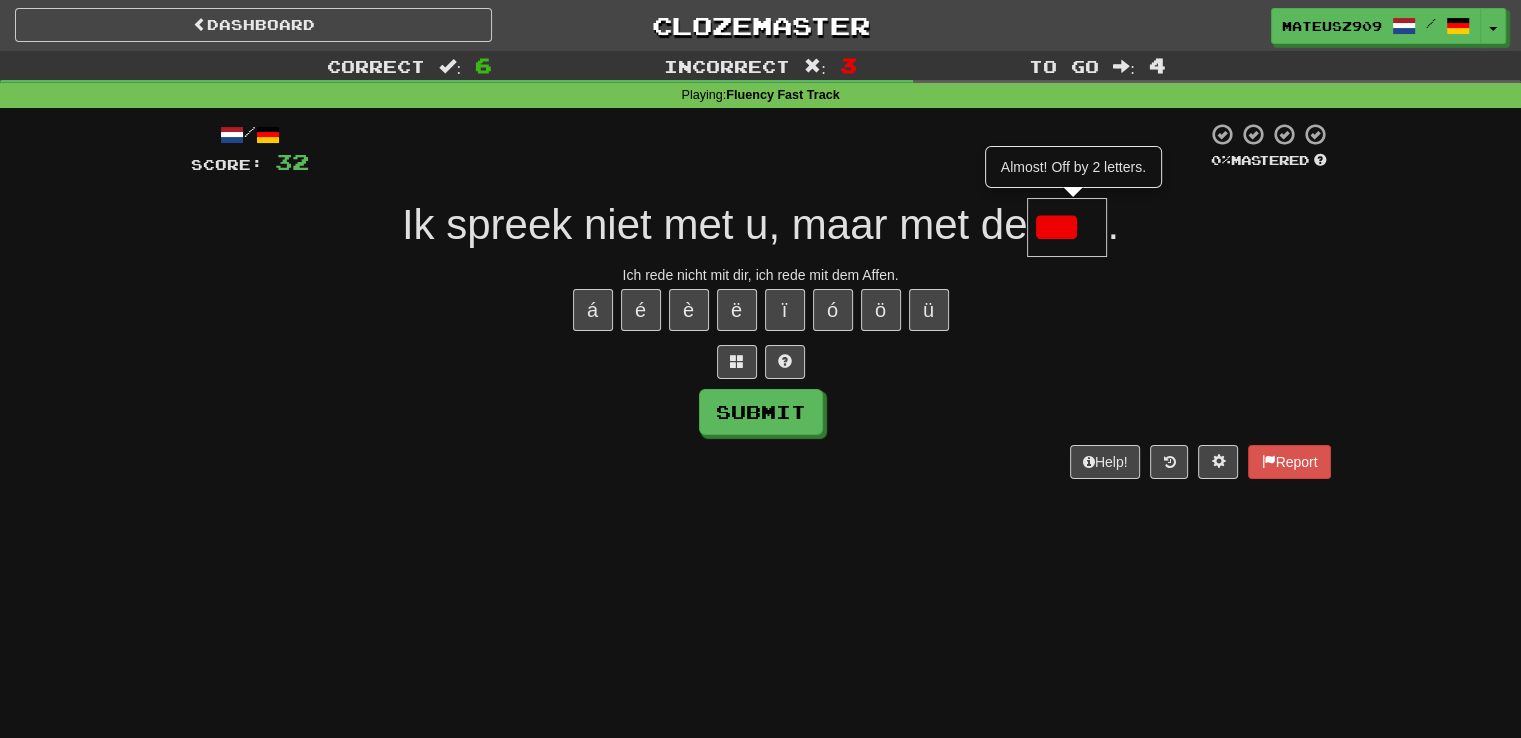 type on "***" 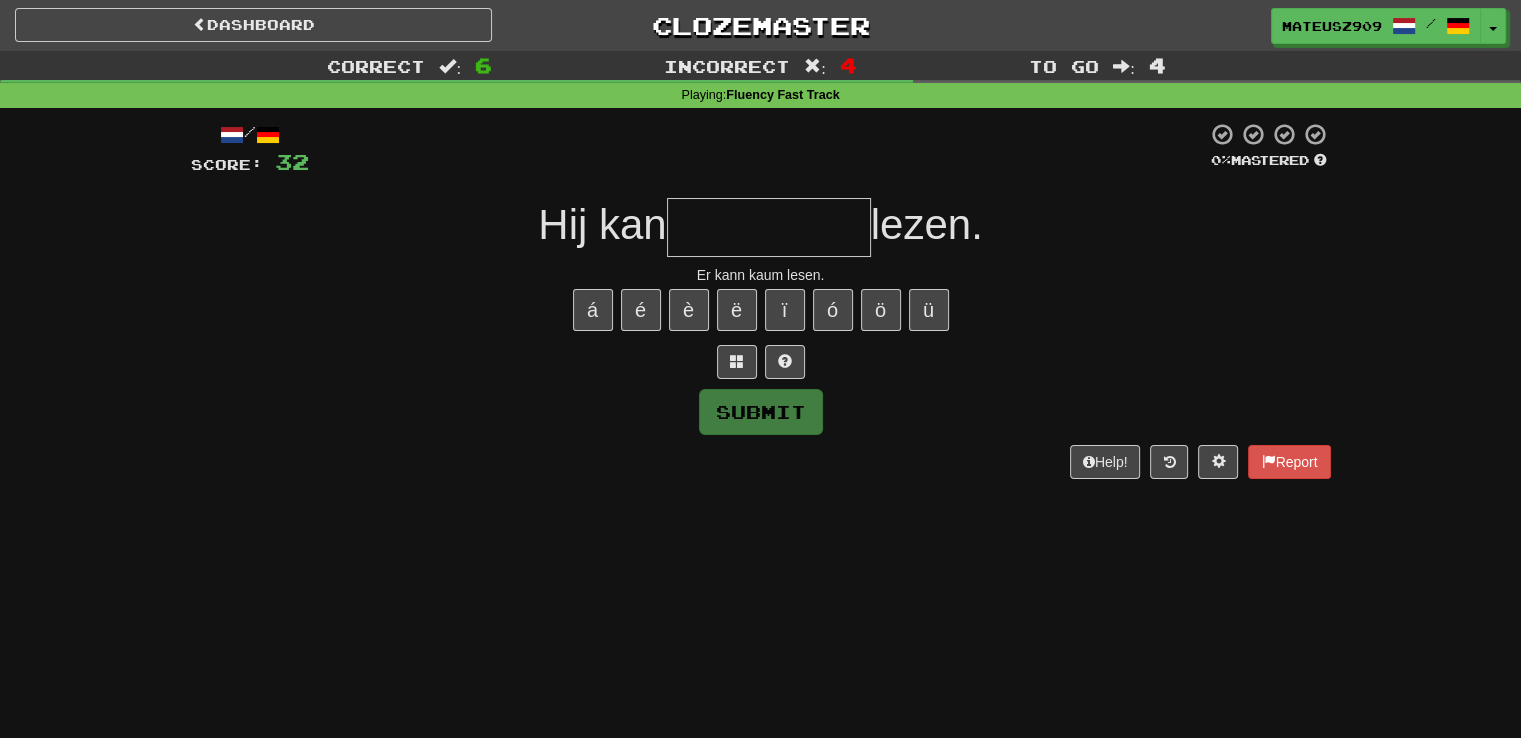 type on "**********" 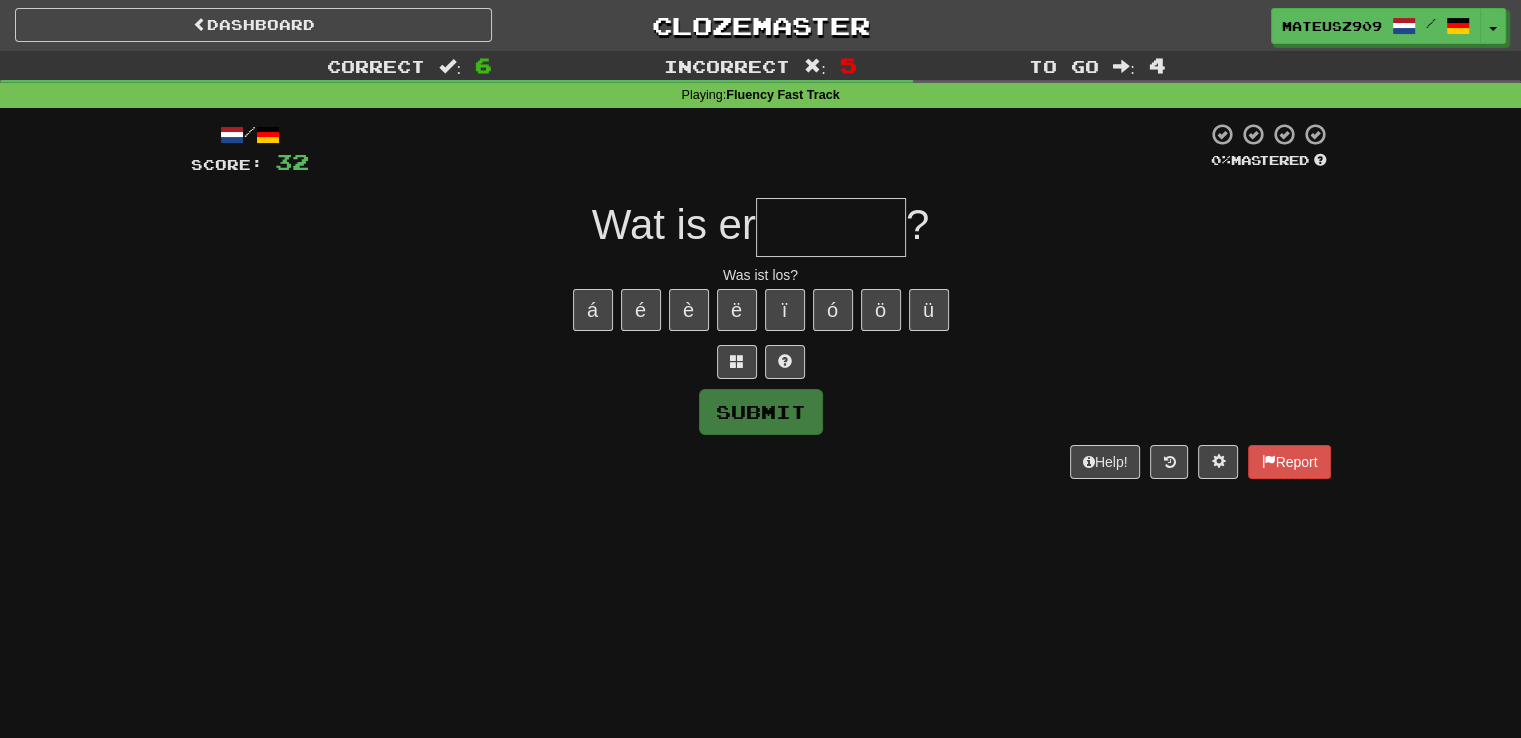 type on "******" 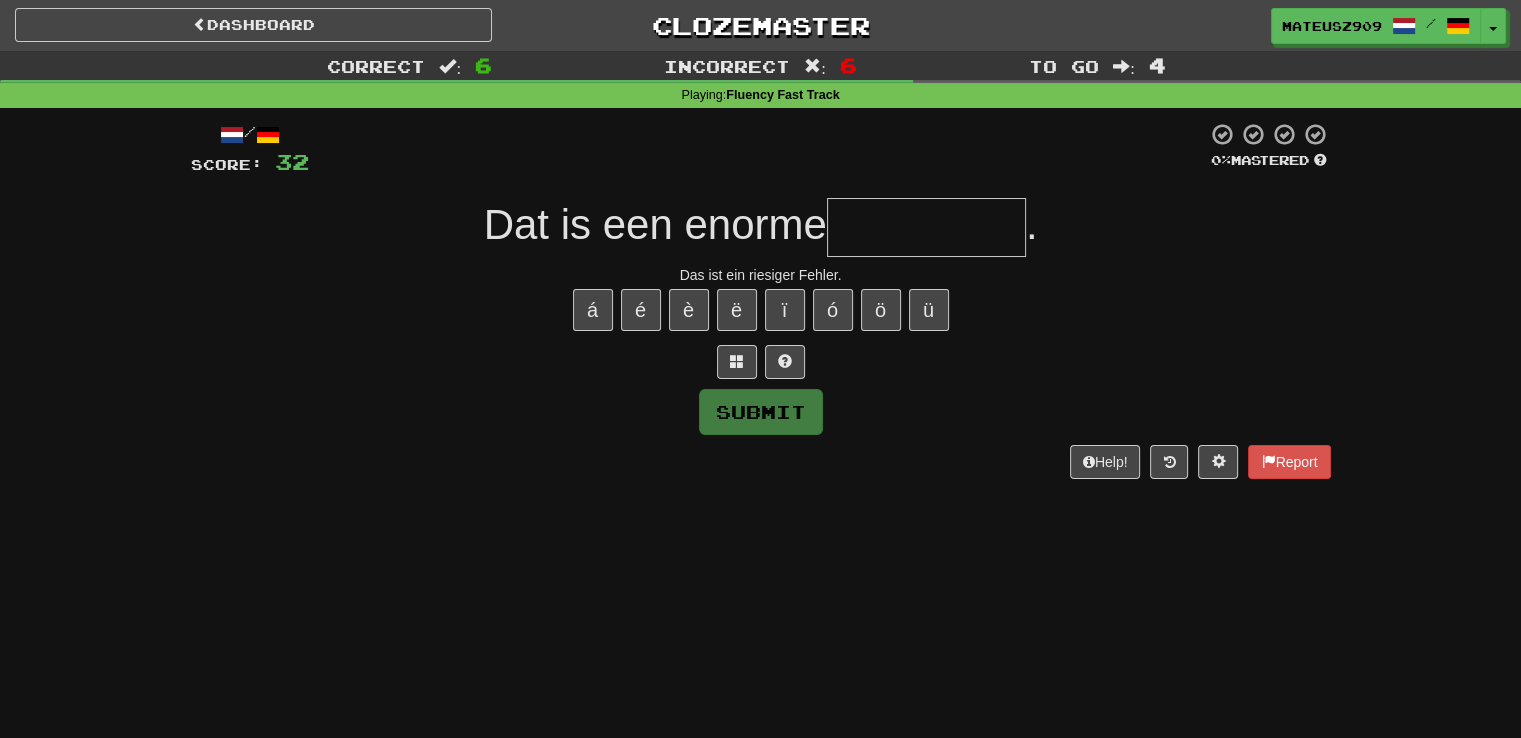 type on "**********" 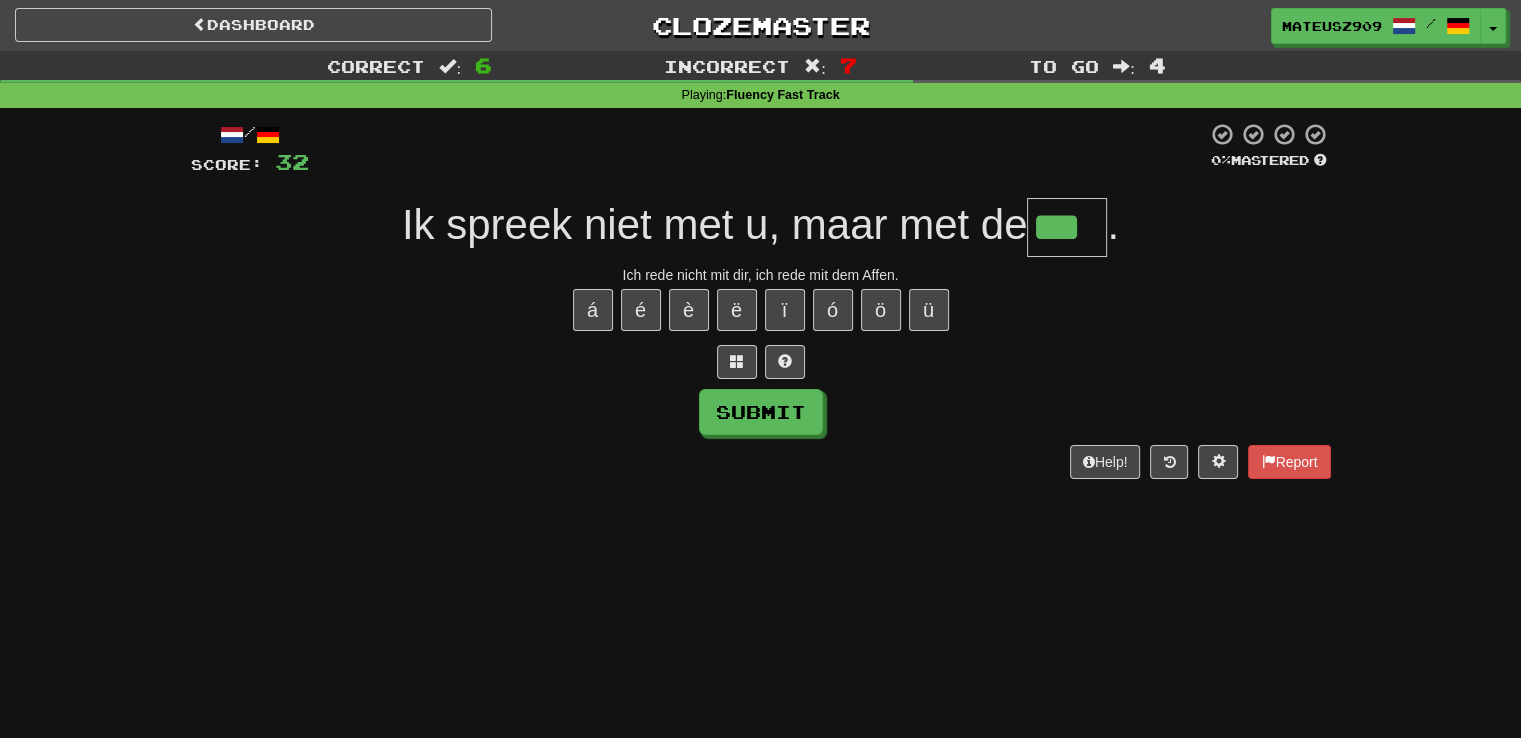 type on "***" 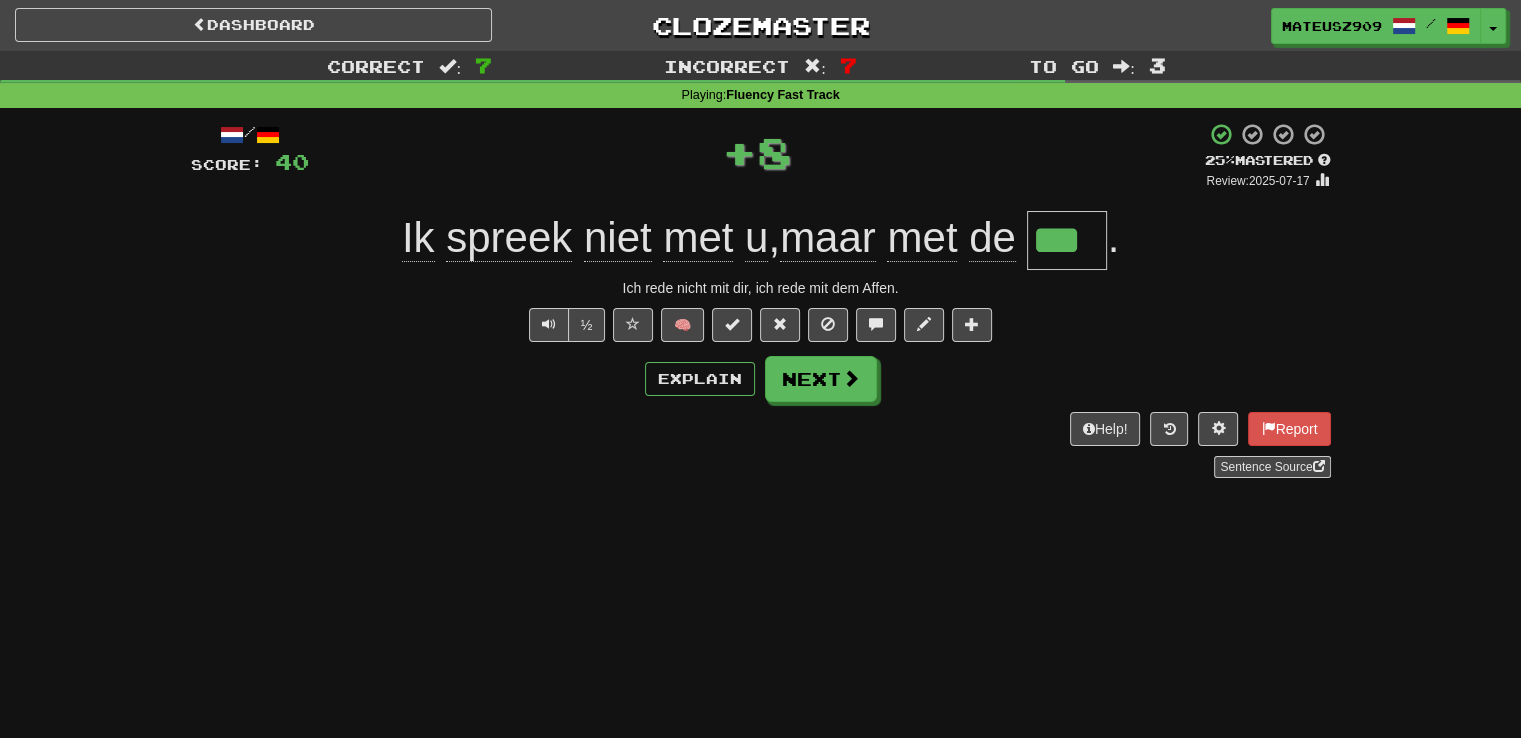 type 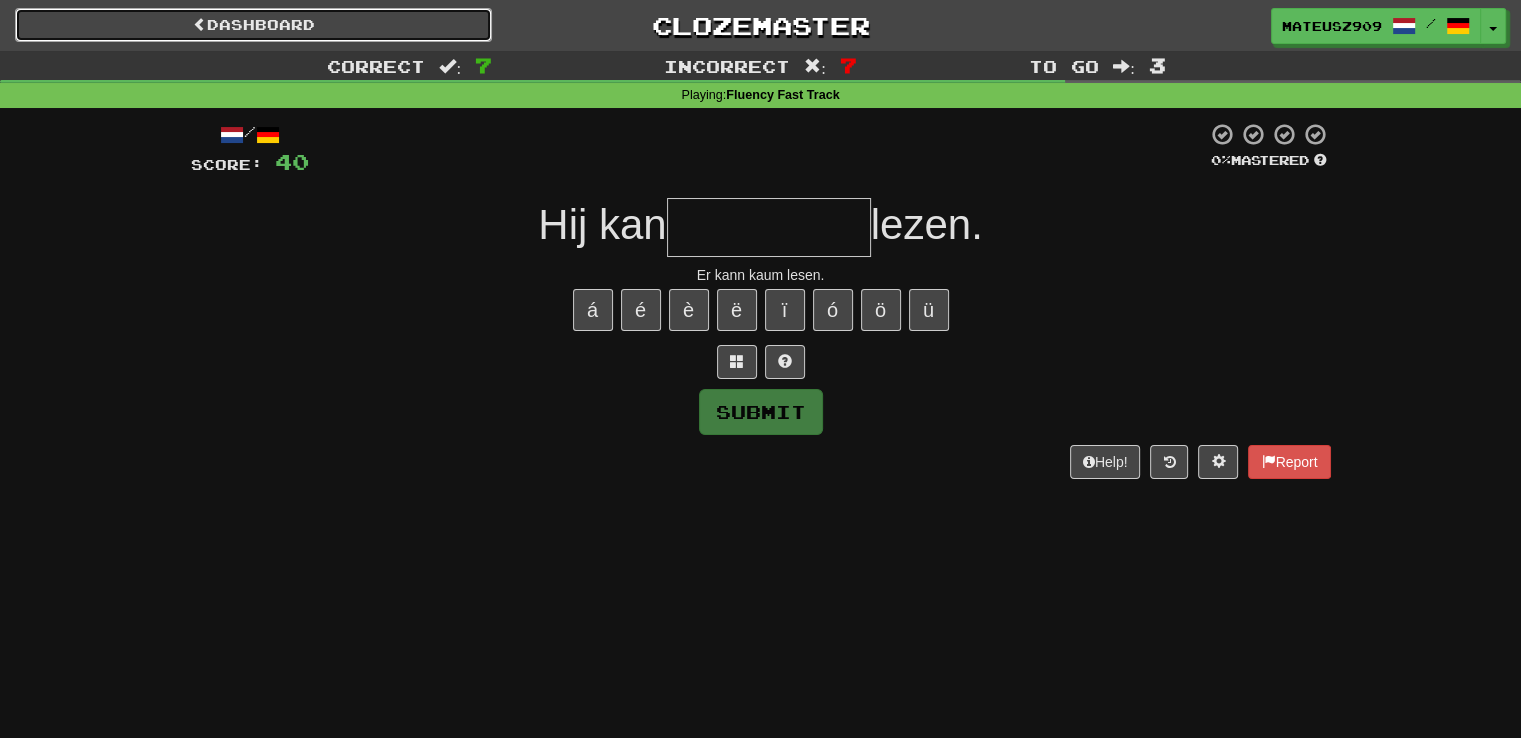 click on "Dashboard" at bounding box center (253, 25) 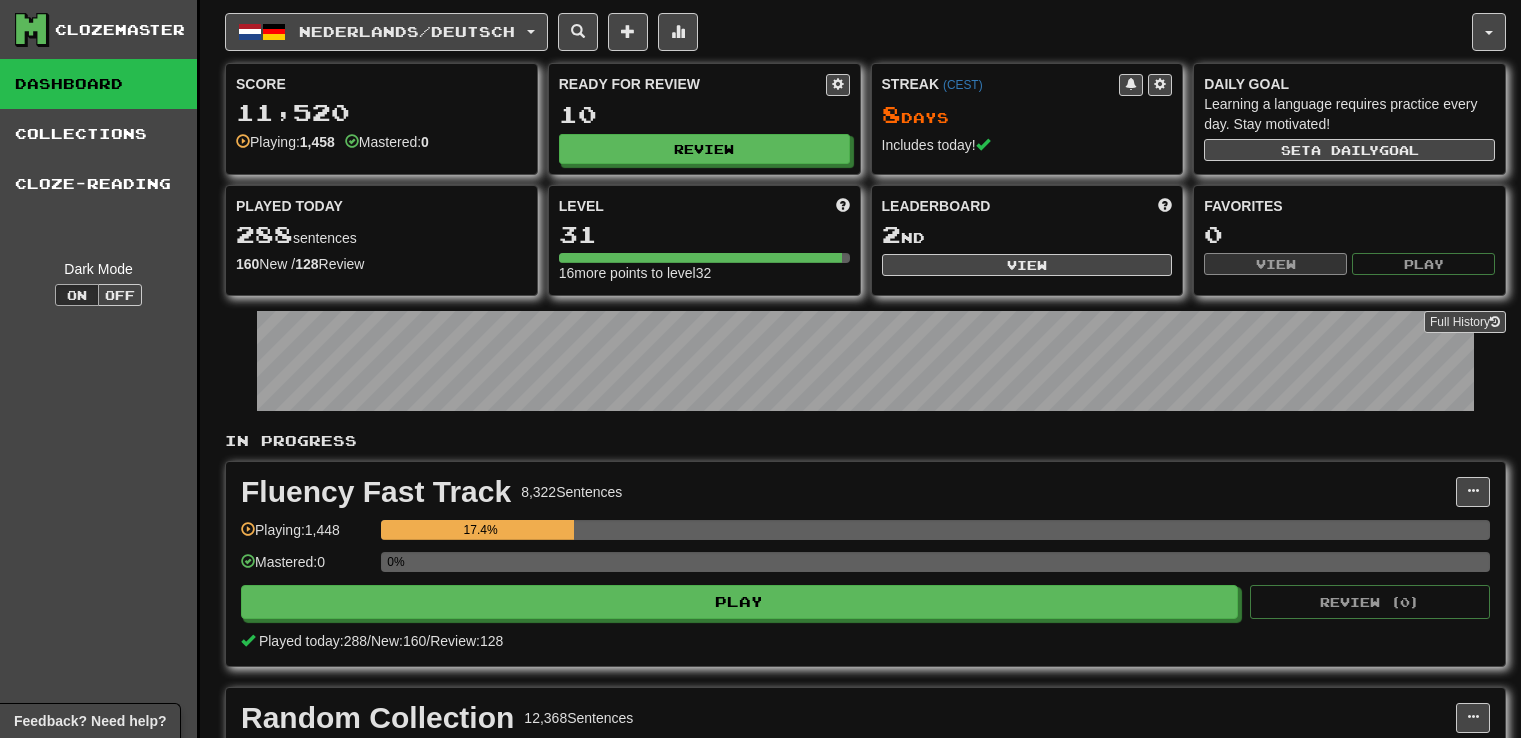 scroll, scrollTop: 0, scrollLeft: 0, axis: both 